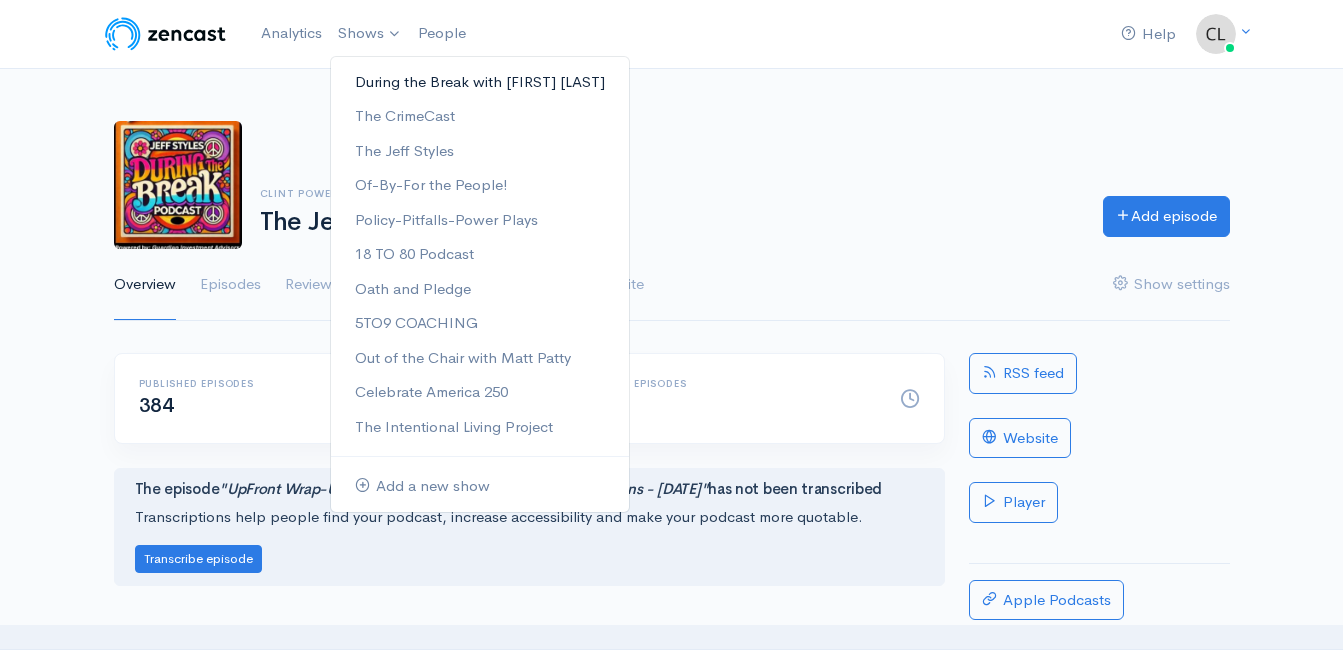 scroll, scrollTop: 0, scrollLeft: 0, axis: both 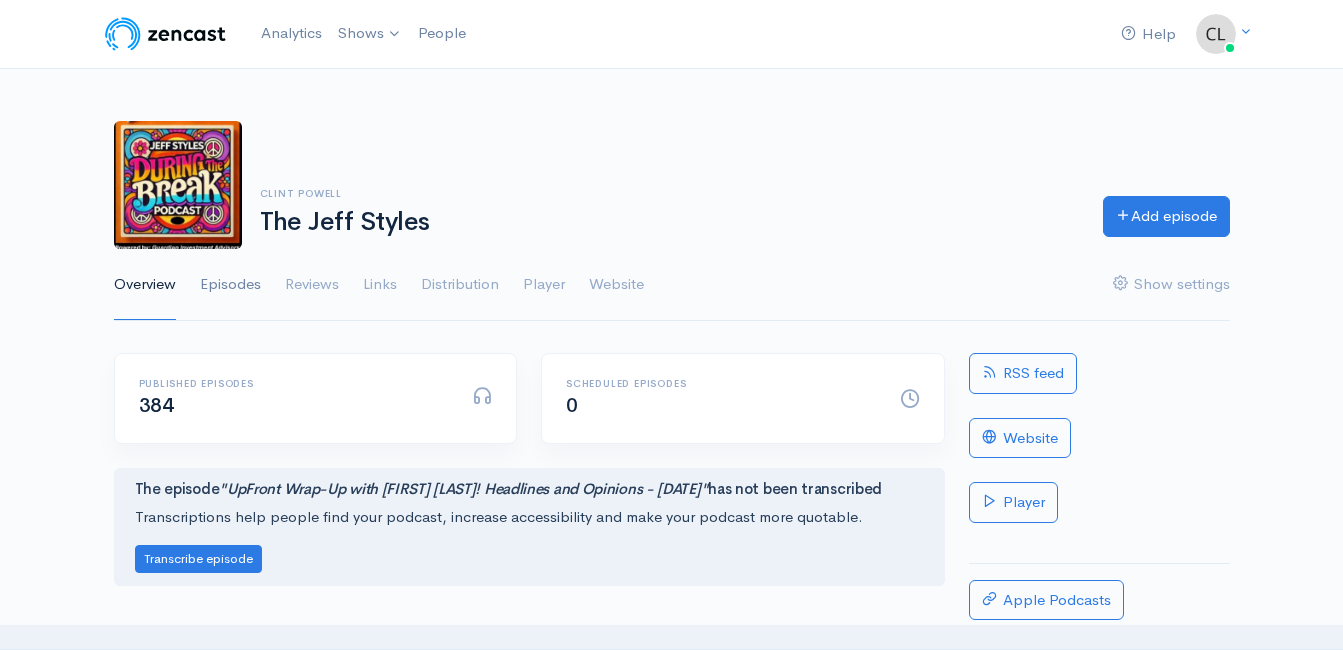 click on "Episodes" at bounding box center (230, 285) 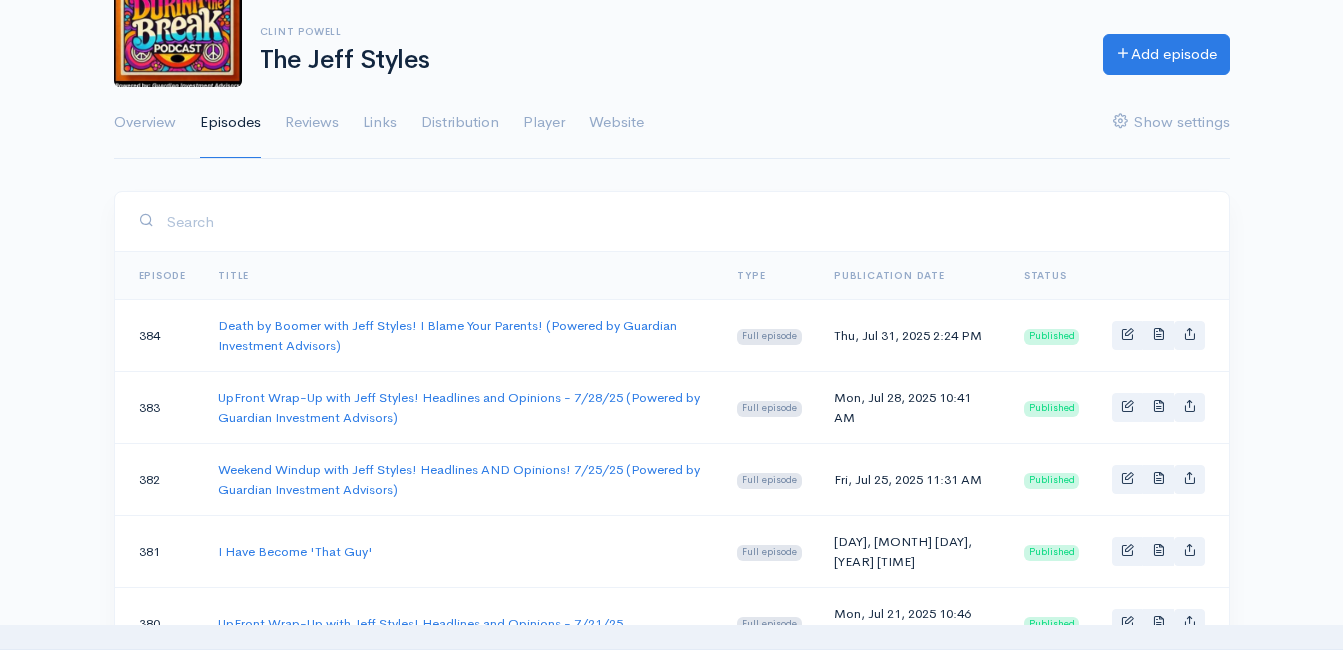 scroll, scrollTop: 200, scrollLeft: 0, axis: vertical 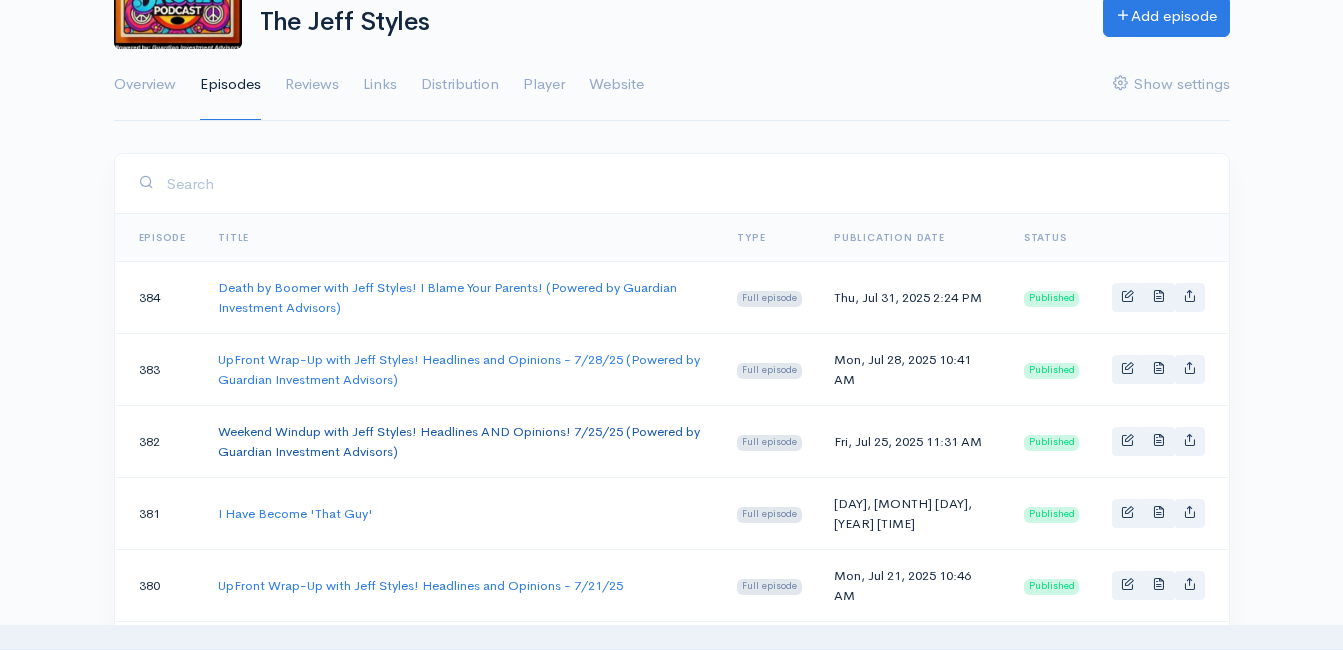 click on "Weekend Windup with Jeff Styles! Headlines AND Opinions! 7/25/25 (Powered by Guardian Investment Advisors)" at bounding box center (459, 441) 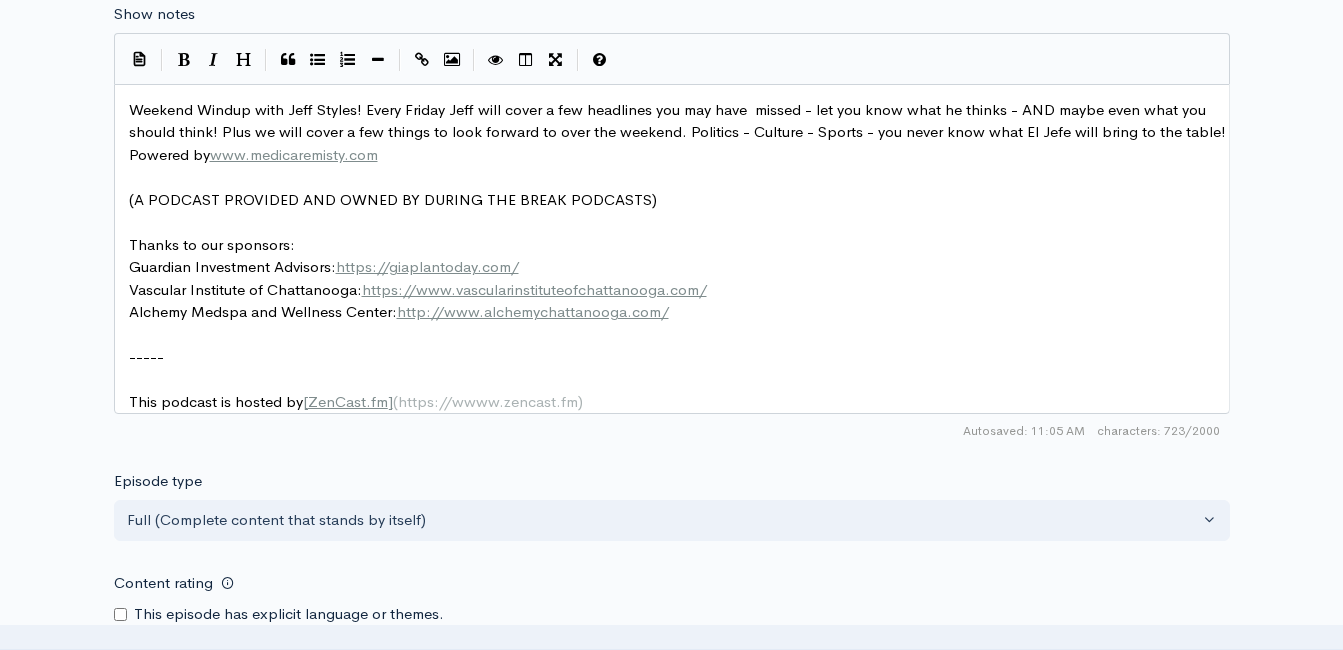 scroll, scrollTop: 1200, scrollLeft: 0, axis: vertical 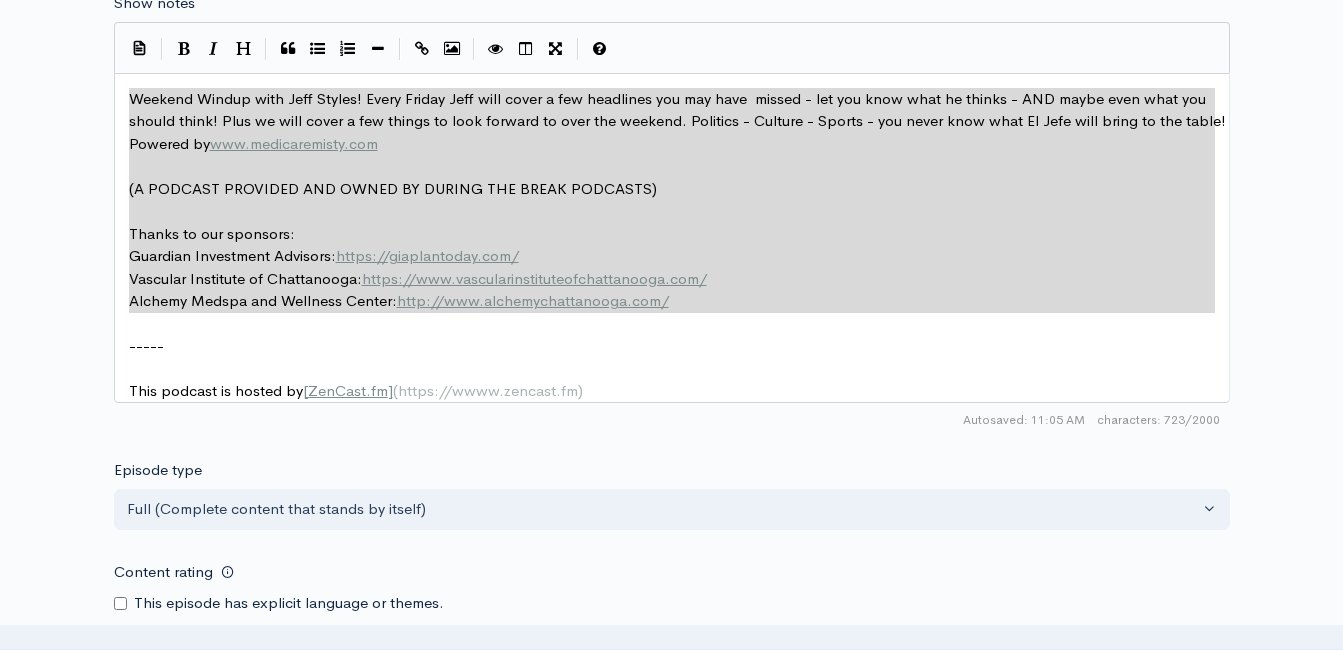 drag, startPoint x: 691, startPoint y: 288, endPoint x: 137, endPoint y: 100, distance: 585.0299 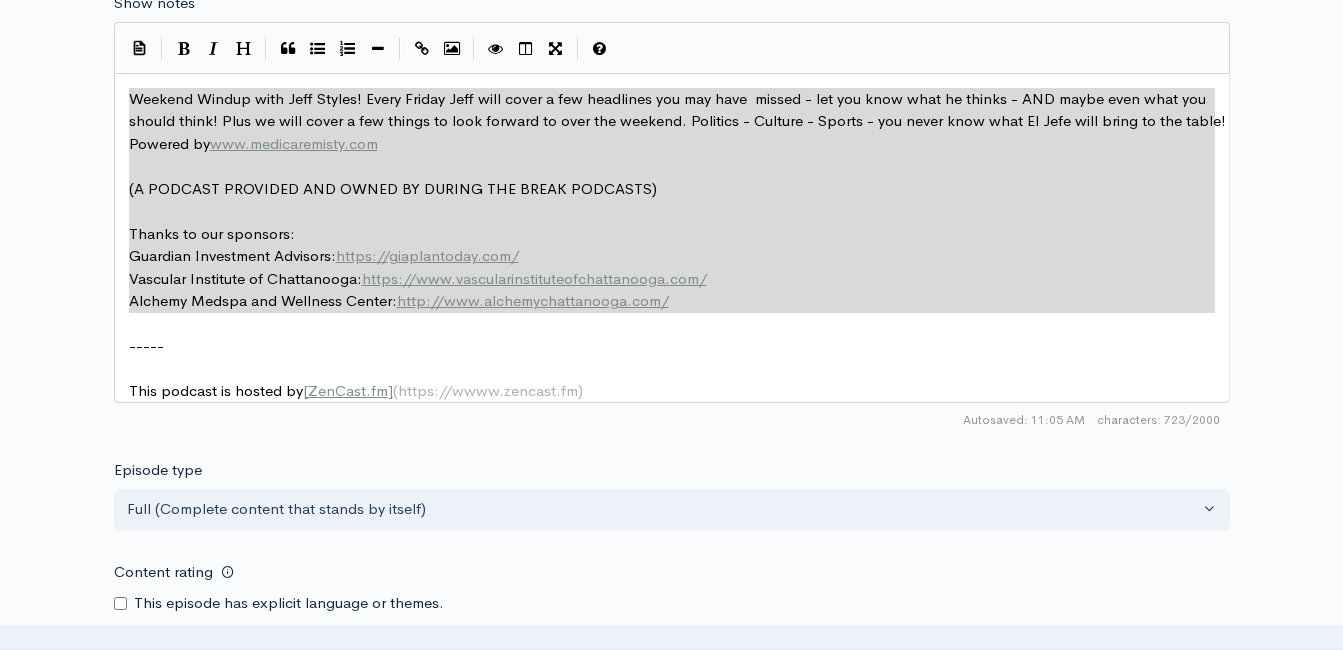 type on "​Weekend Windup with Jeff Styles! Every Friday Jeff will cover a few headlines you may have  missed - let you know what he thinks - AND maybe even what you should think! Plus we will cover a few things to look forward to over the weekend. Politics - Culture - Sports - you never know what El Jefe will bring to the table! Powered by www.medicaremisty.com
(A PODCAST PROVIDED AND OWNED BY DURING THE BREAK PODCASTS)
Thanks to our sponsors:
Guardian Investment Advisors: https://giaplantoday.com/
Vascular Institute of Chattanooga: https://www.vascularinstituteofchattanooga.com/
Alchemy Medspa and Wellness Center: http://www.alchemychattanooga.com/" 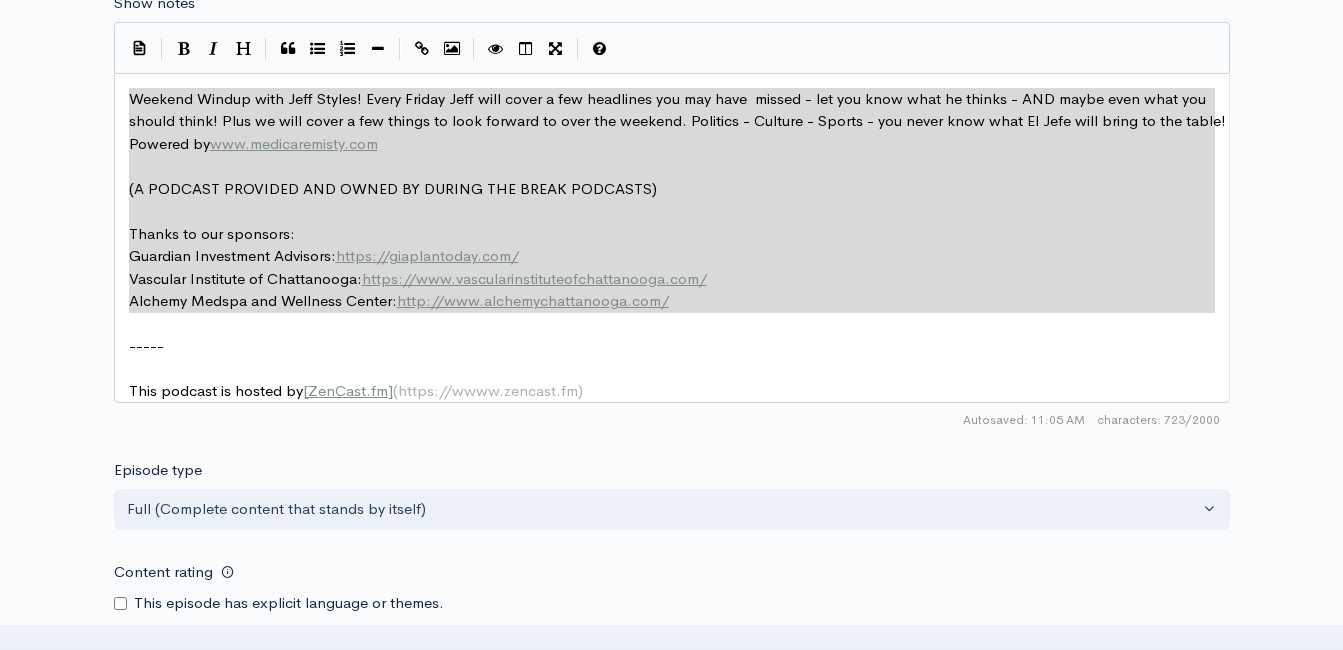 scroll, scrollTop: 2, scrollLeft: 0, axis: vertical 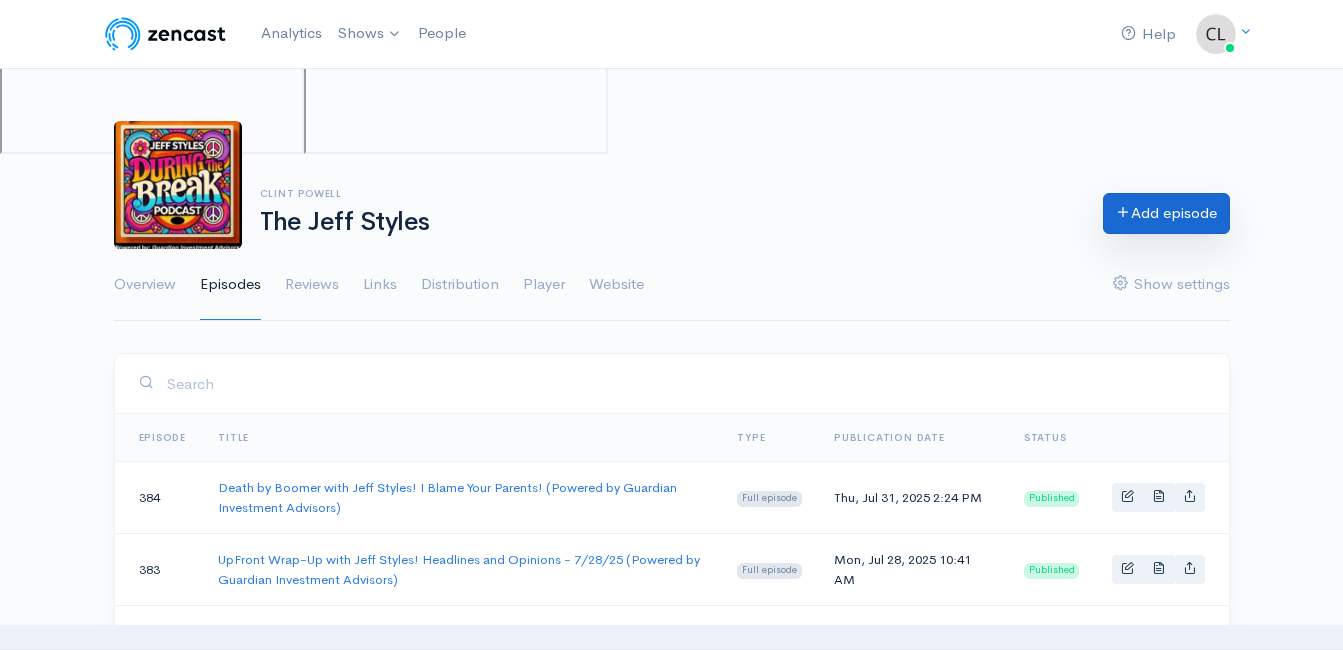 click on "Add episode" at bounding box center [1166, 213] 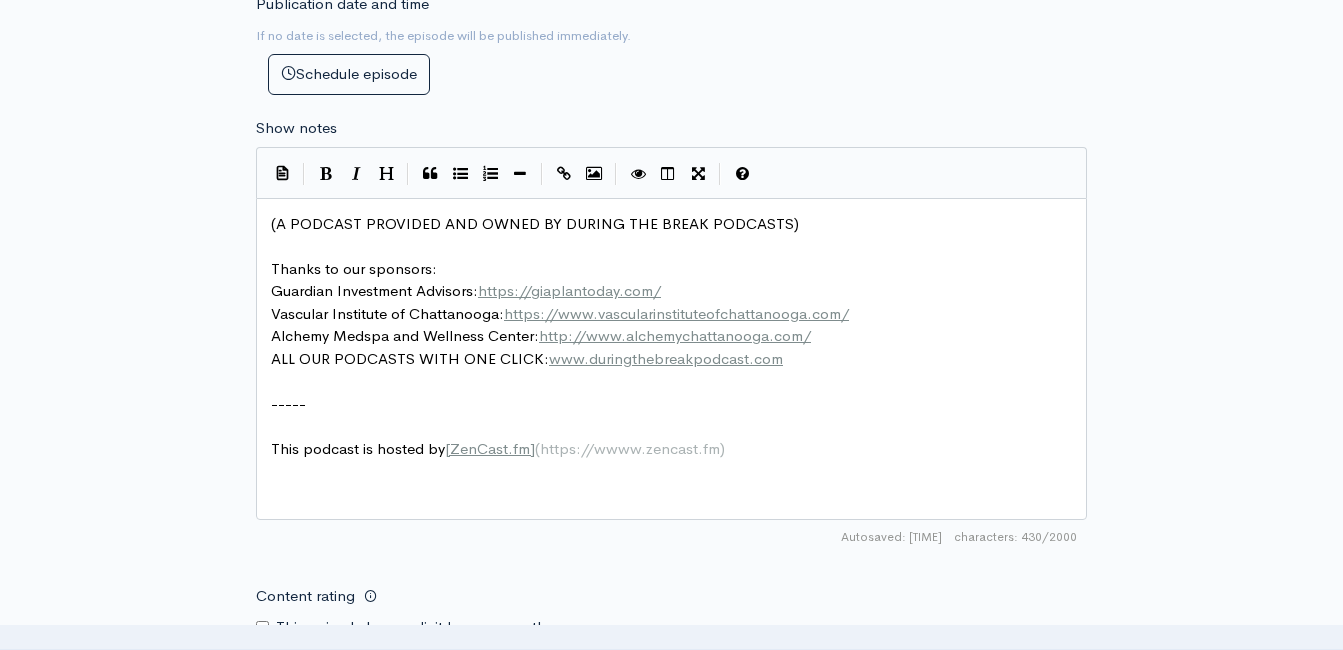scroll, scrollTop: 900, scrollLeft: 0, axis: vertical 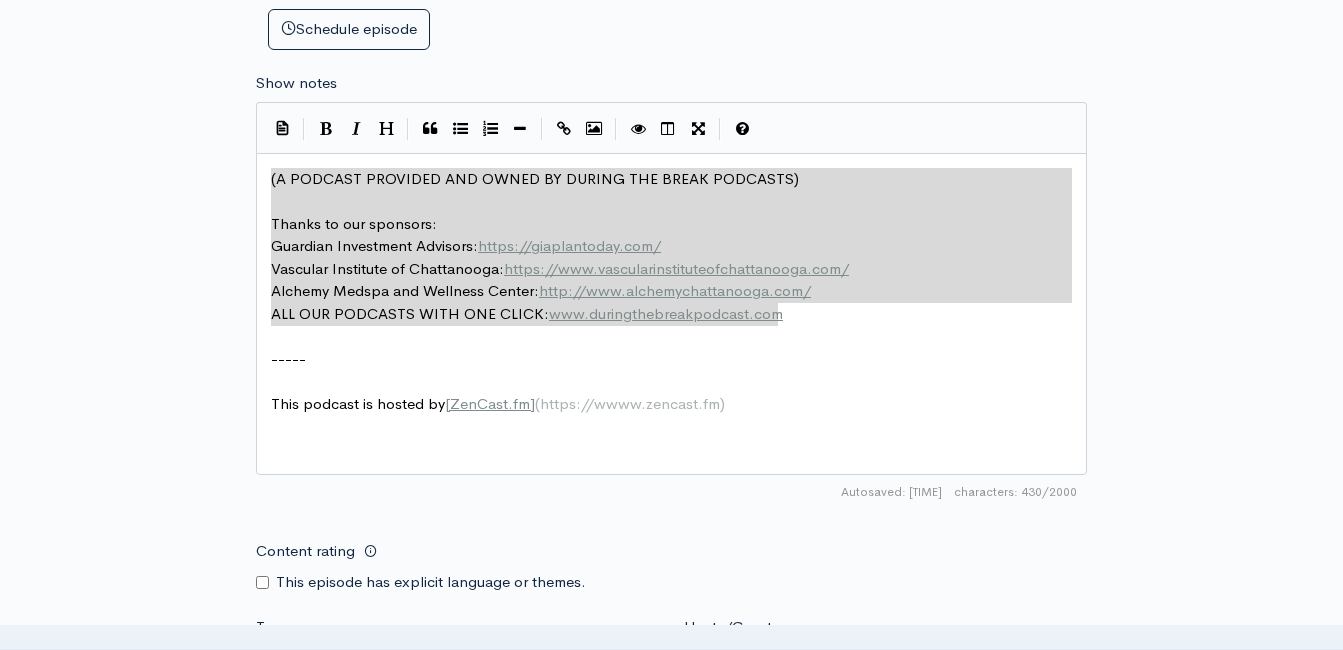 drag, startPoint x: 816, startPoint y: 325, endPoint x: 202, endPoint y: 188, distance: 629.0986 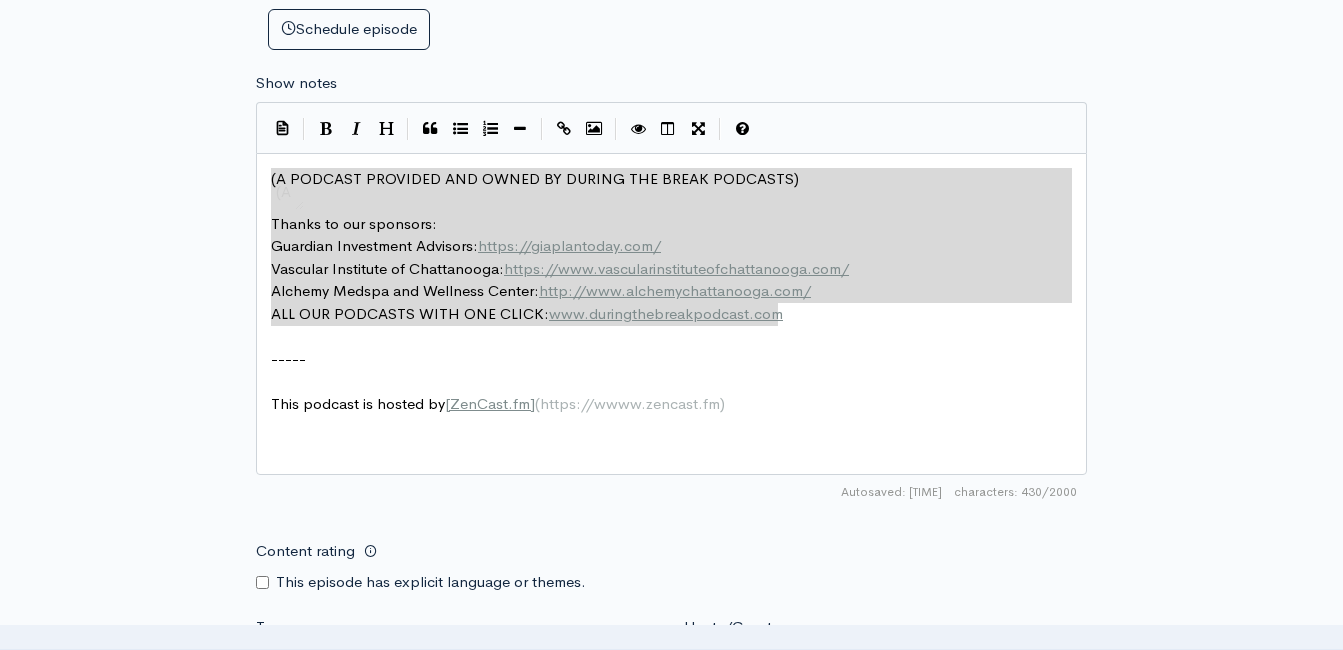 type on "​(A PODCAST PROVIDED AND OWNED BY DURING THE BREAK PODCASTS)
Thanks to our sponsors:
Guardian Investment Advisors: https://giaplantoday.com/
Vascular Institute of Chattanooga: https://www.vascularinstituteofchattanooga.com/
Alchemy Medspa and Wellness Center: http://www.alchemychattanooga.com/
ALL OUR PODCASTS WITH ONE CLICK: www.duringthebreakpodcast.com" 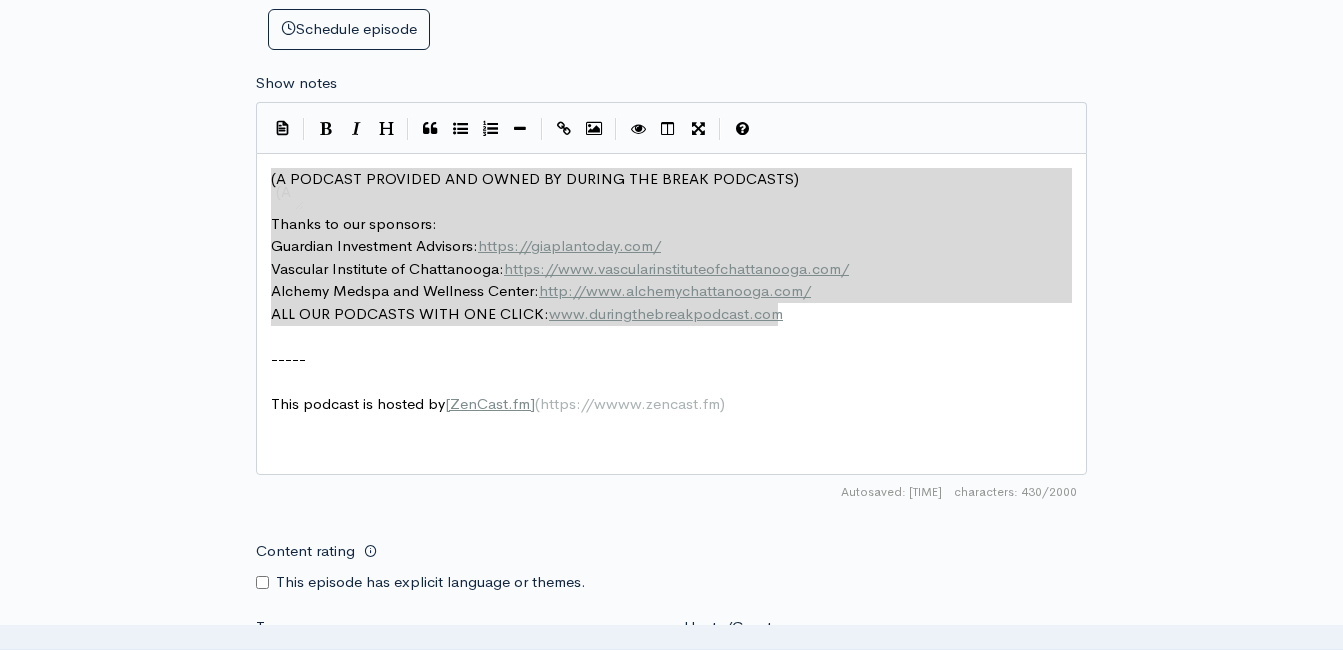 scroll, scrollTop: 2, scrollLeft: 0, axis: vertical 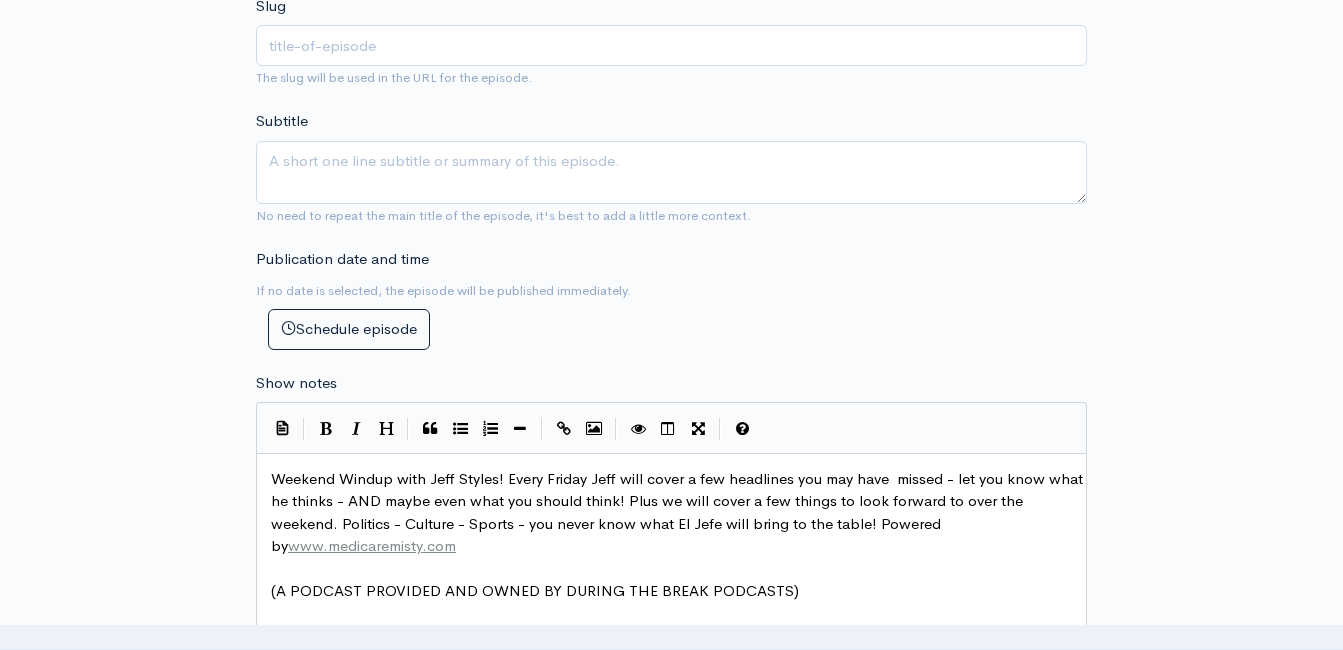 type 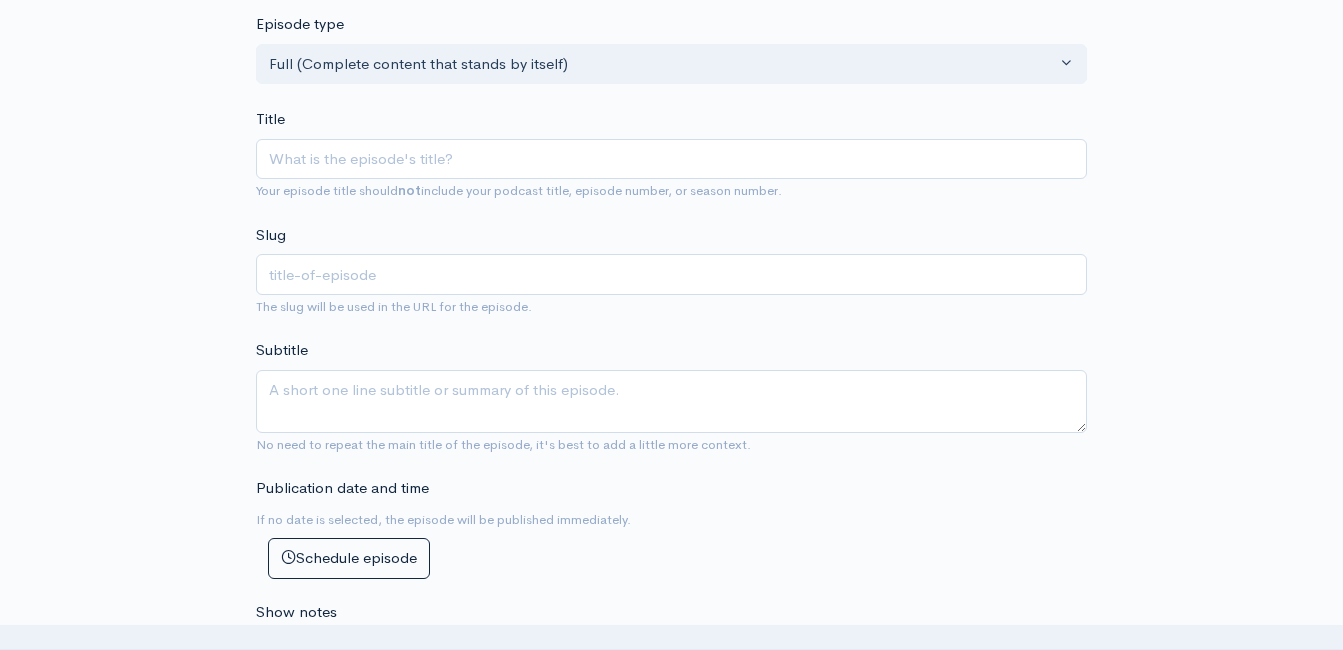 scroll, scrollTop: 300, scrollLeft: 0, axis: vertical 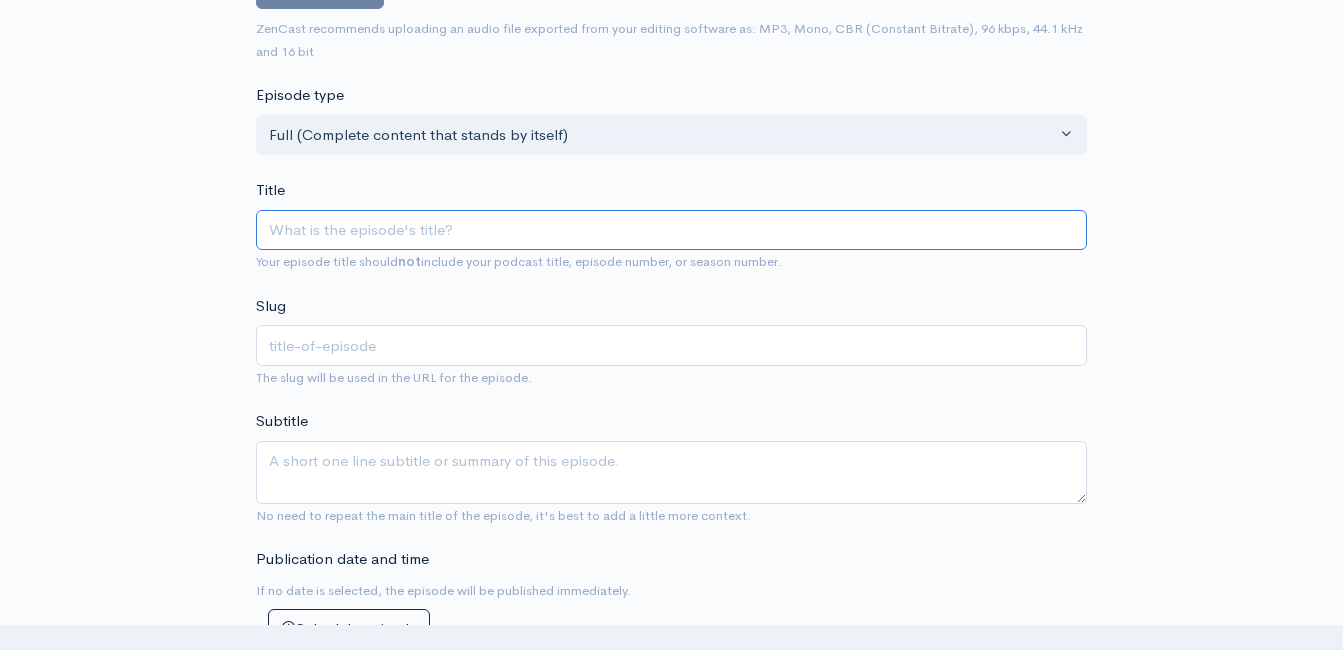 click on "Title" at bounding box center (671, 230) 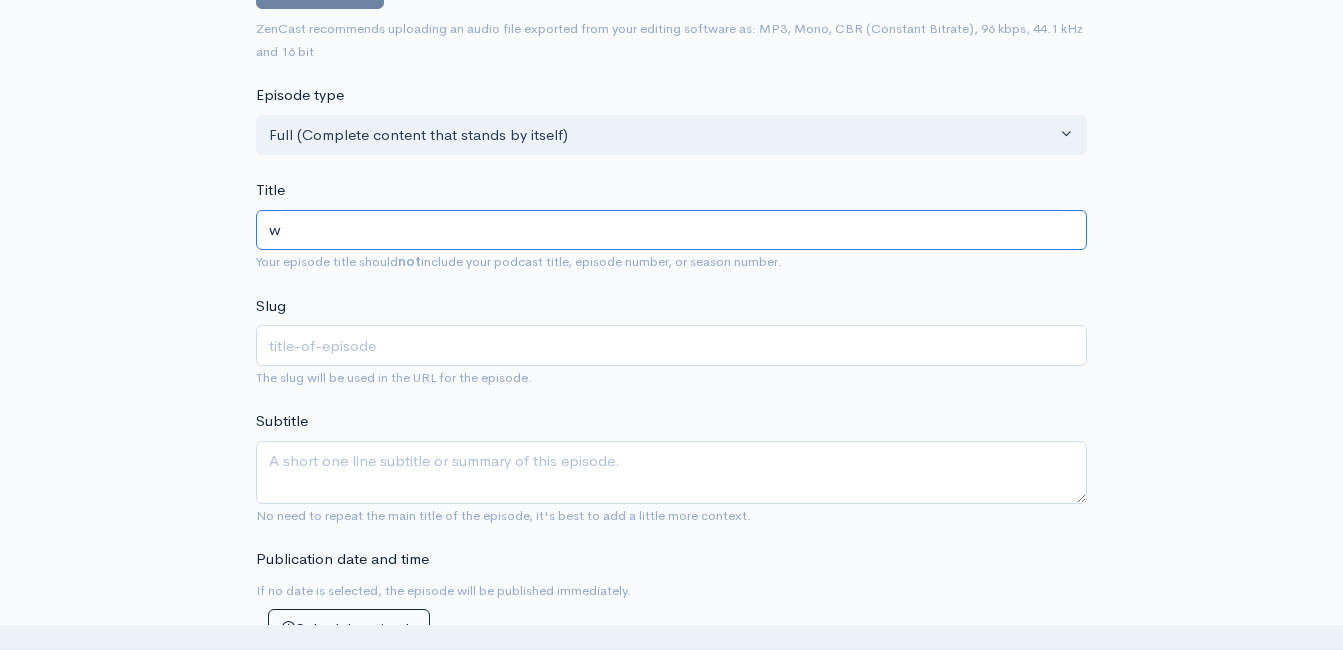 type on "w" 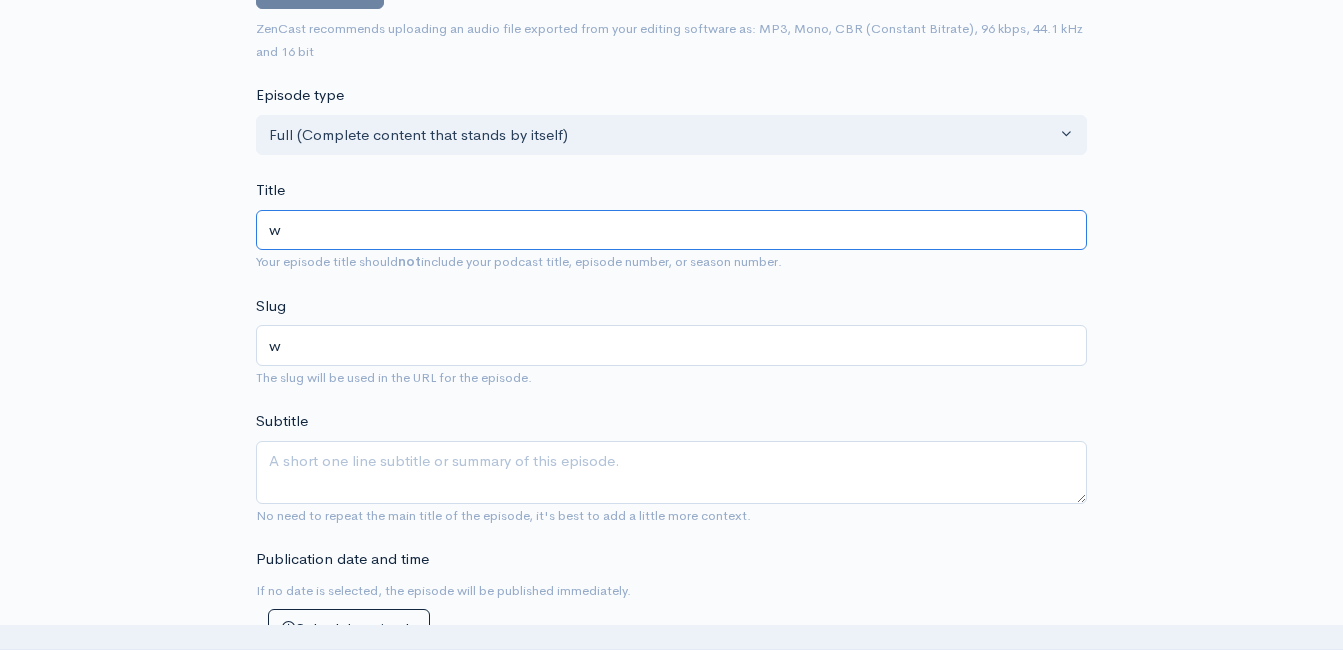 type on "Weston Wamp is Running for Mayor of Hamilton County, Tn!" 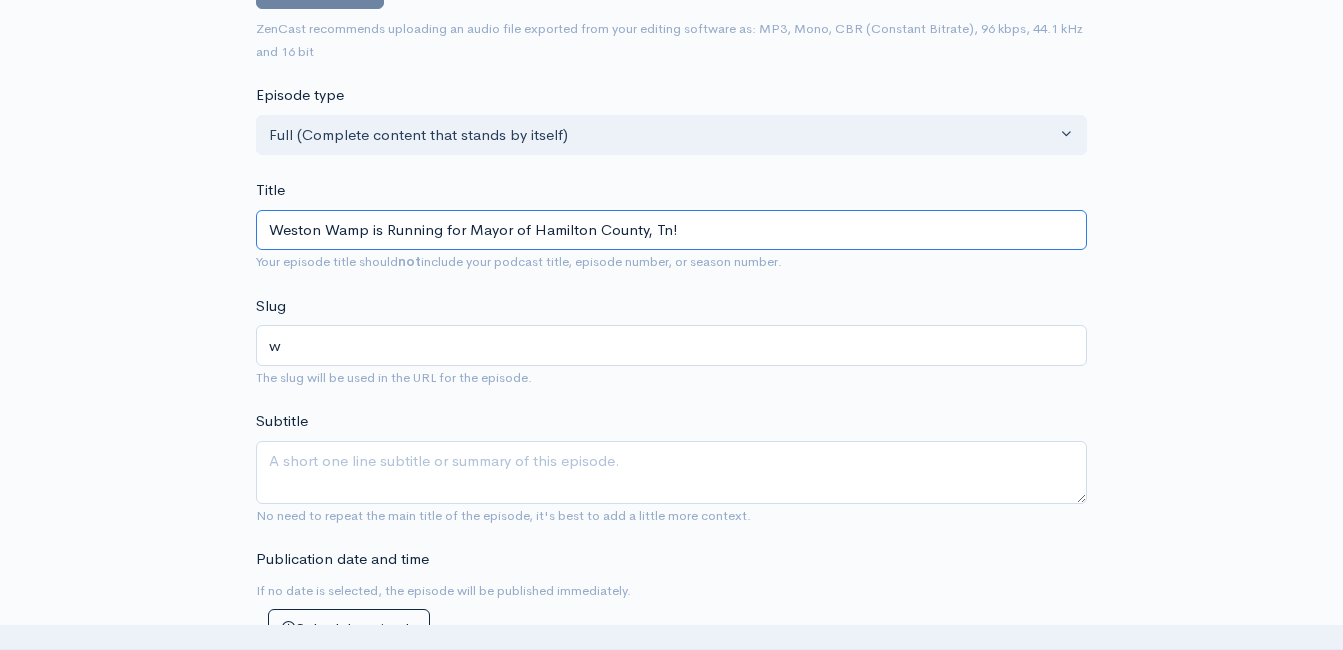 type on "weston-wamp-is-running-for-mayor-of-hamilton-county-tn" 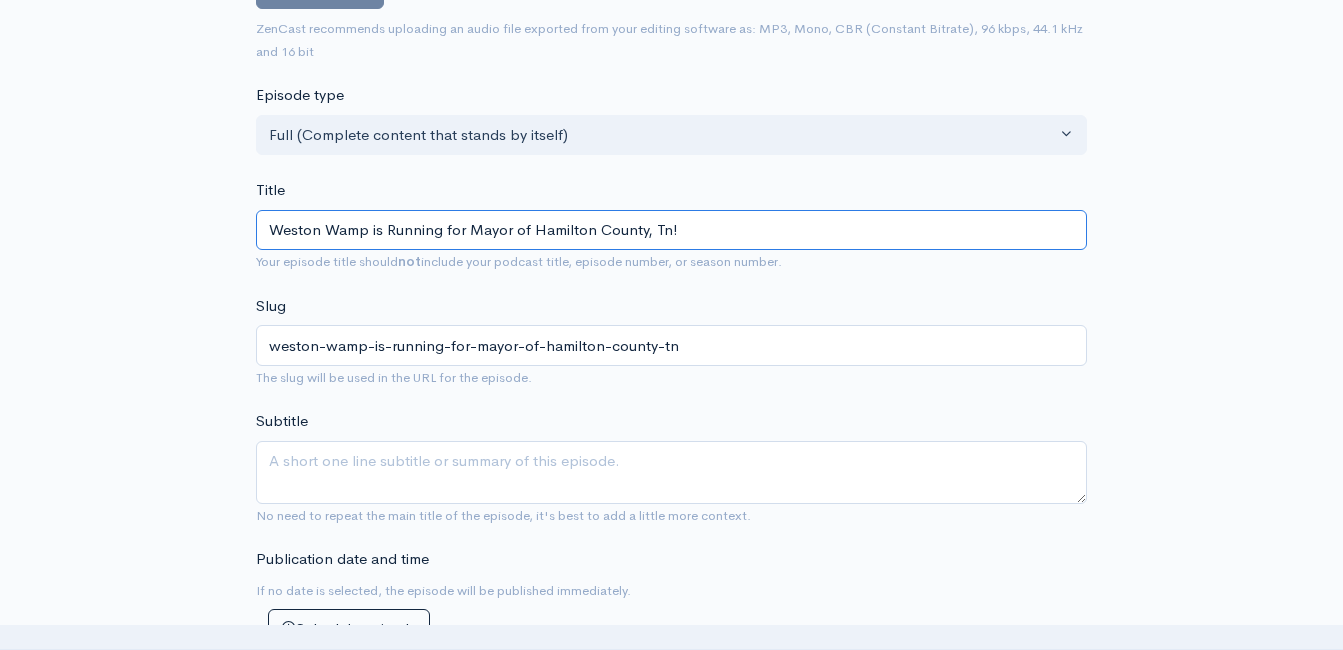 drag, startPoint x: 709, startPoint y: 231, endPoint x: 272, endPoint y: 254, distance: 437.60486 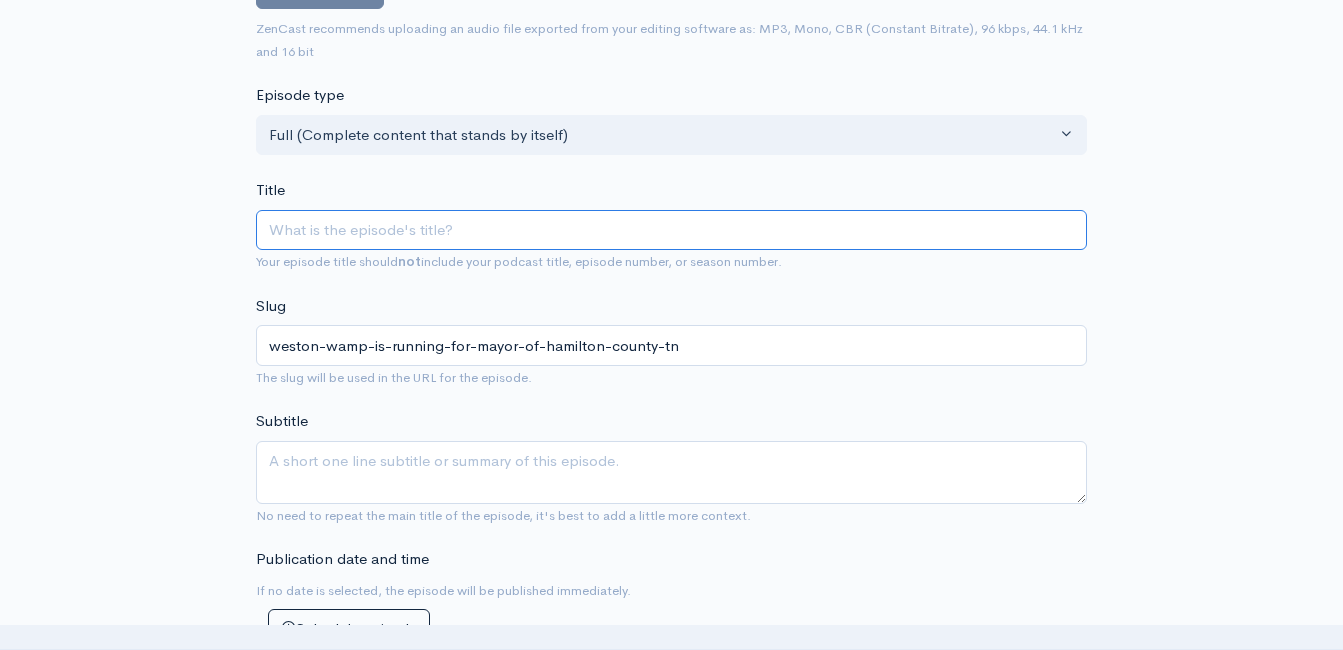 type 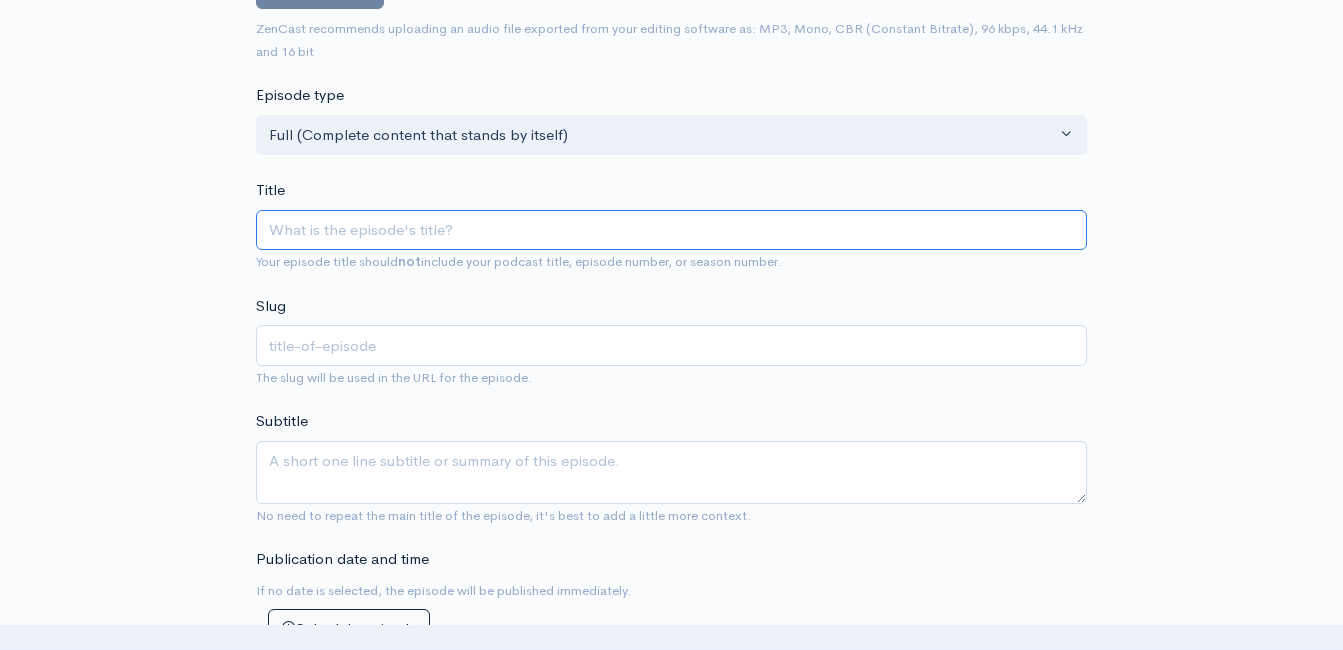 type on "W" 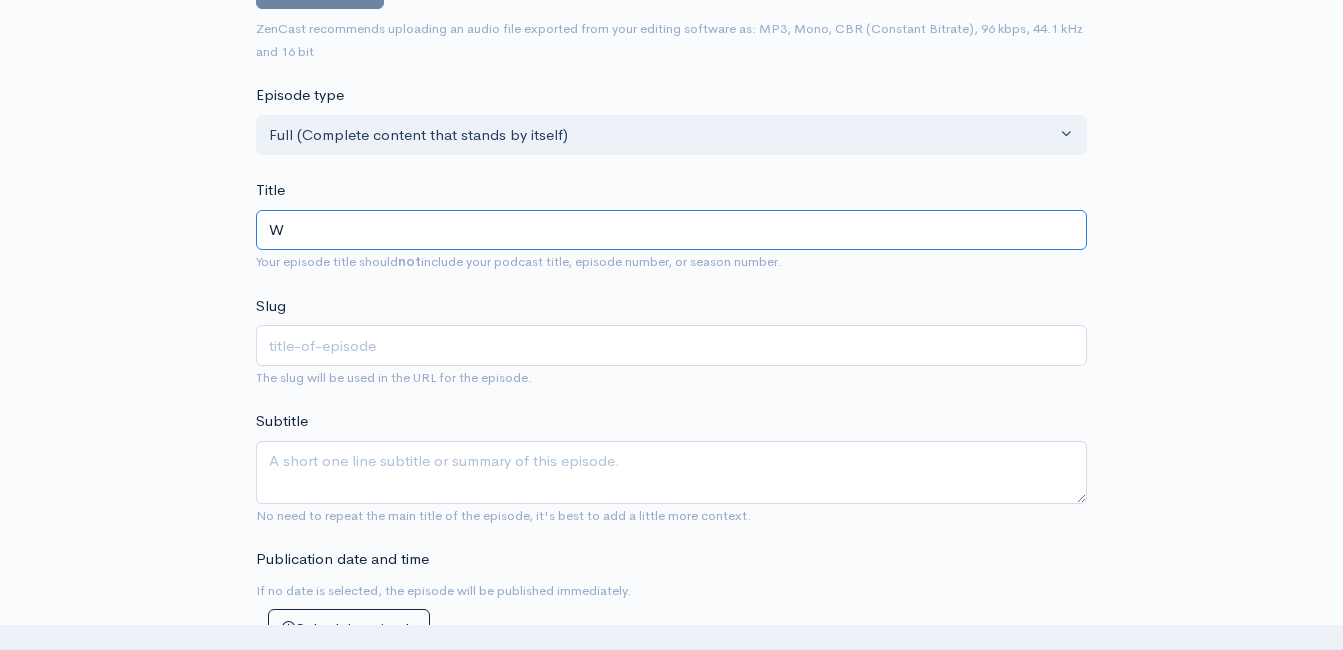 type on "w" 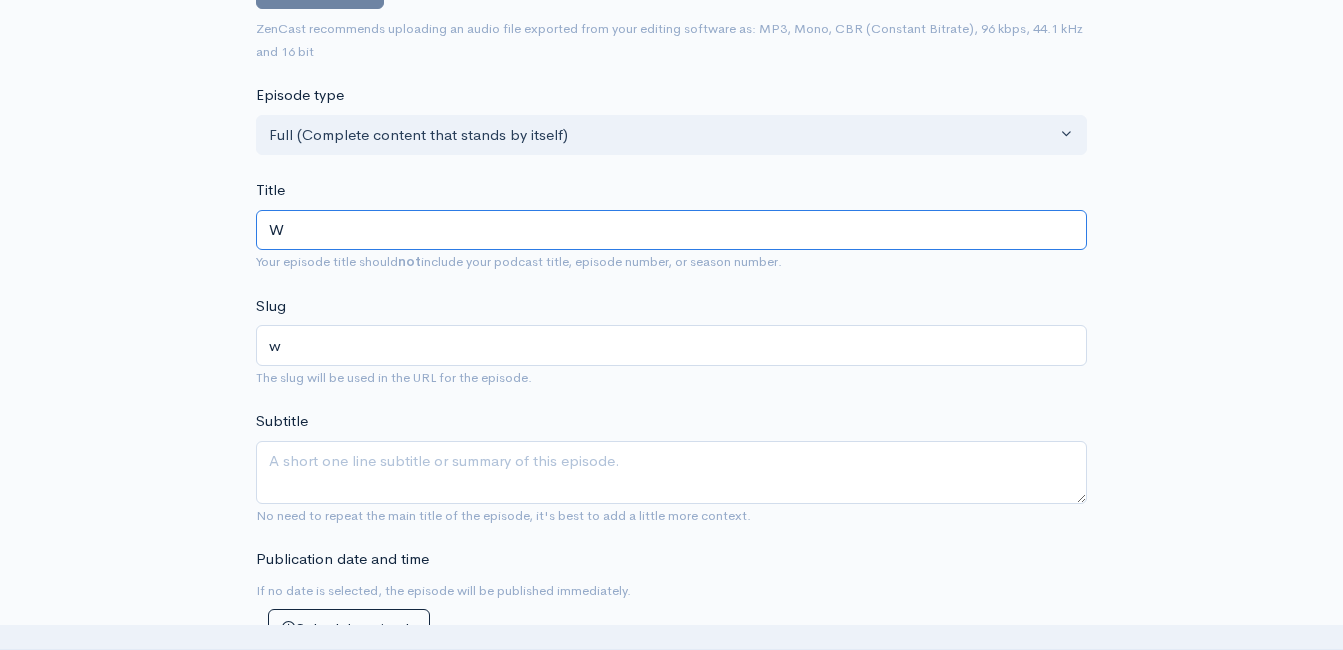 type on "We" 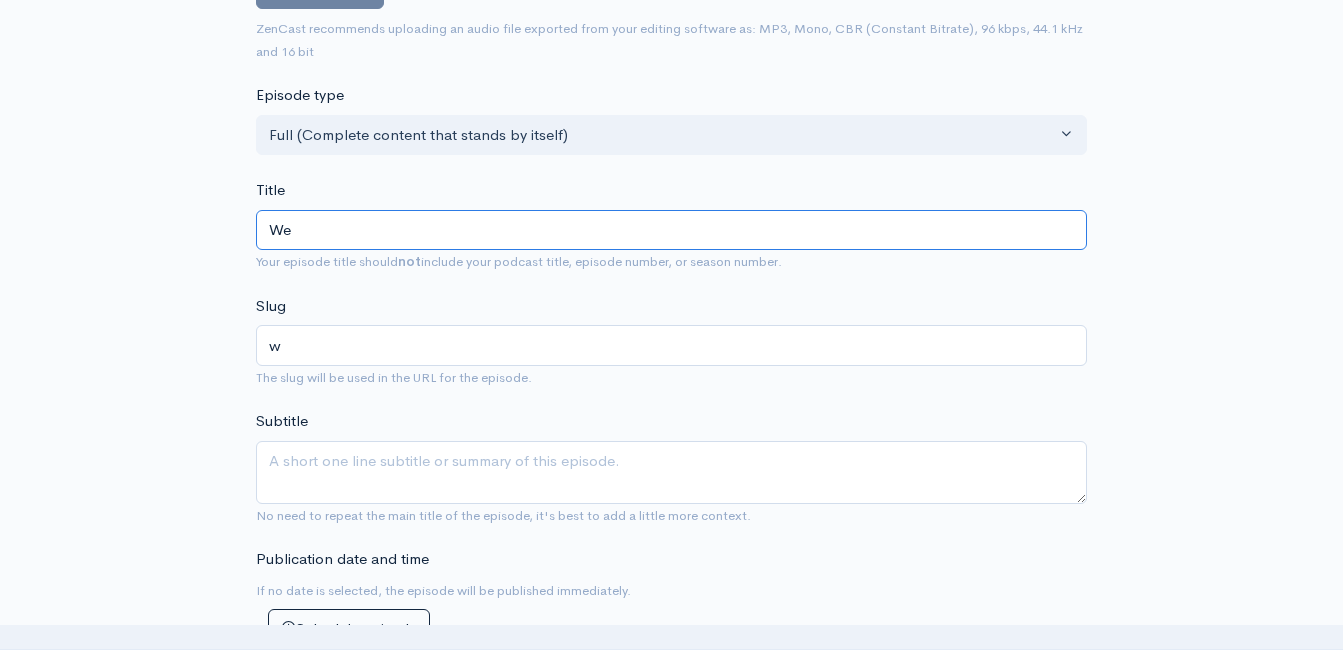 type on "we" 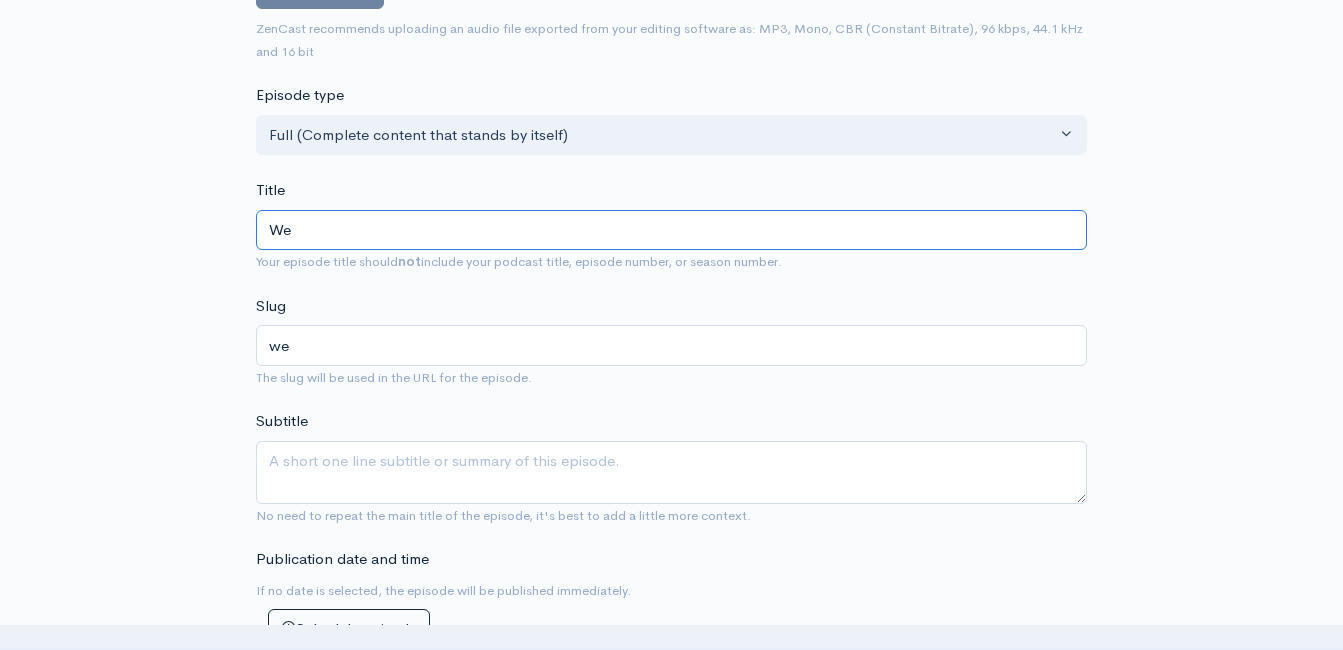 type on "Wee" 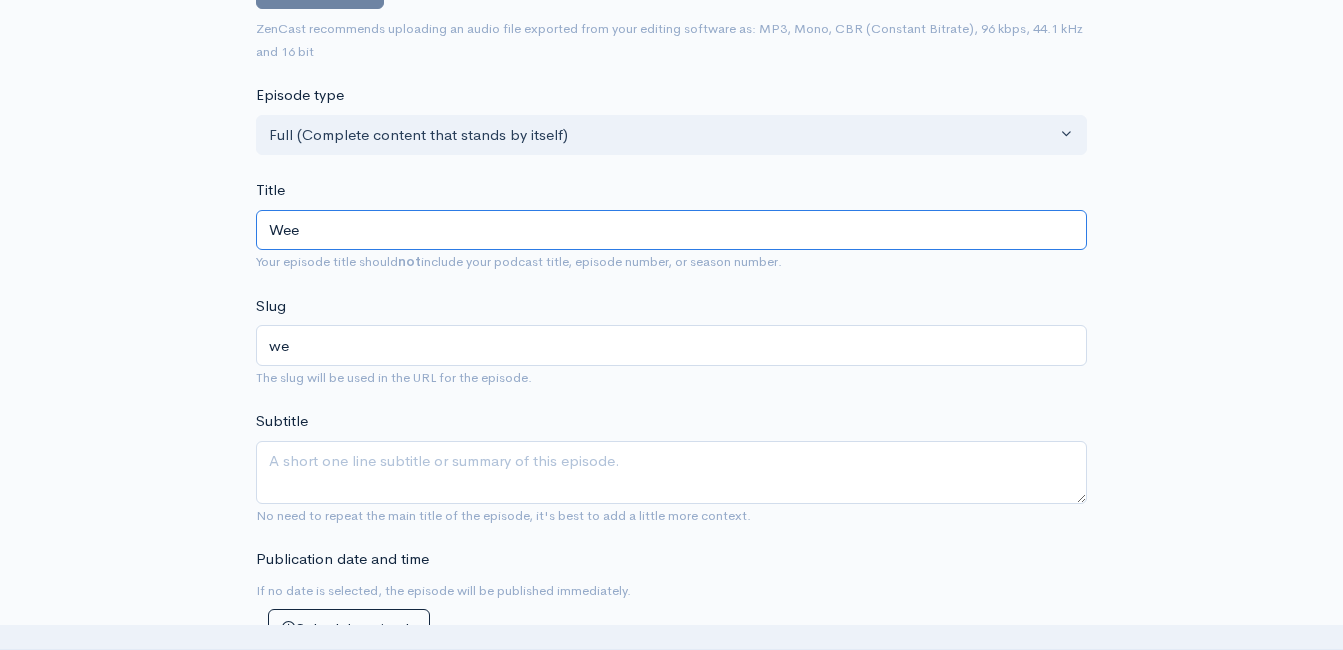 type on "wee" 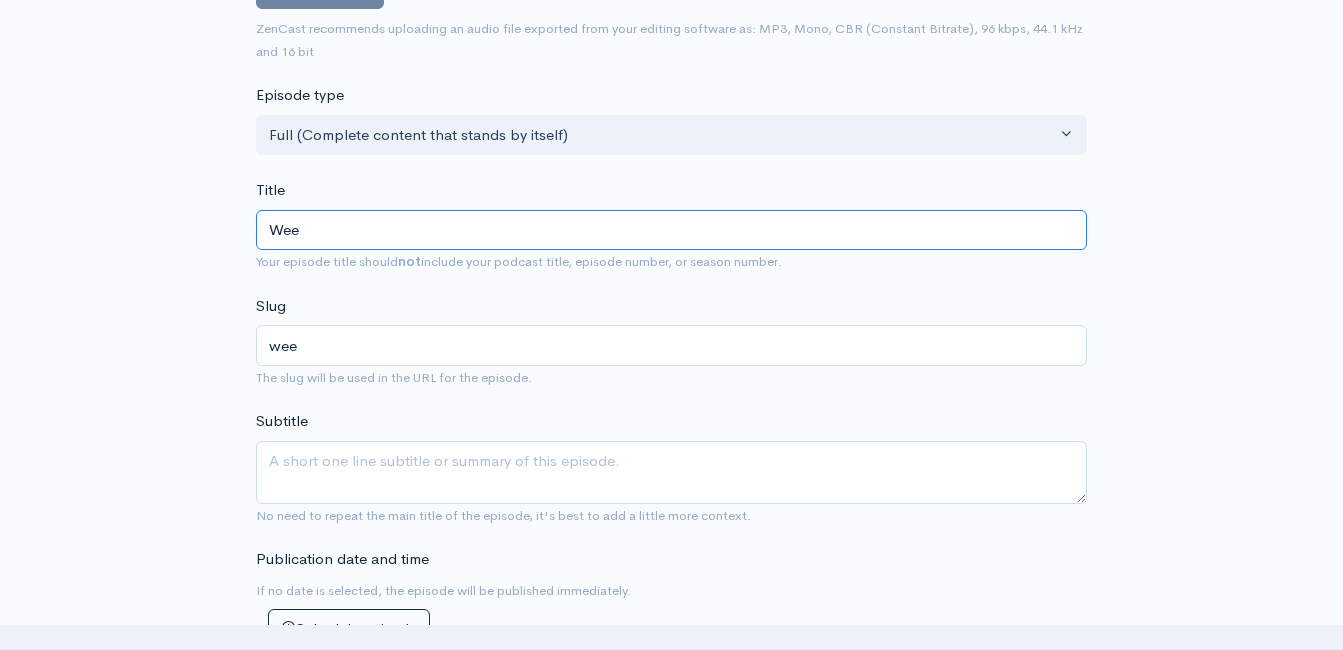 type on "Week" 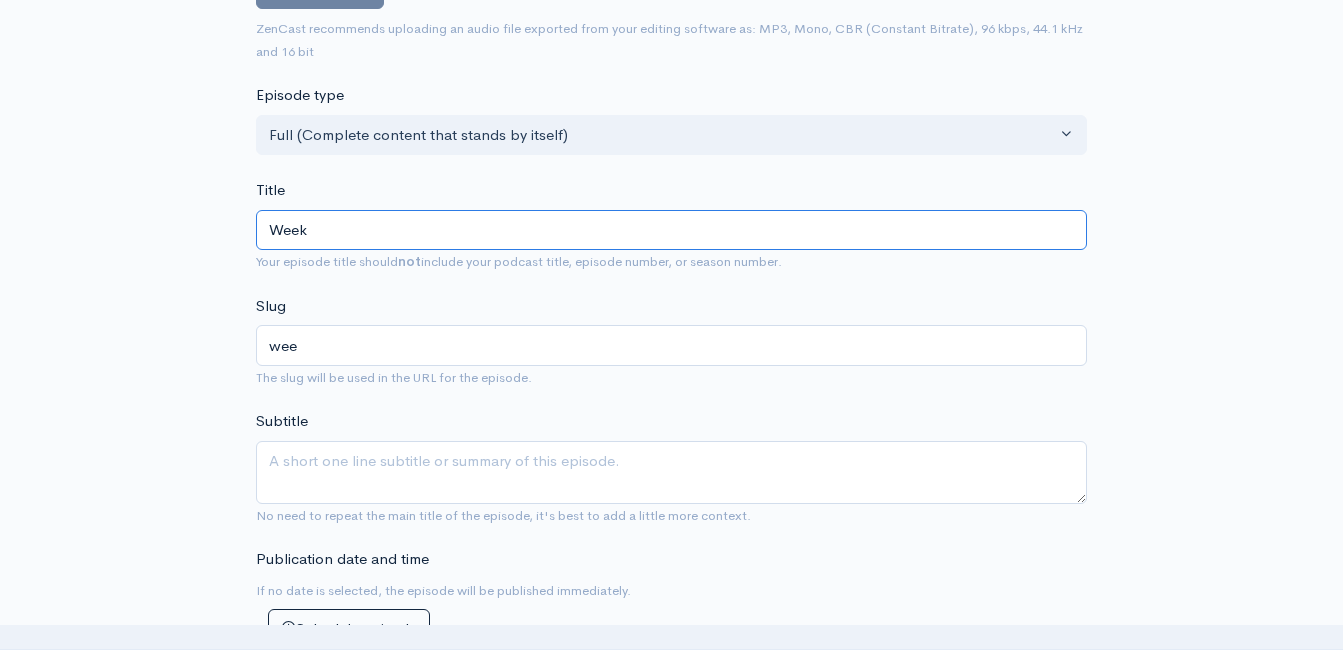 type on "week" 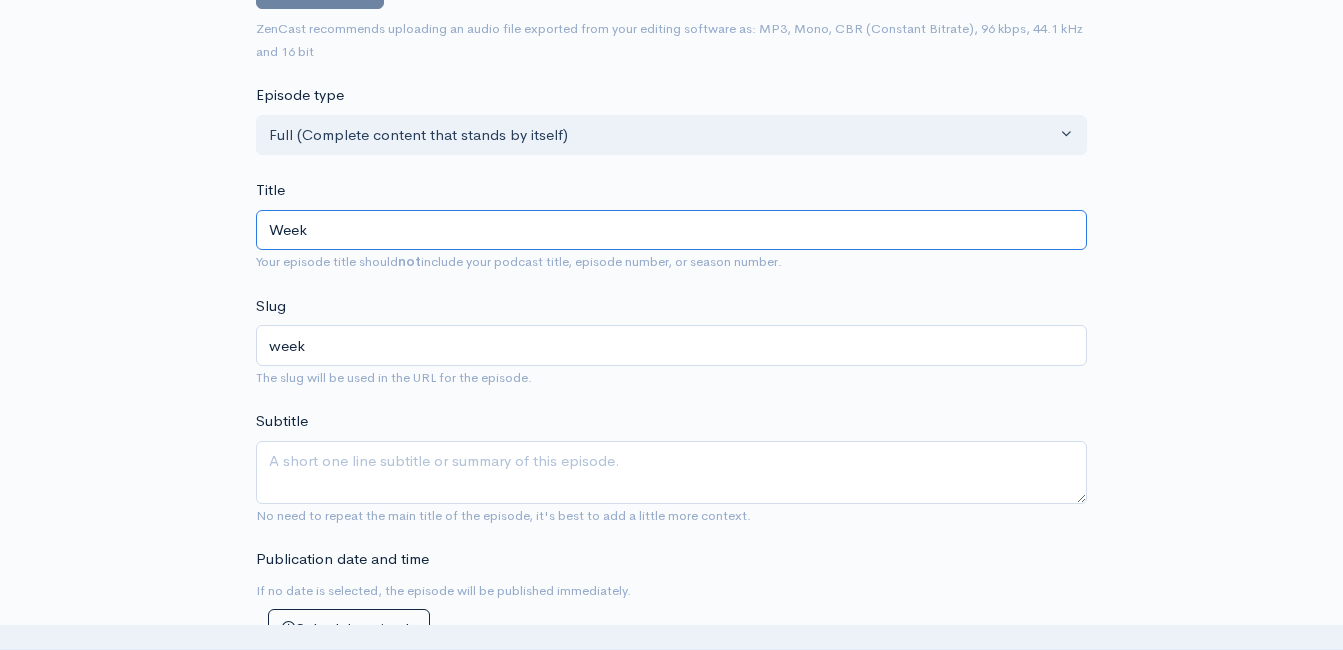 type on "Weeke" 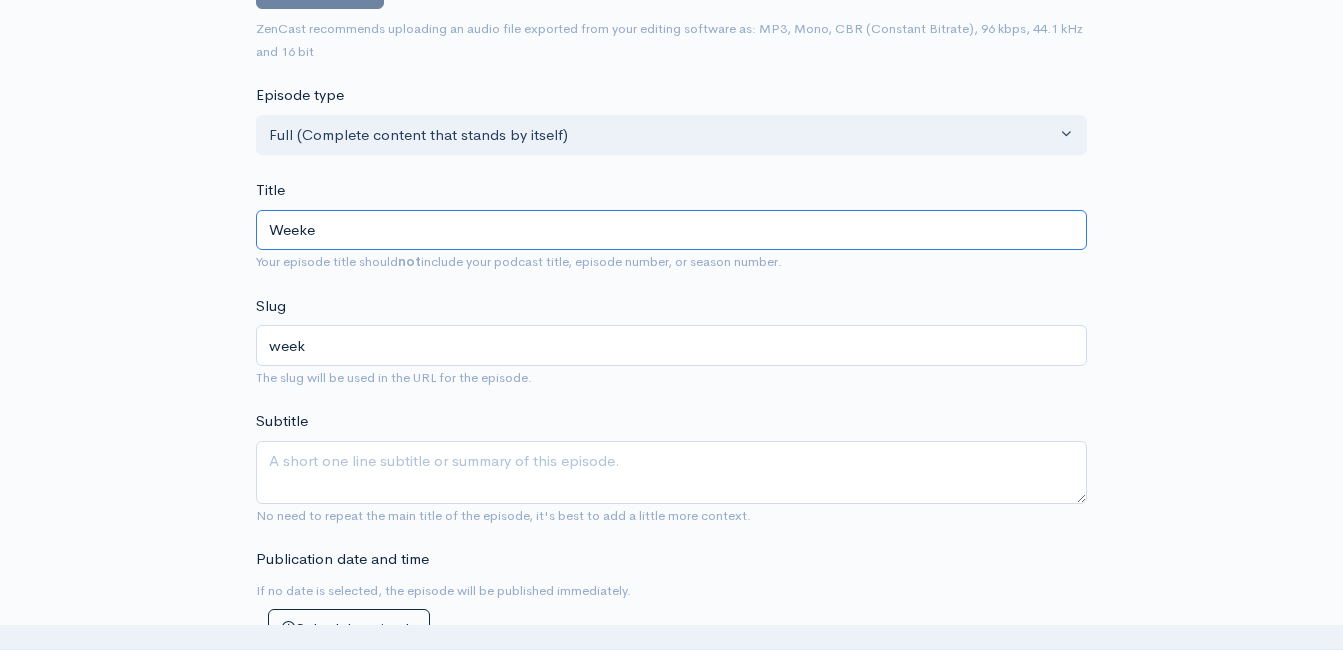 type on "weeke" 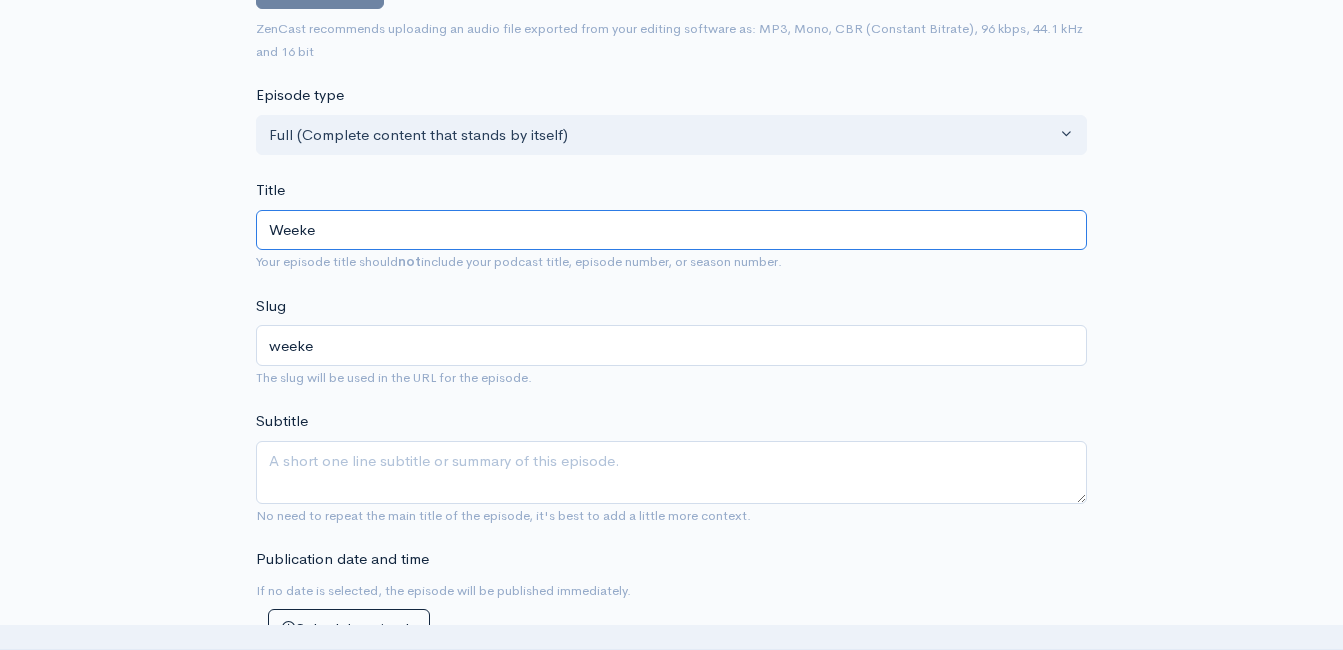 type on "Weeken" 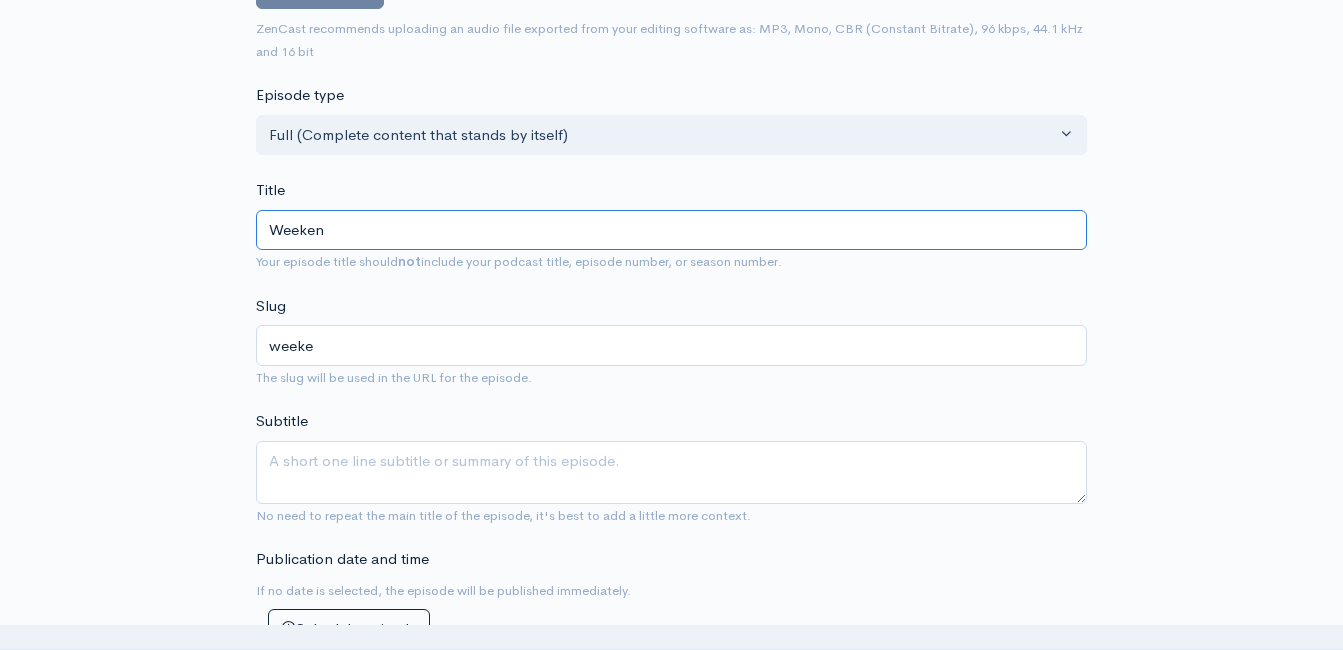 type on "weeken" 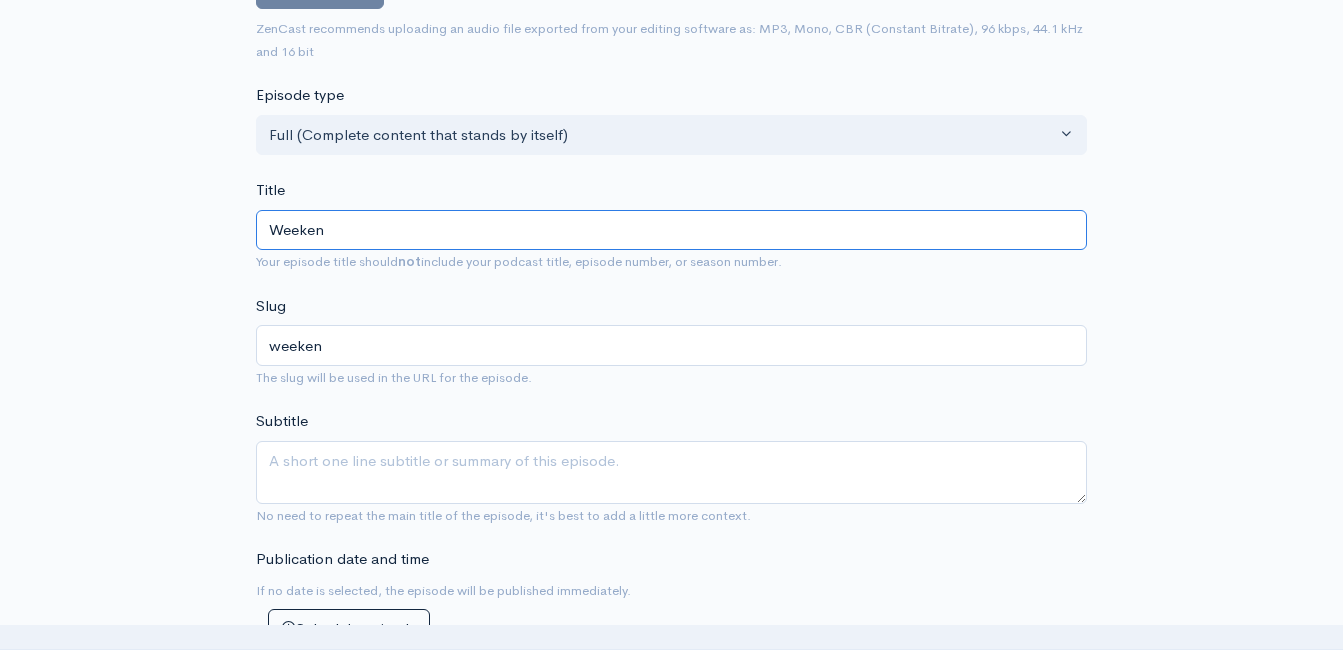 type on "Weekend" 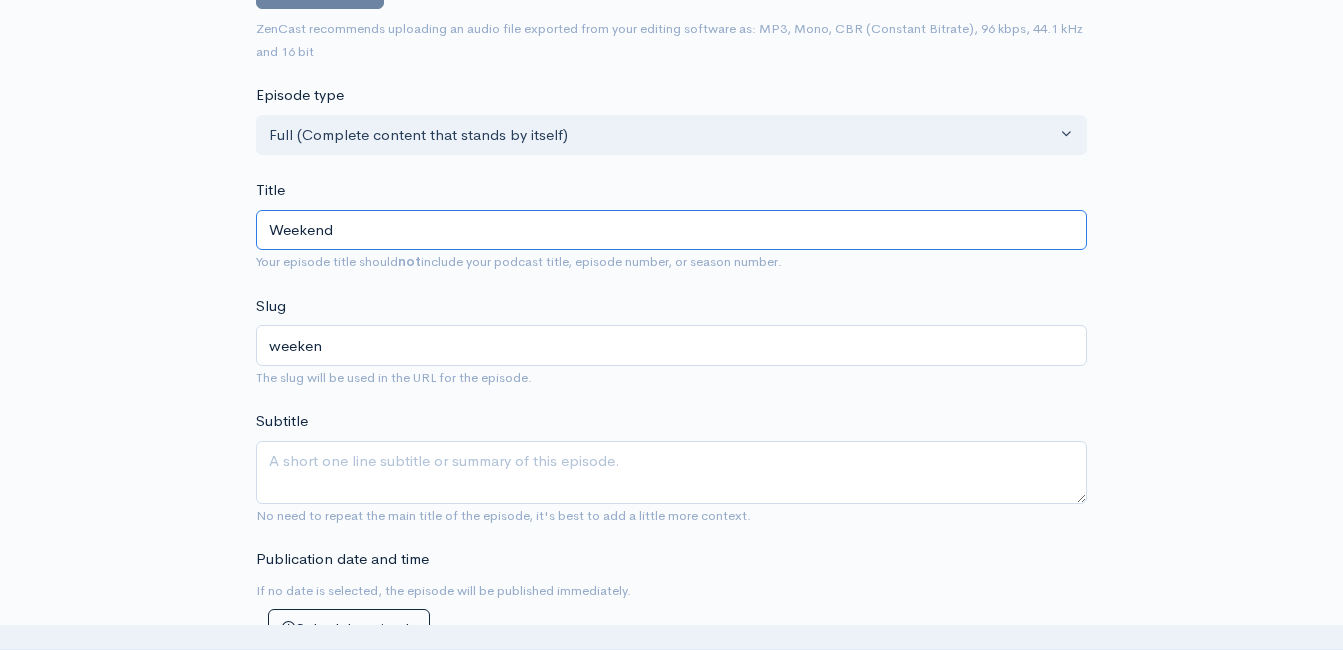 type on "weekend" 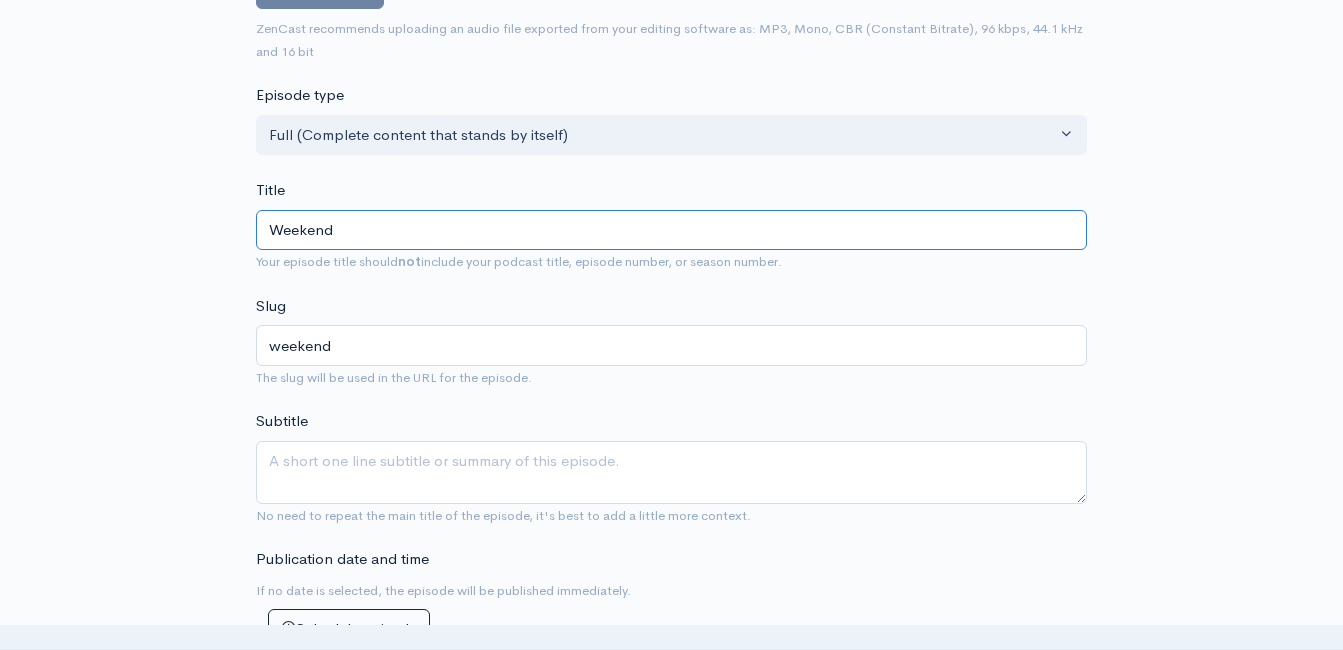 type on "Weekend Windup with Jeff Styles! Headlines AND Opinions! 1/5/24" 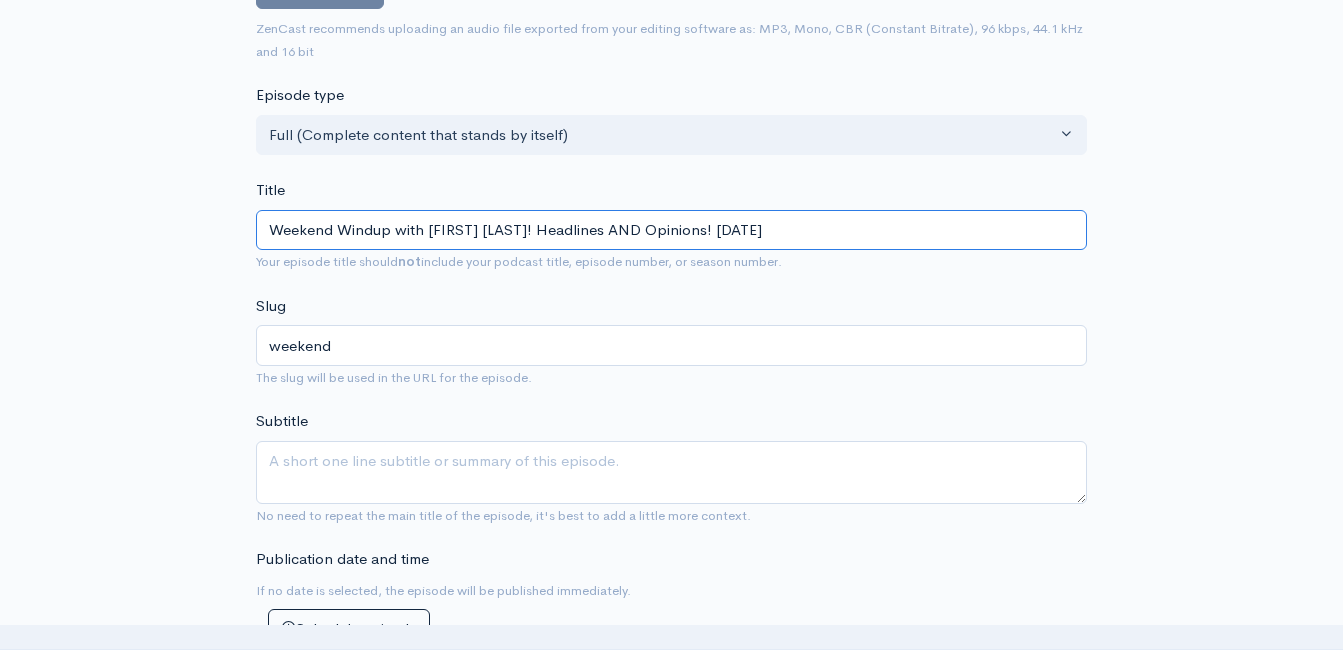 type on "weekend-windup-with-jeff-styles-headlines-and-opinions-1524" 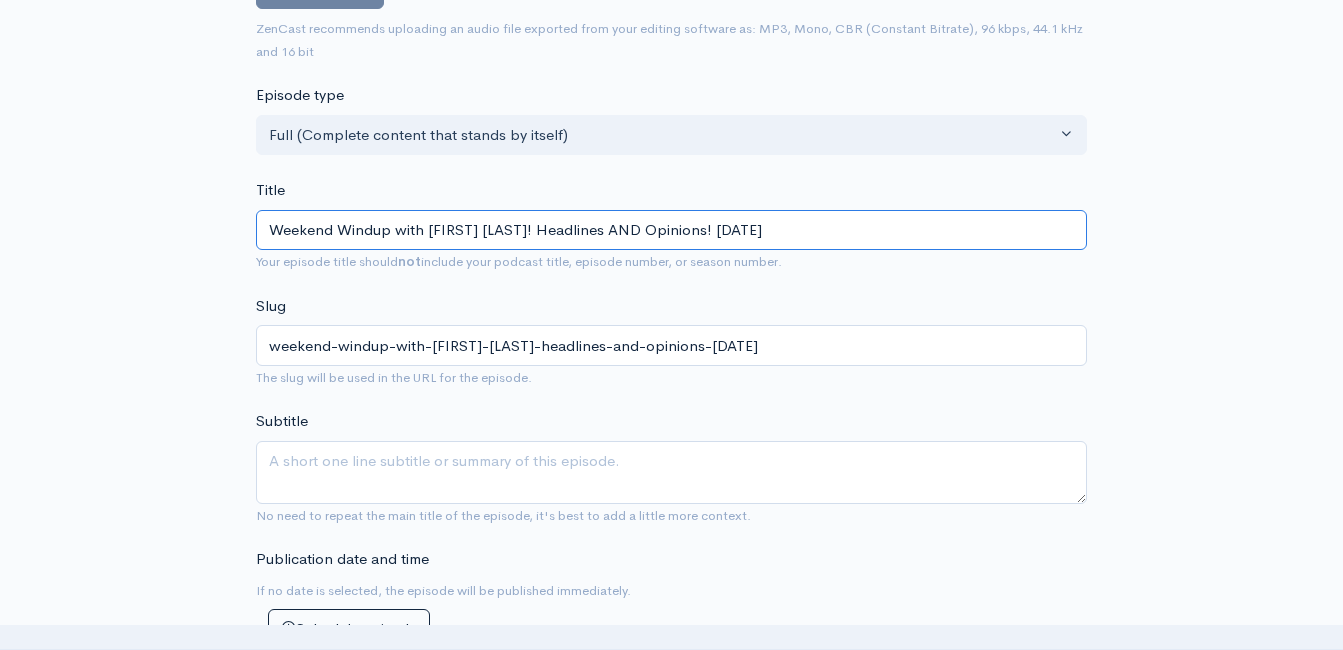 drag, startPoint x: 788, startPoint y: 234, endPoint x: 691, endPoint y: 236, distance: 97.020615 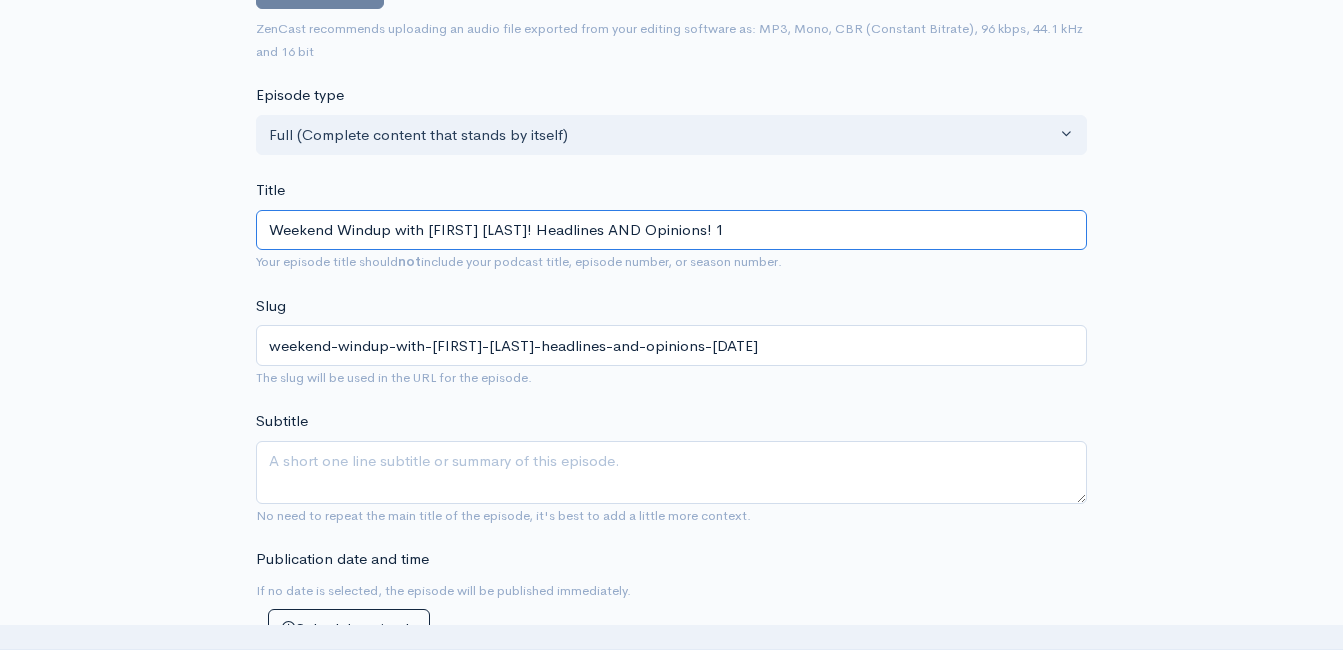 type on "weekend-windup-with-jeff-styles-headlines-and-opinions-1" 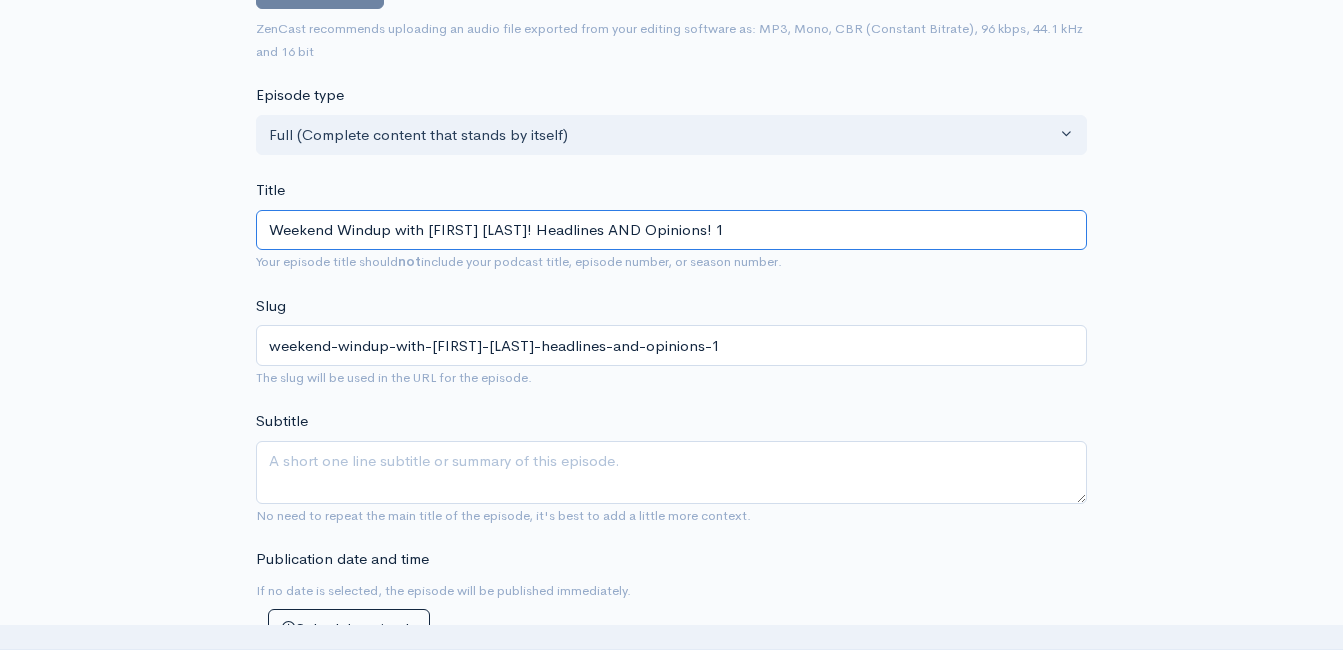 type on "Weekend Windup with Jeff Styles! Headlines AND Opinions!" 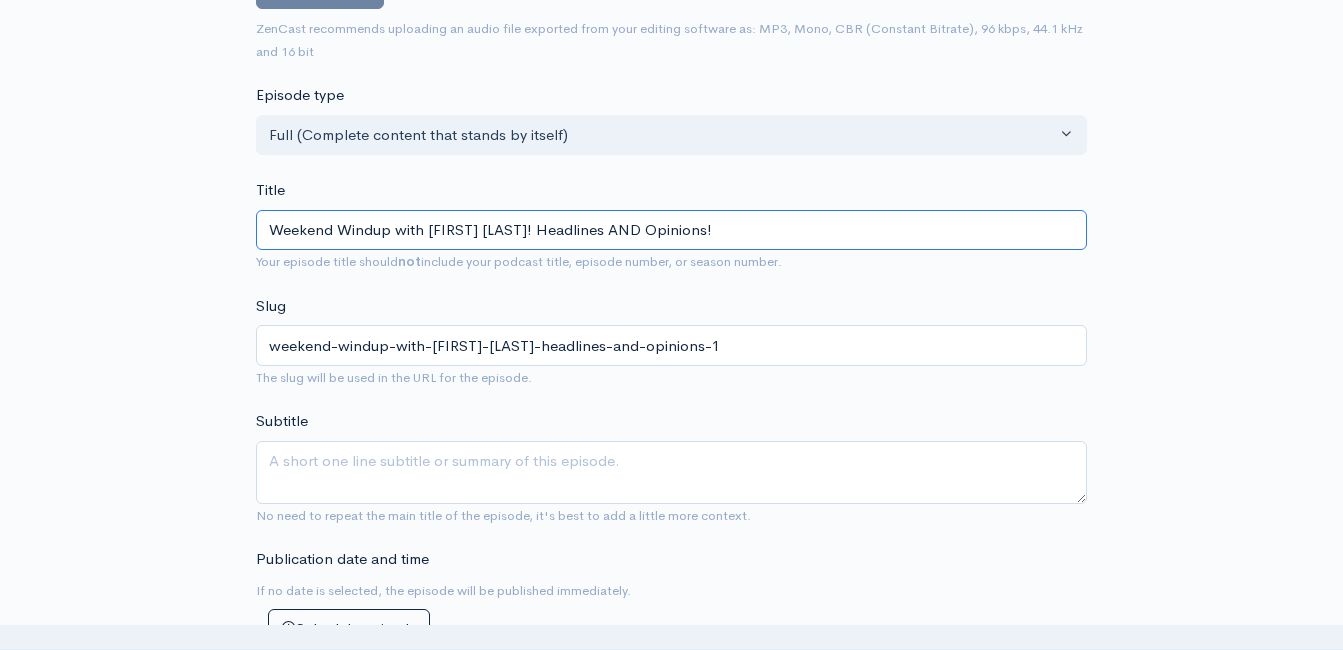 type on "weekend-windup-with-jeff-styles-headlines-and-opinions" 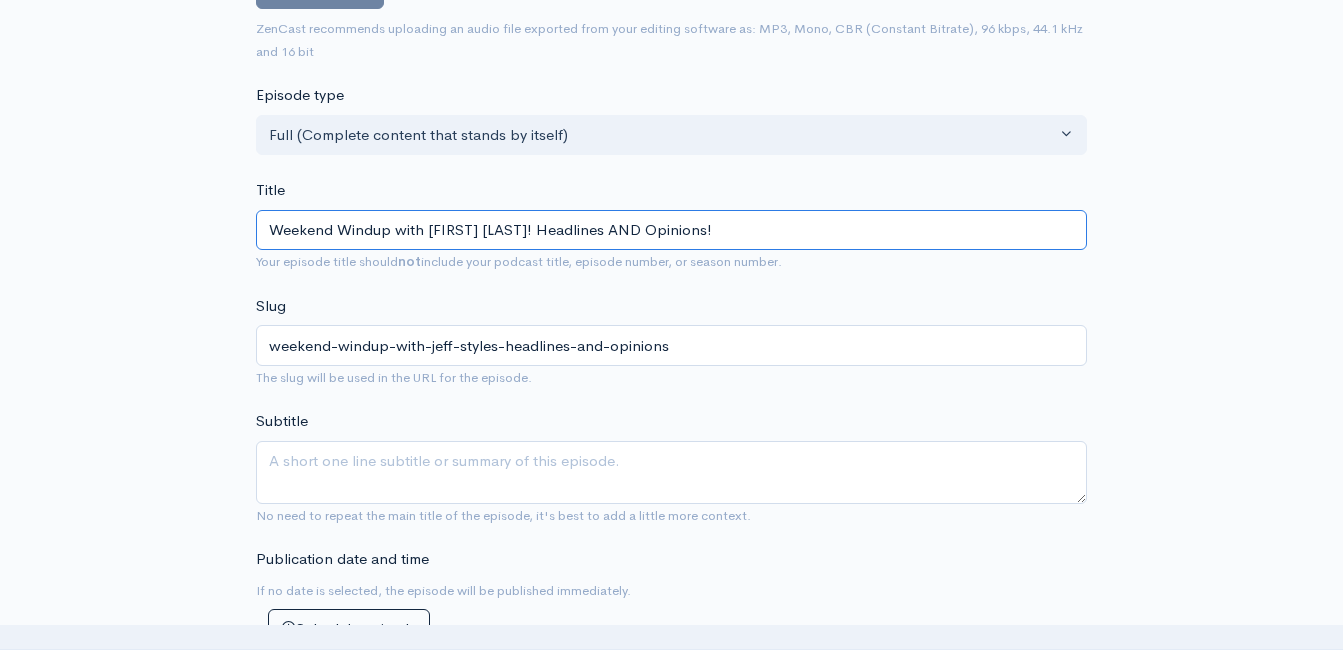 type on "Weekend Windup with Jeff Styles! Headlines AND Opinions! 8" 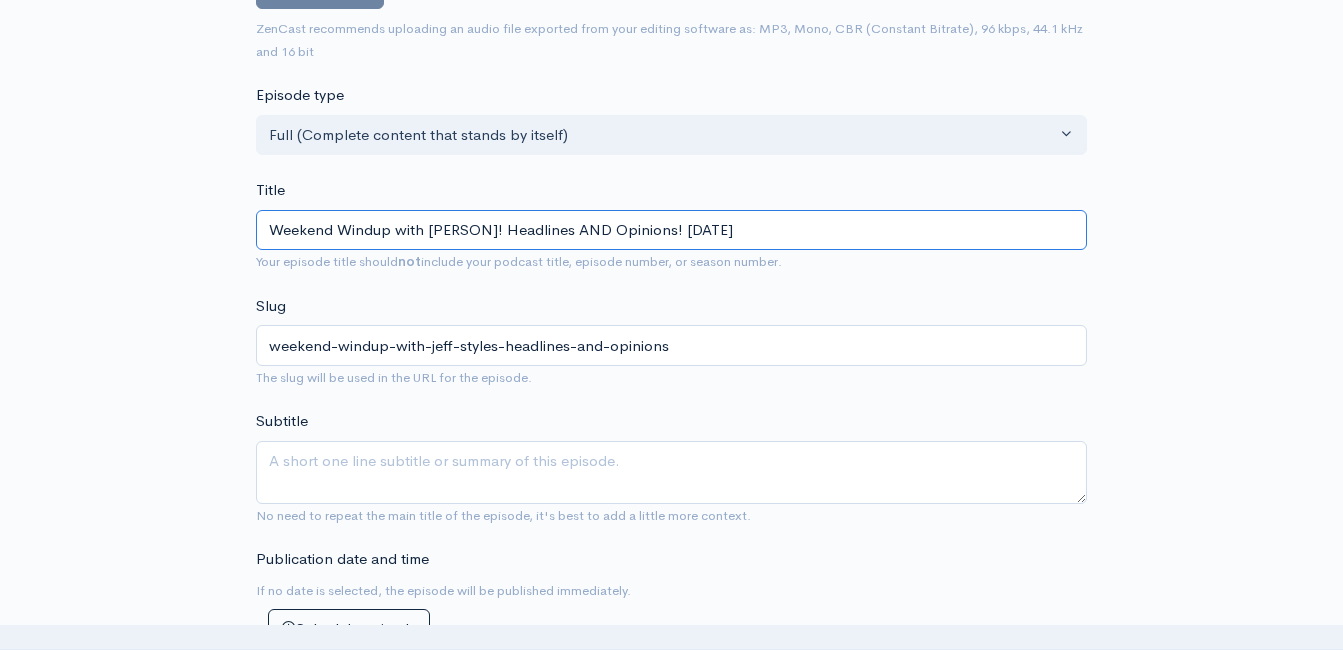 type on "weekend-windup-with-jeff-styles-headlines-and-opinions-8" 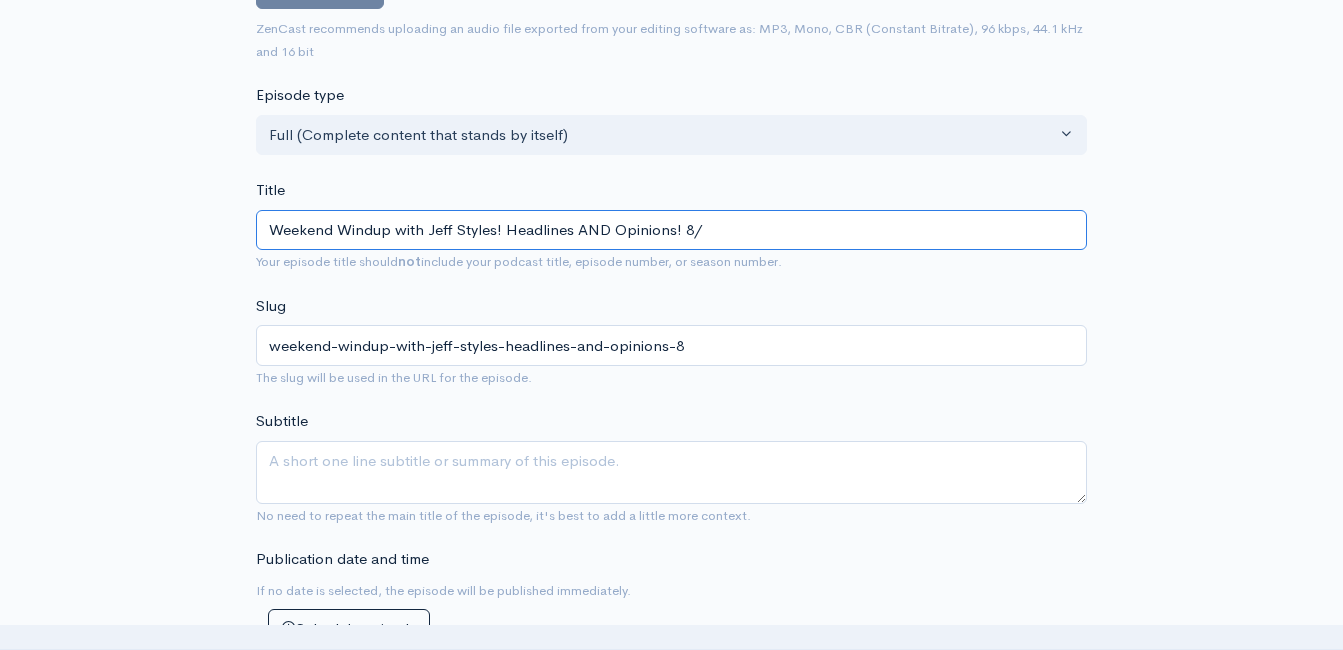 type on "Weekend Windup with Jeff Styles! Headlines AND Opinions! 8/1" 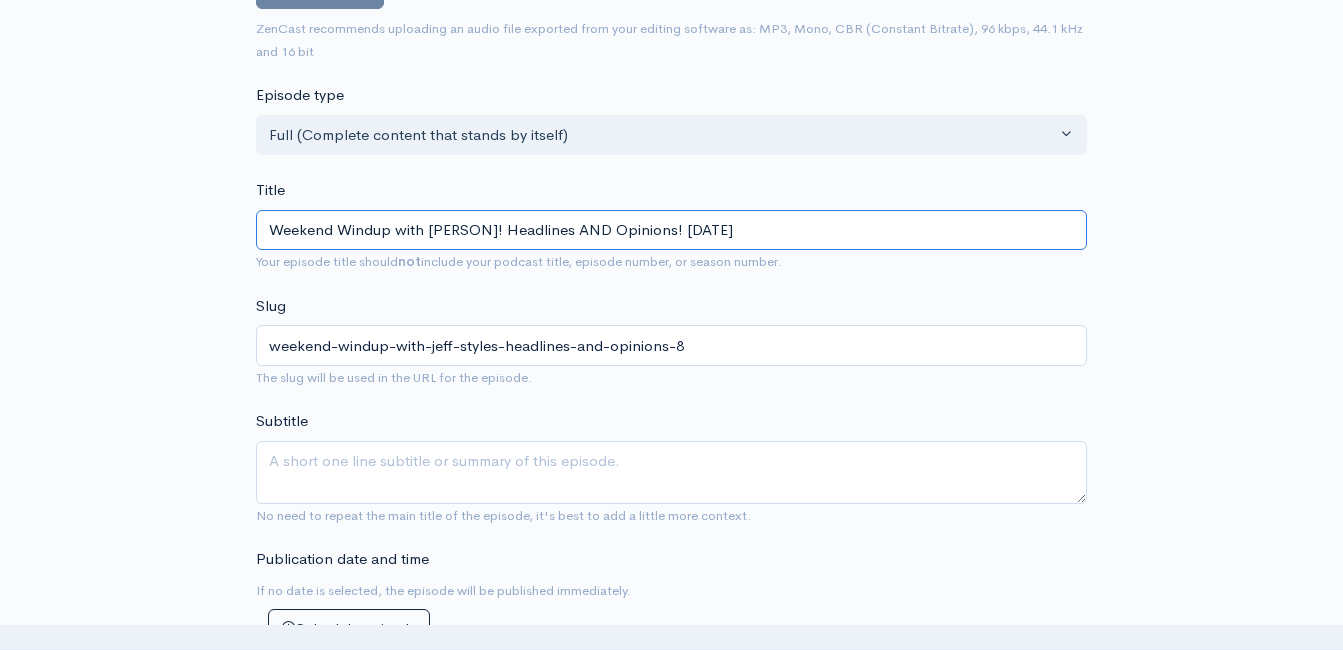 type on "weekend-windup-with-jeff-styles-headlines-and-opinions-81" 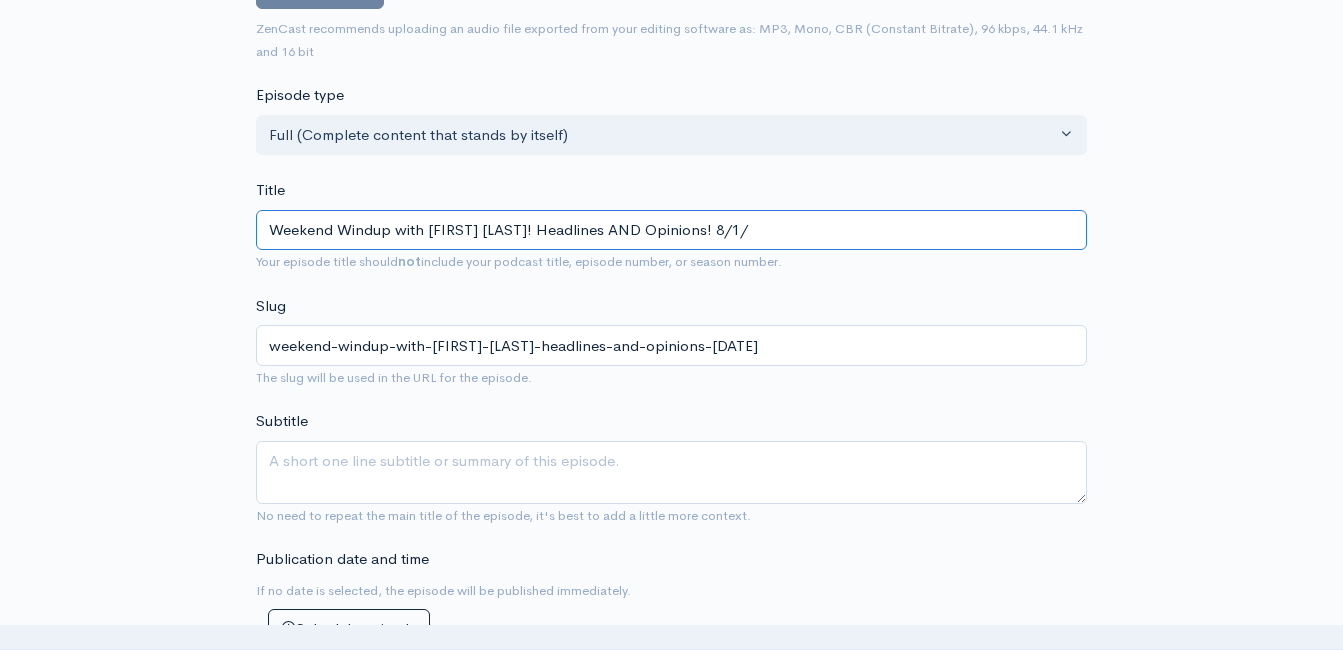 type on "Weekend Windup with Jeff Styles! Headlines AND Opinions! 8/1/2" 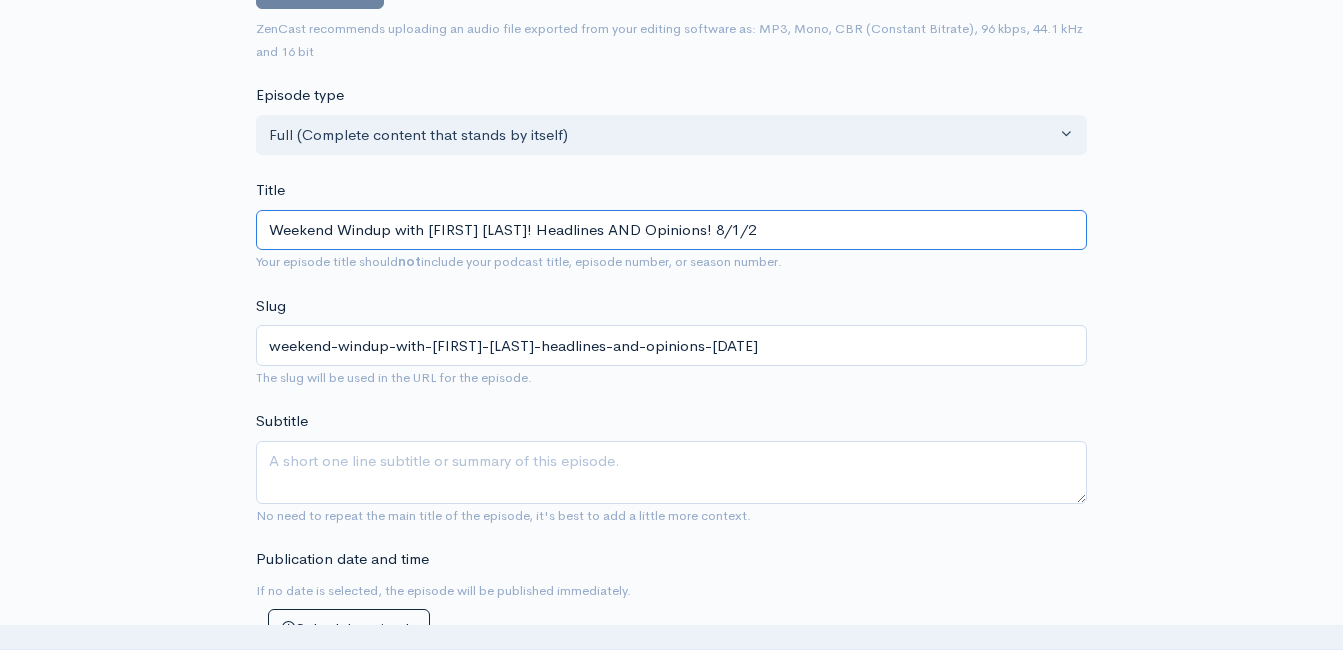type on "weekend-windup-with-jeff-styles-headlines-and-opinions-812" 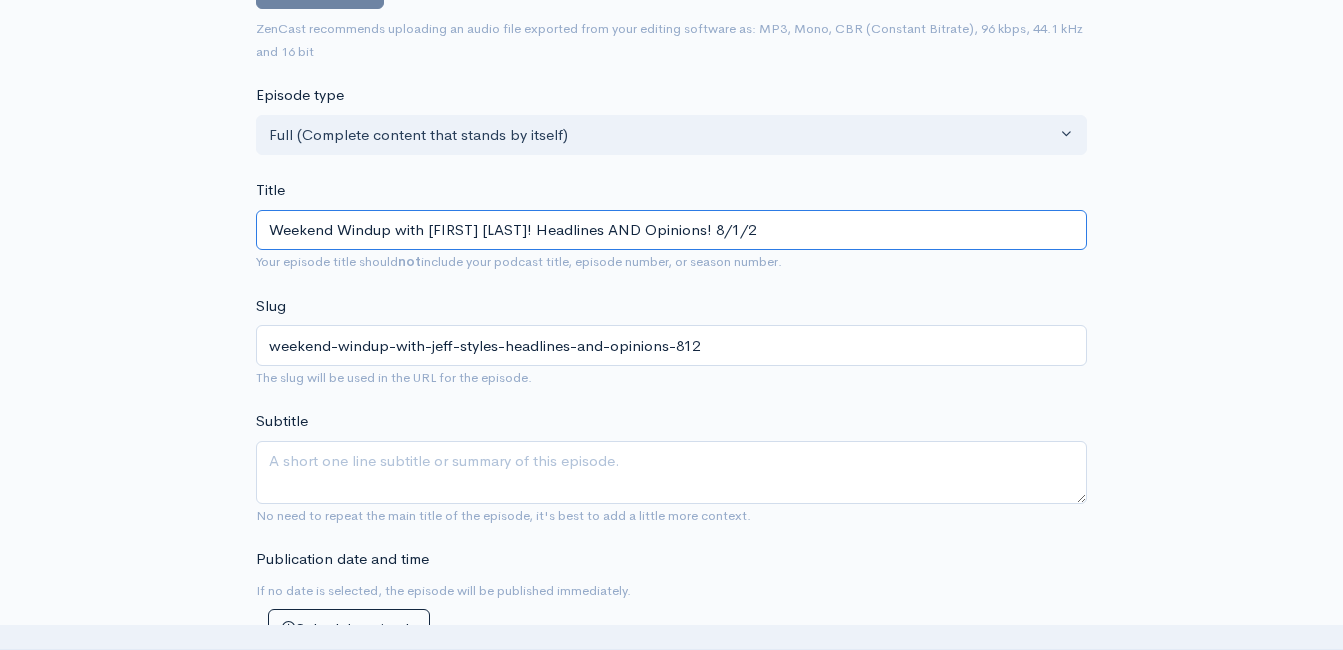 type on "Weekend Windup with Jeff Styles! Headlines AND Opinions! 8/1/25" 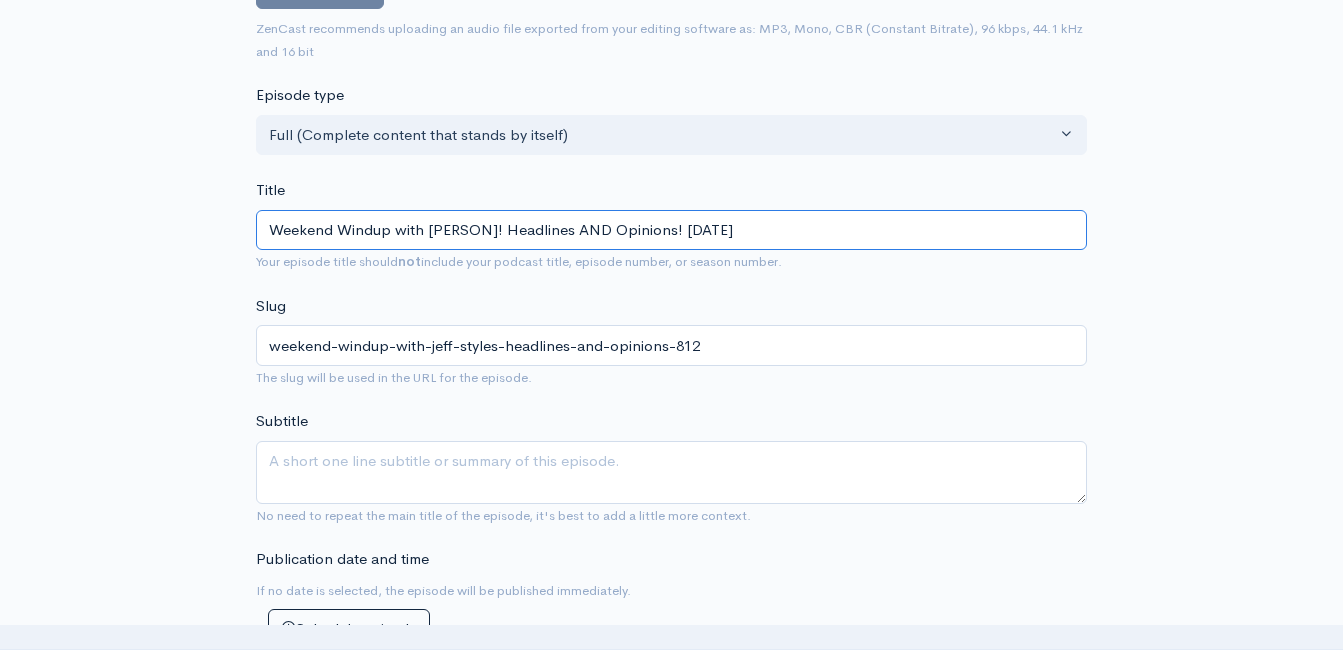 type on "weekend-windup-with-jeff-styles-headlines-and-opinions-8125" 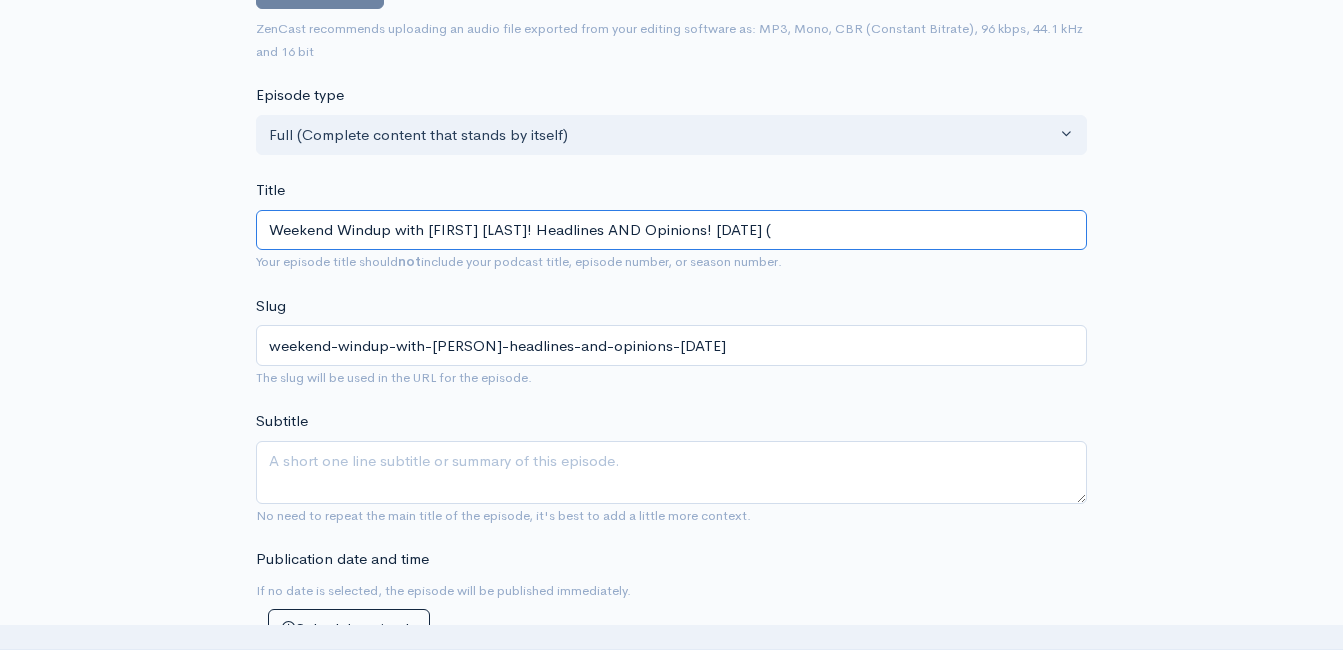 type on "Weekend Windup with Jeff Styles! Headlines AND Opinions! 8/1/25 (P" 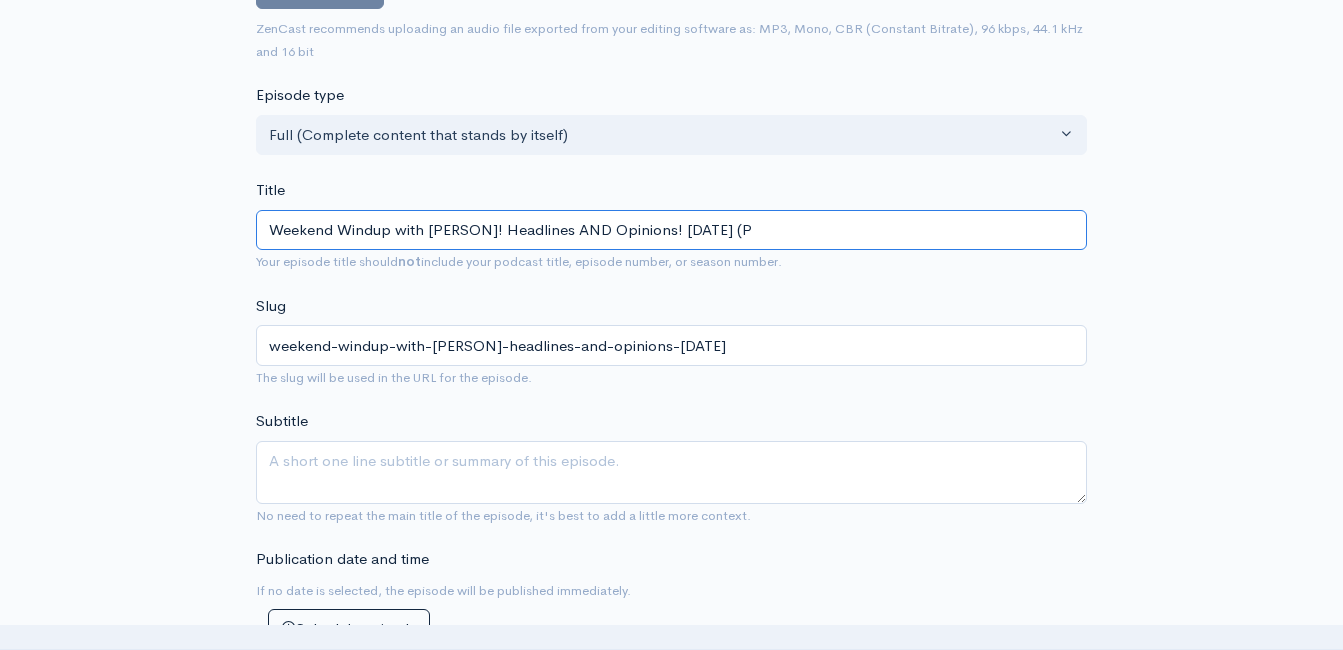 type on "weekend-windup-with-jeff-styles-headlines-and-opinions-8125-p" 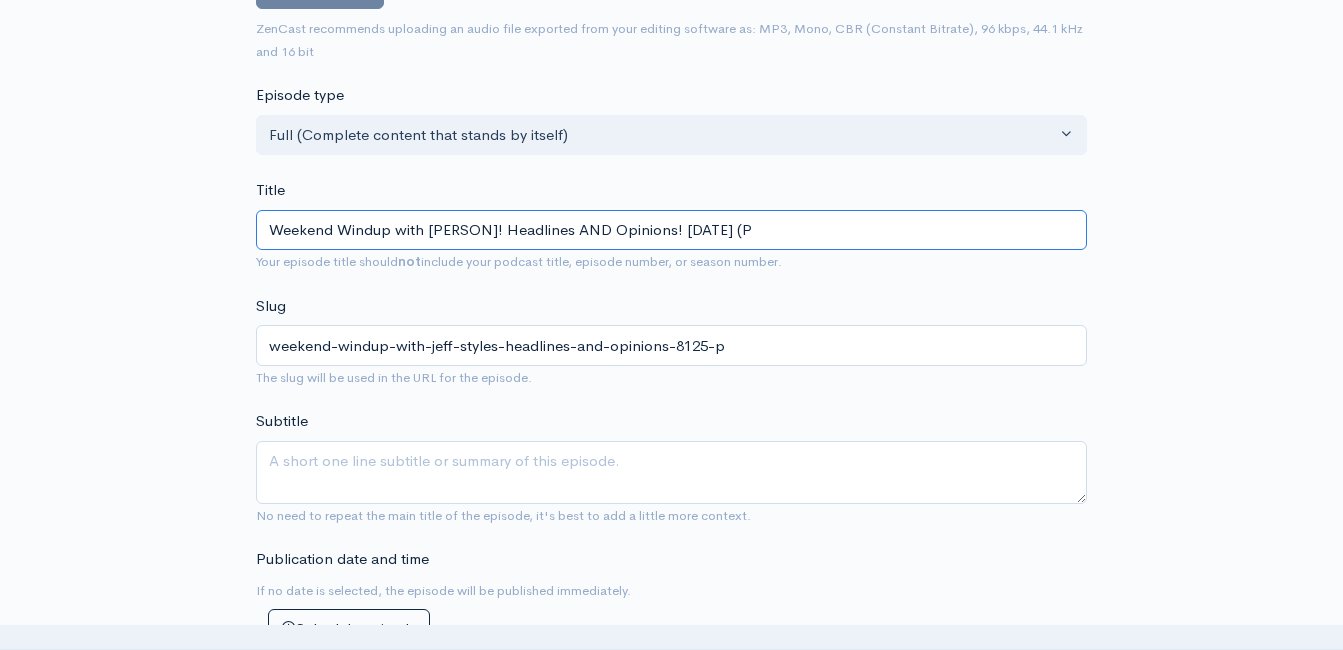 type on "Weekend Windup with Jeff Styles! Headlines AND Opinions! 8/1/25 (Po" 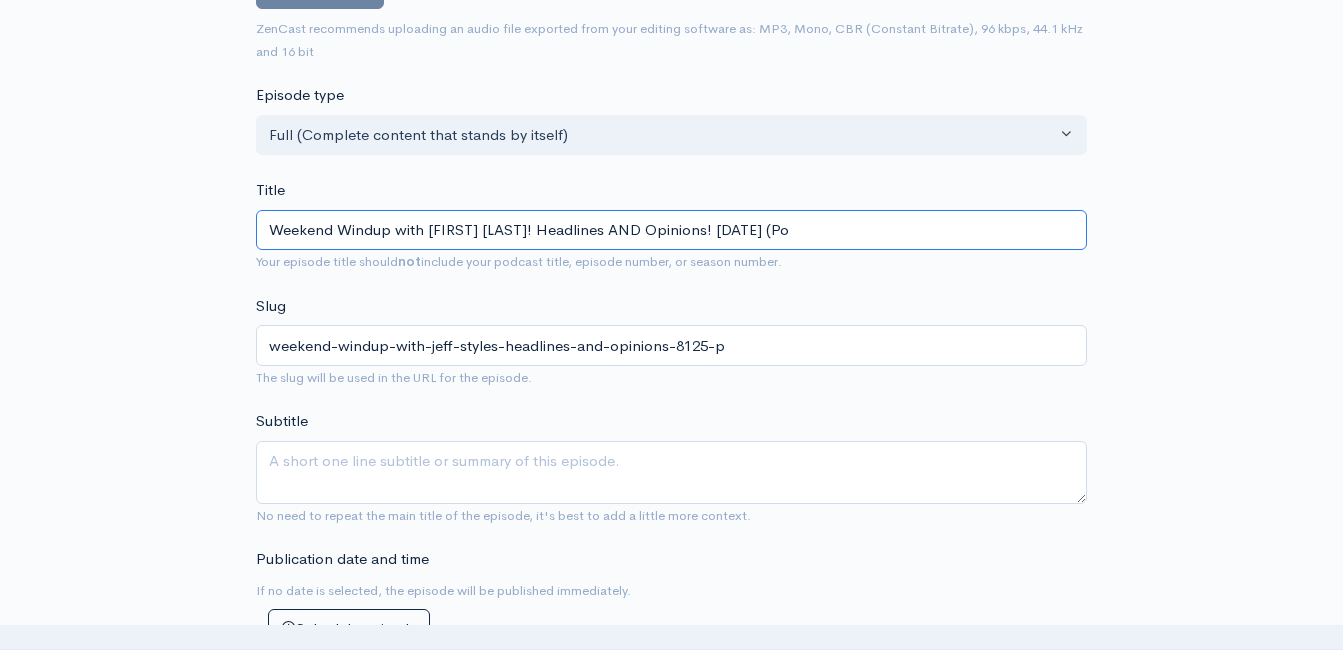 type on "weekend-windup-with-jeff-styles-headlines-and-opinions-8125-po" 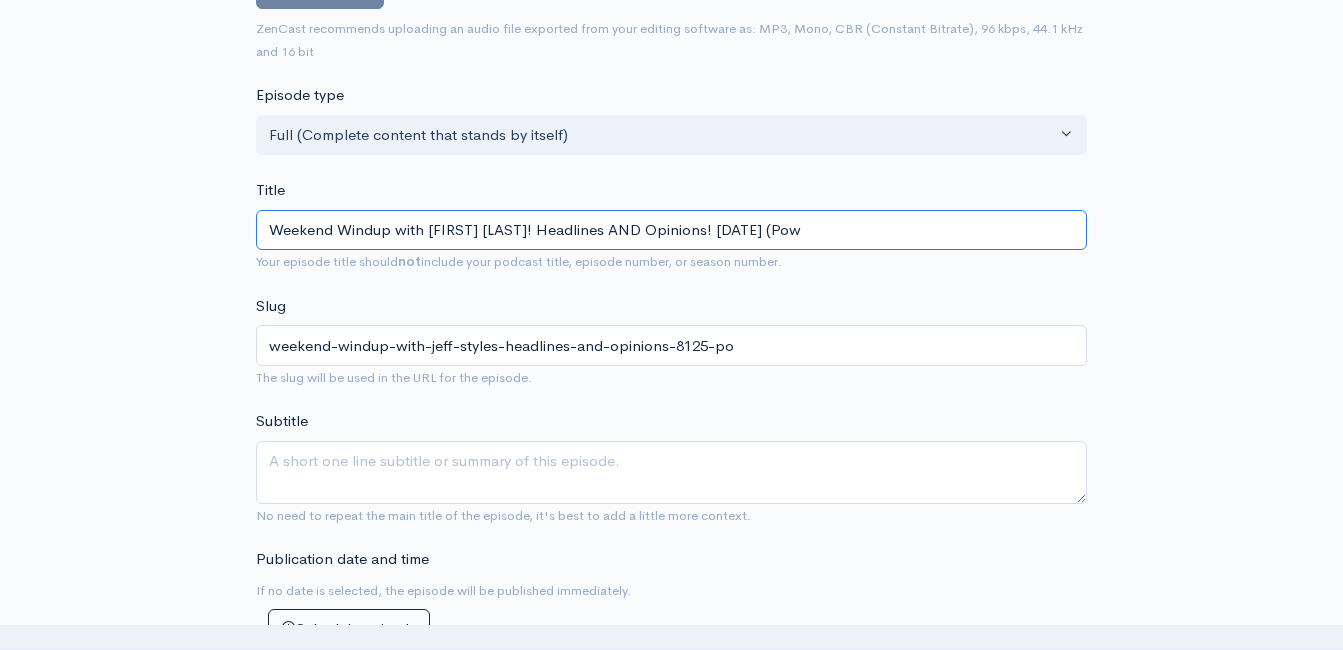type on "Weekend Windup with Jeff Styles! Headlines AND Opinions! 8/1/25 (Powe" 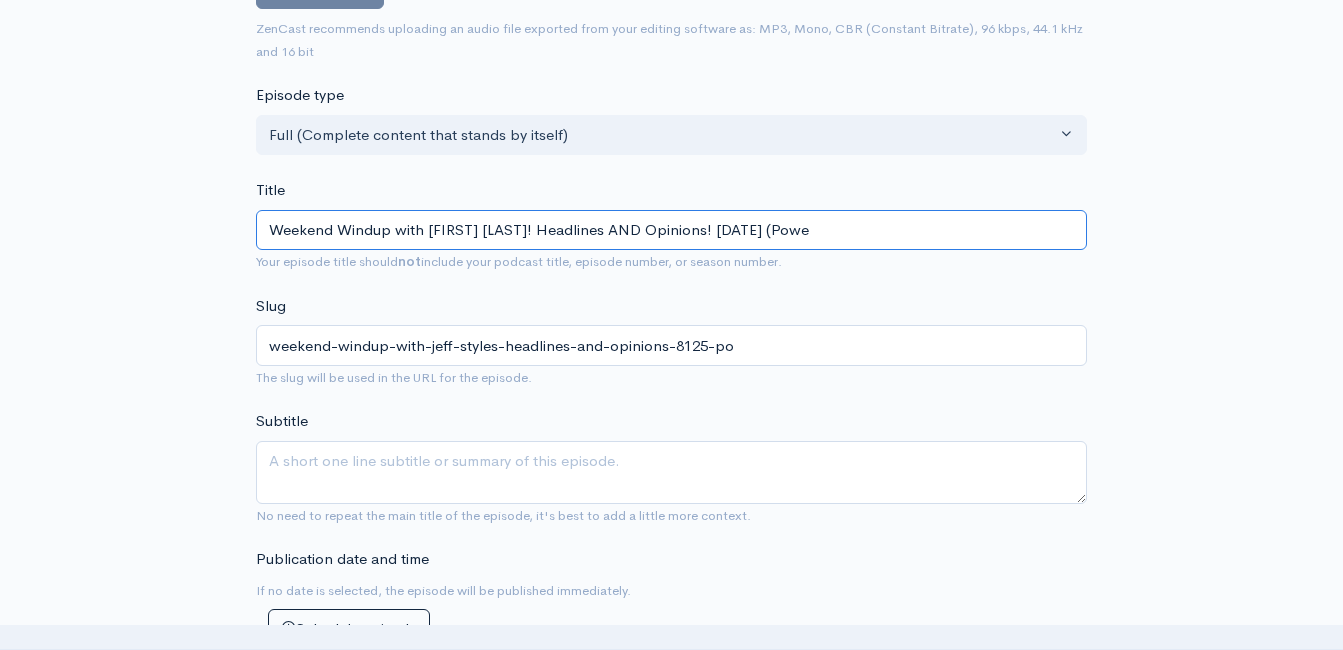 type on "weekend-windup-with-jeff-styles-headlines-and-opinions-8125-powe" 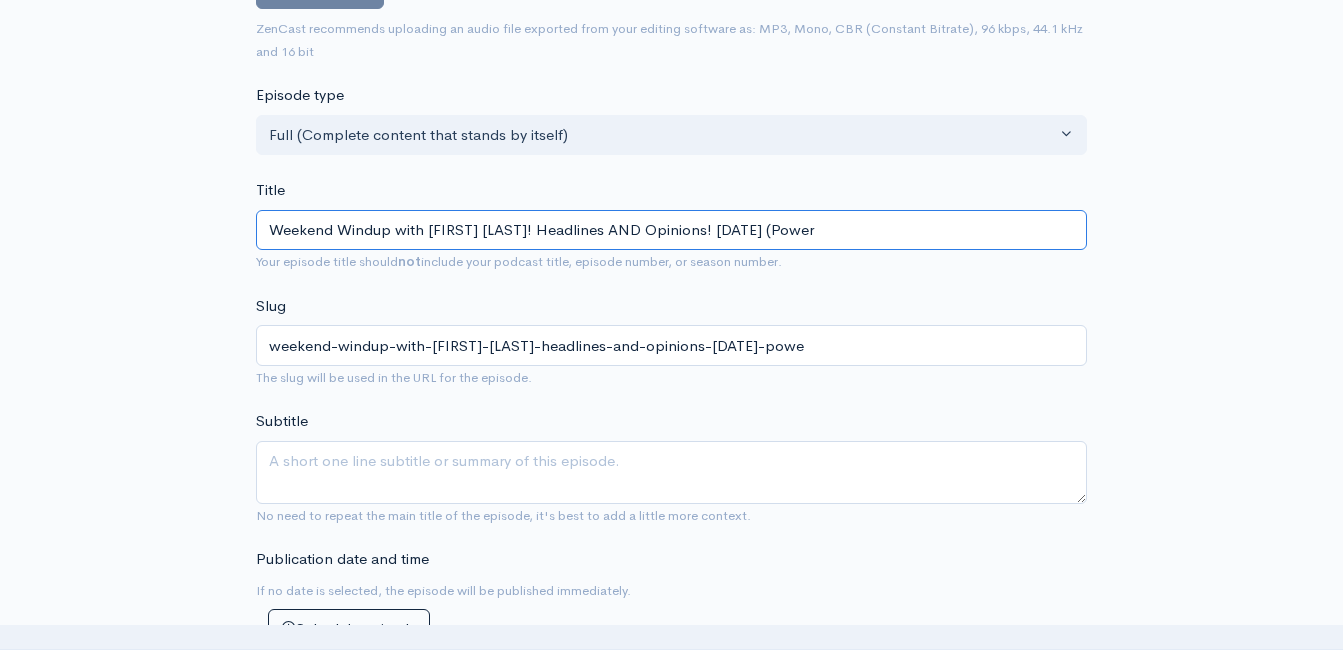 type on "Weekend Windup with Jeff Styles! Headlines AND Opinions! 8/1/25 (Powere" 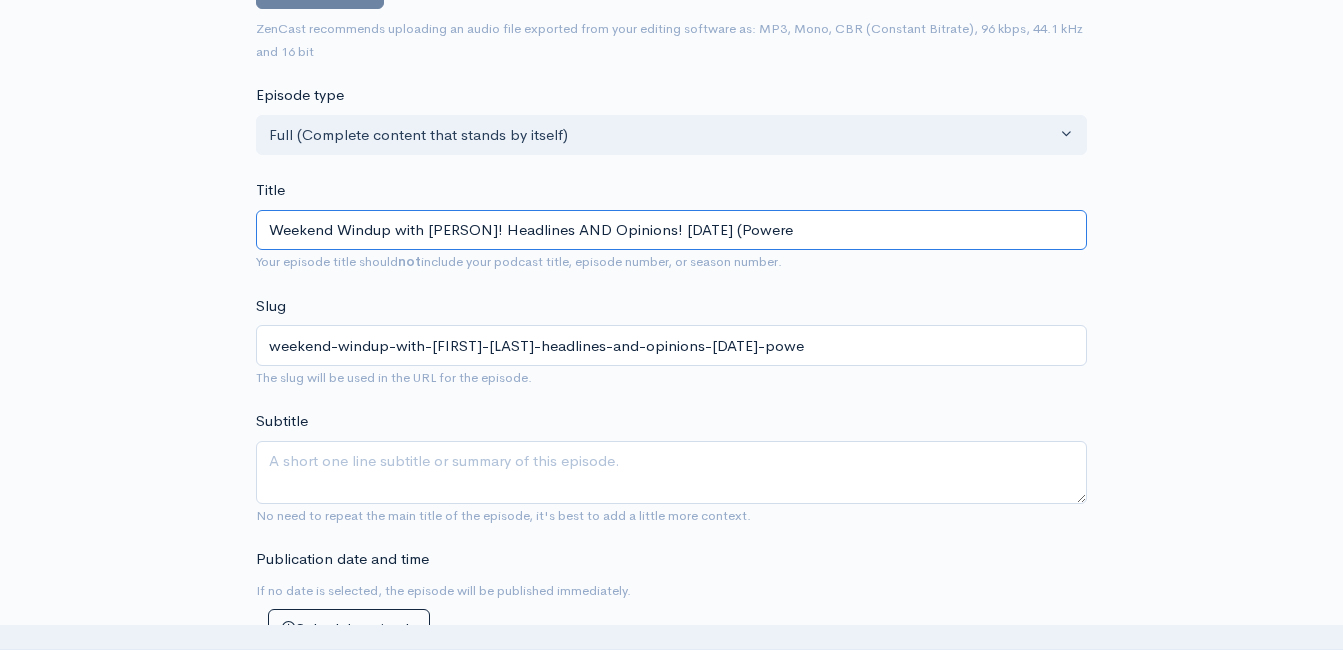 type on "weekend-windup-with-jeff-styles-headlines-and-opinions-8125-powere" 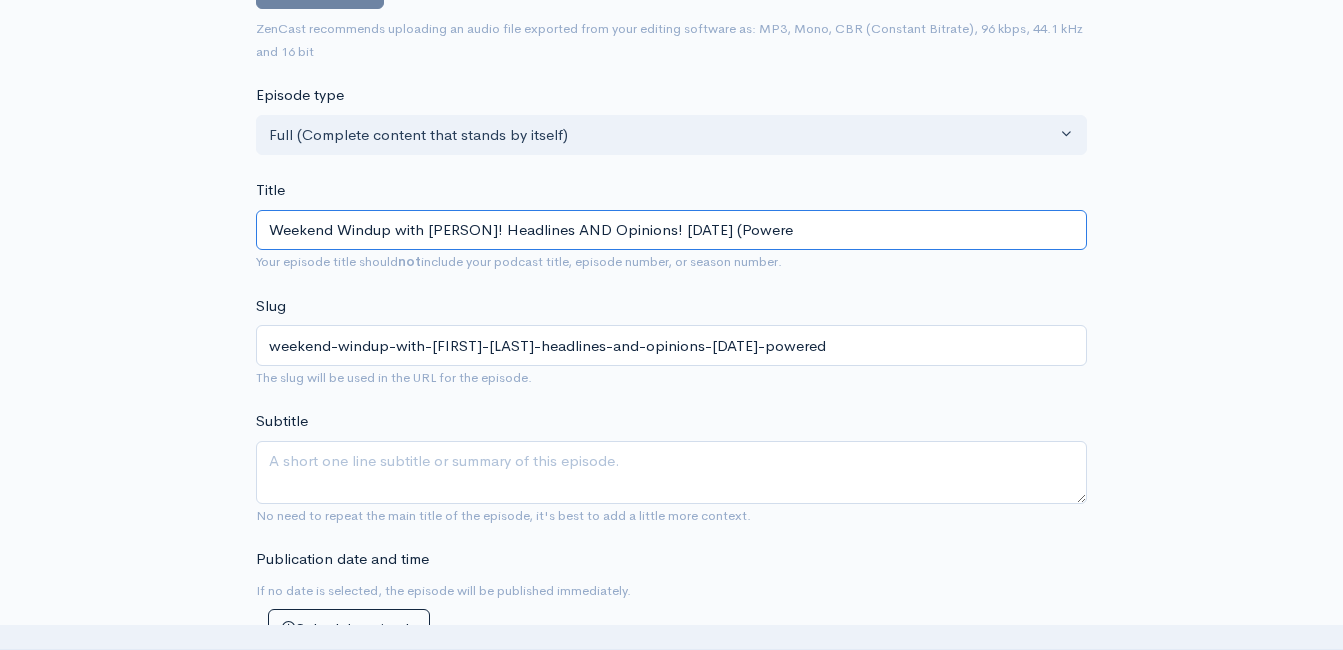 type on "Weekend Windup with Jeff Styles! Headlines AND Opinions! 8/1/25 (Powered" 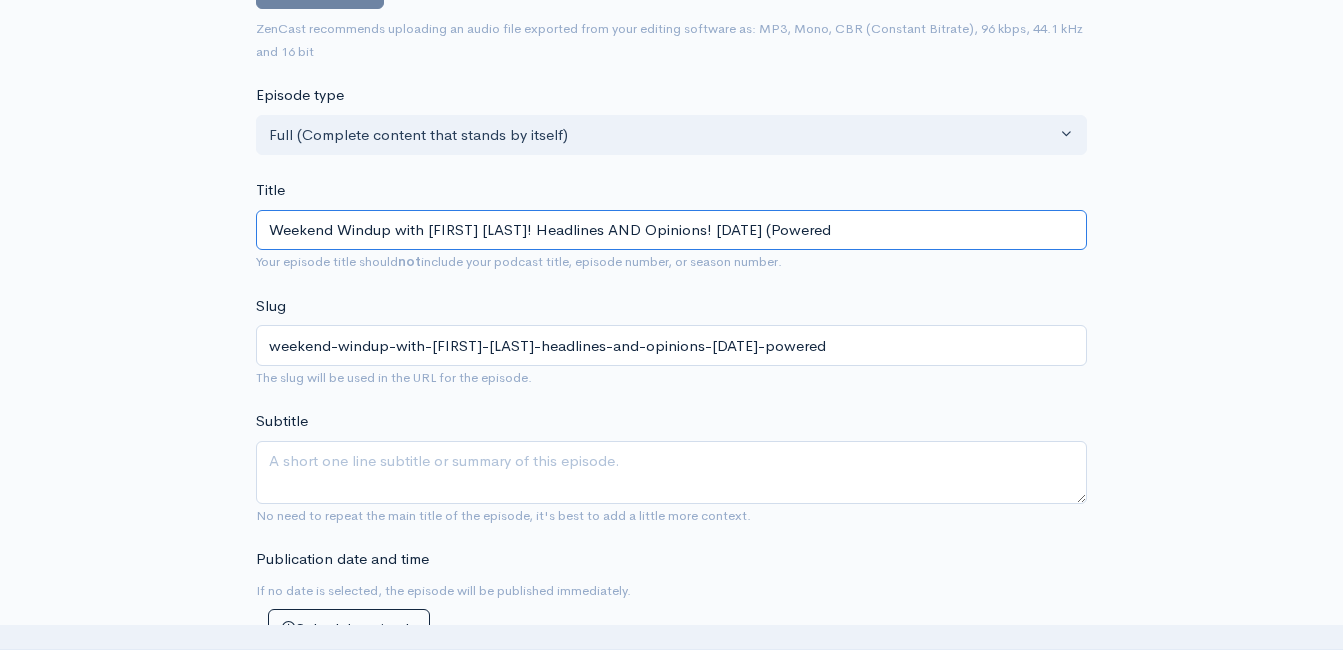 type on "weekend-windup-with-jeff-styles-headlines-and-opinions-8125-powered" 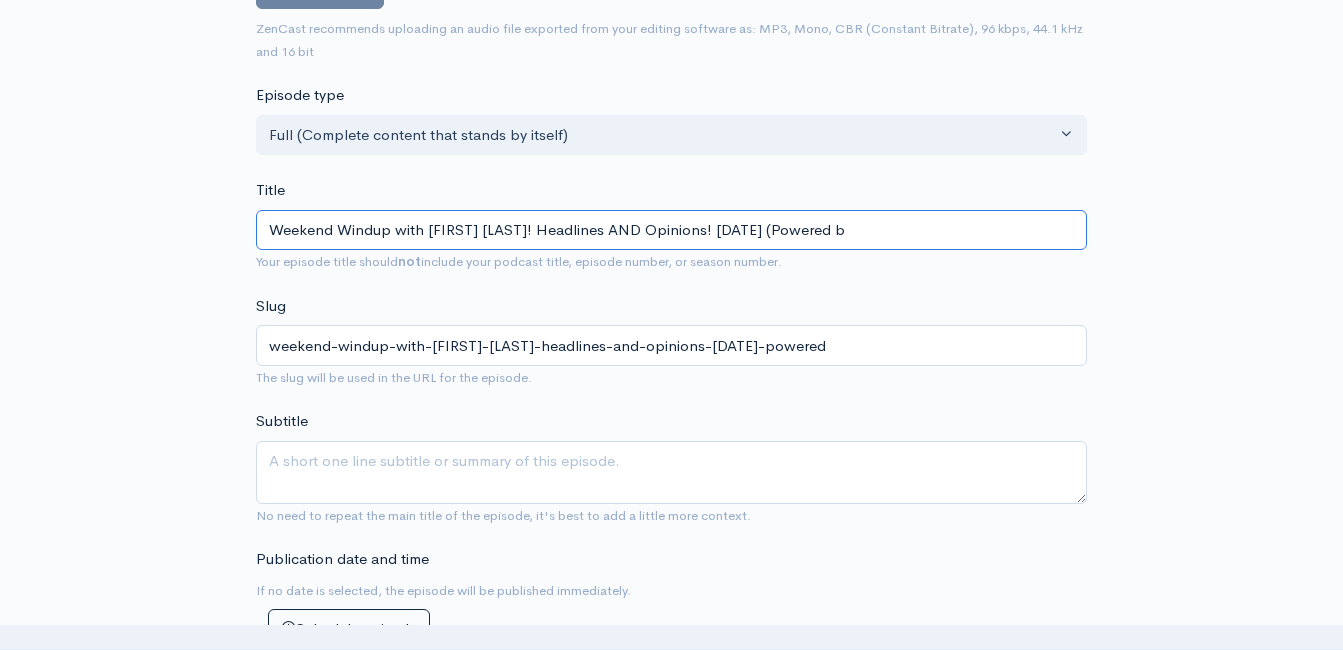 type on "weekend-windup-with-jeff-styles-headlines-and-opinions-8125-powered-b" 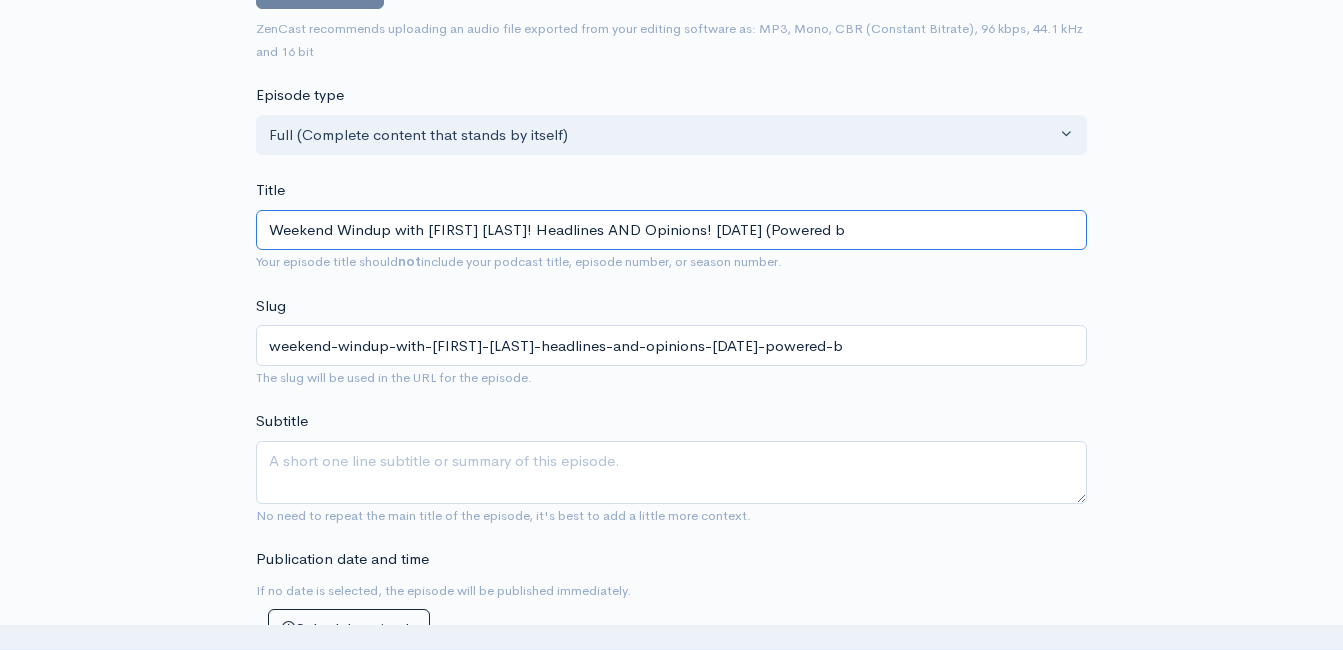 type on "Weekend Windup with Jeff Styles! Headlines AND Opinions! 8/1/25 (Powered by" 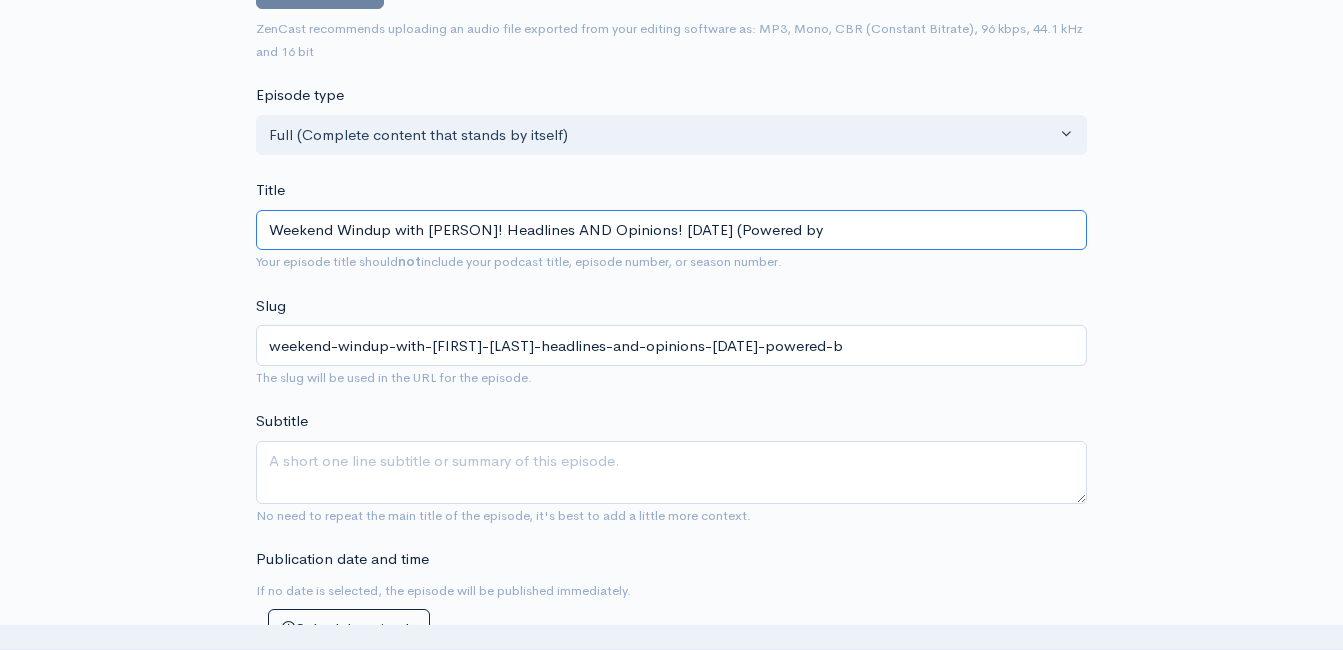 type on "weekend-windup-with-jeff-styles-headlines-and-opinions-8125-powered-by" 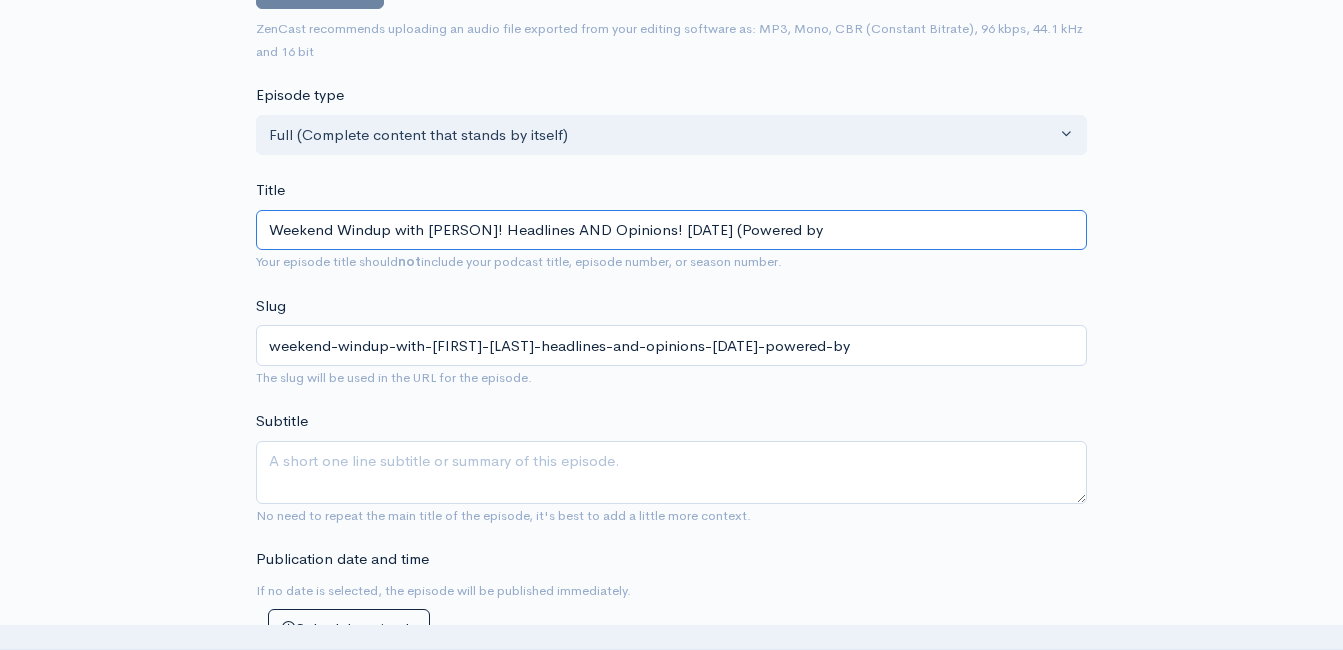 type on "Weekend Windup with Jeff Styles! Headlines AND Opinions! 8/1/25 (Powered by G" 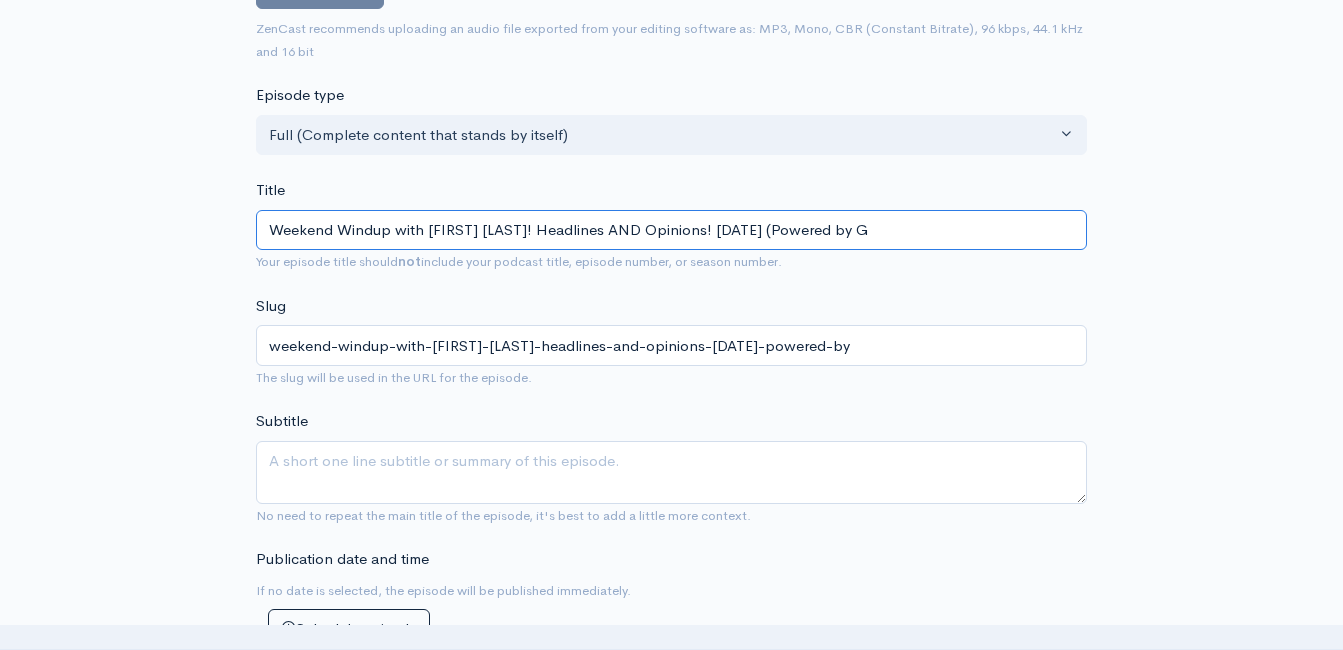 type on "weekend-windup-with-jeff-styles-headlines-and-opinions-8125-powered-by-g" 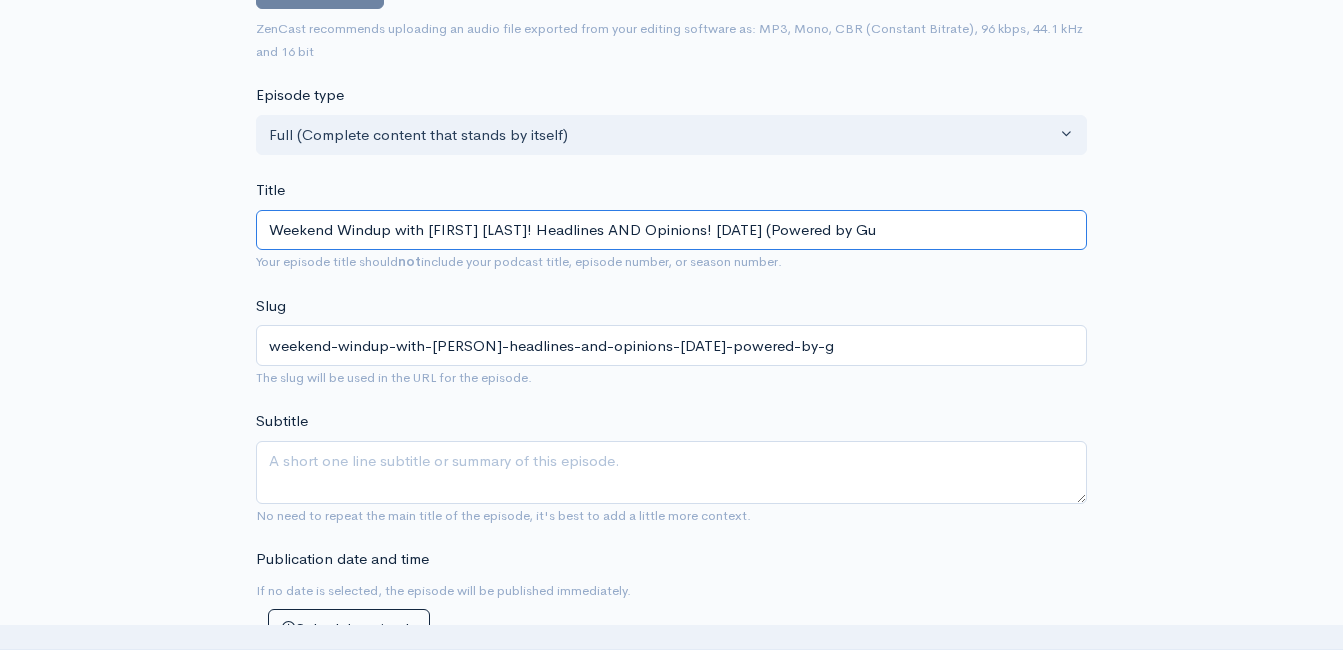 type on "Weekend Windup with Jeff Styles! Headlines AND Opinions! 8/1/25 (Powered by Gua" 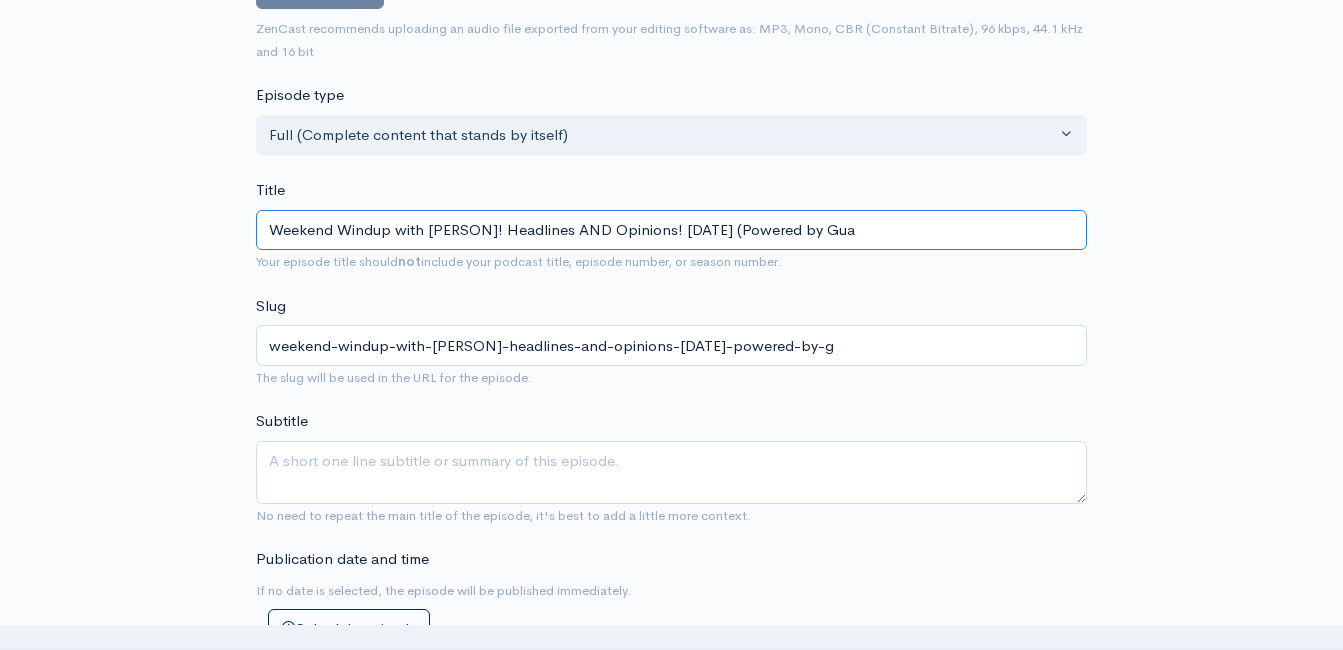 type on "weekend-windup-with-jeff-styles-headlines-and-opinions-8125-powered-by-gua" 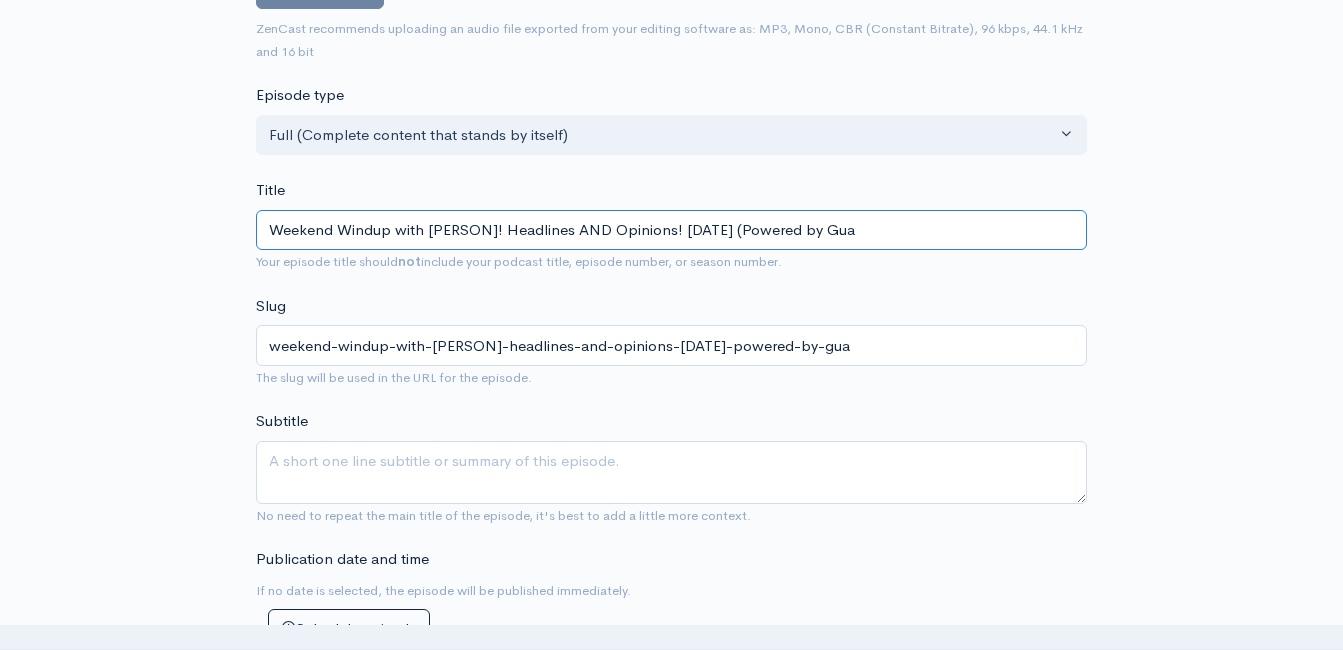 type on "Weekend Windup with Jeff Styles! Headlines AND Opinions! 8/1/25 (Powered by Guar" 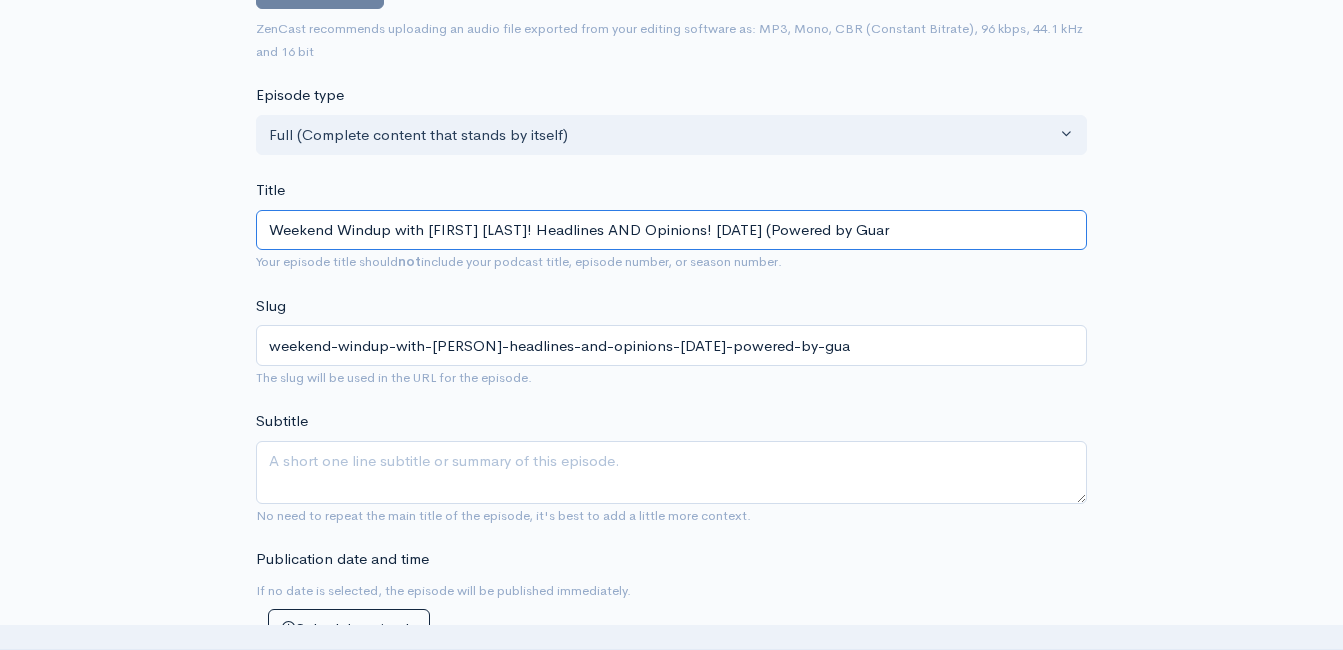 type on "weekend-windup-with-jeff-styles-headlines-and-opinions-8125-powered-by-guar" 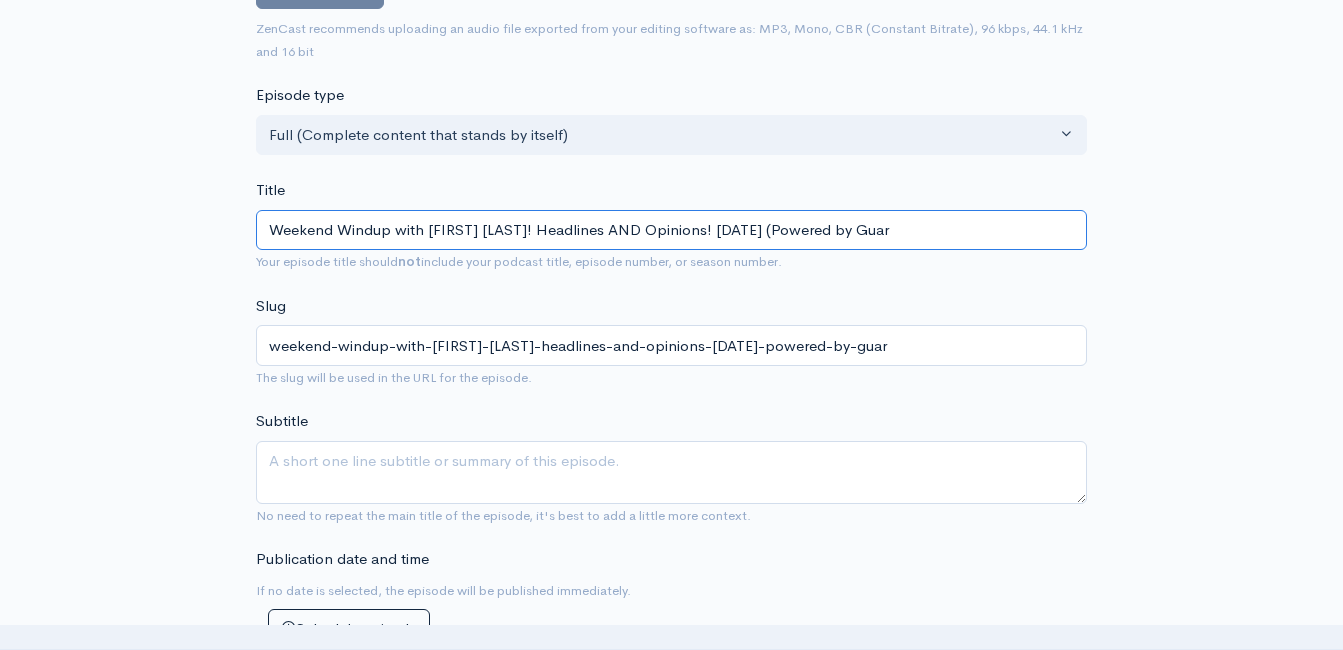 type on "Weekend Windup with Jeff Styles! Headlines AND Opinions! 8/1/25 (Powered by Guard" 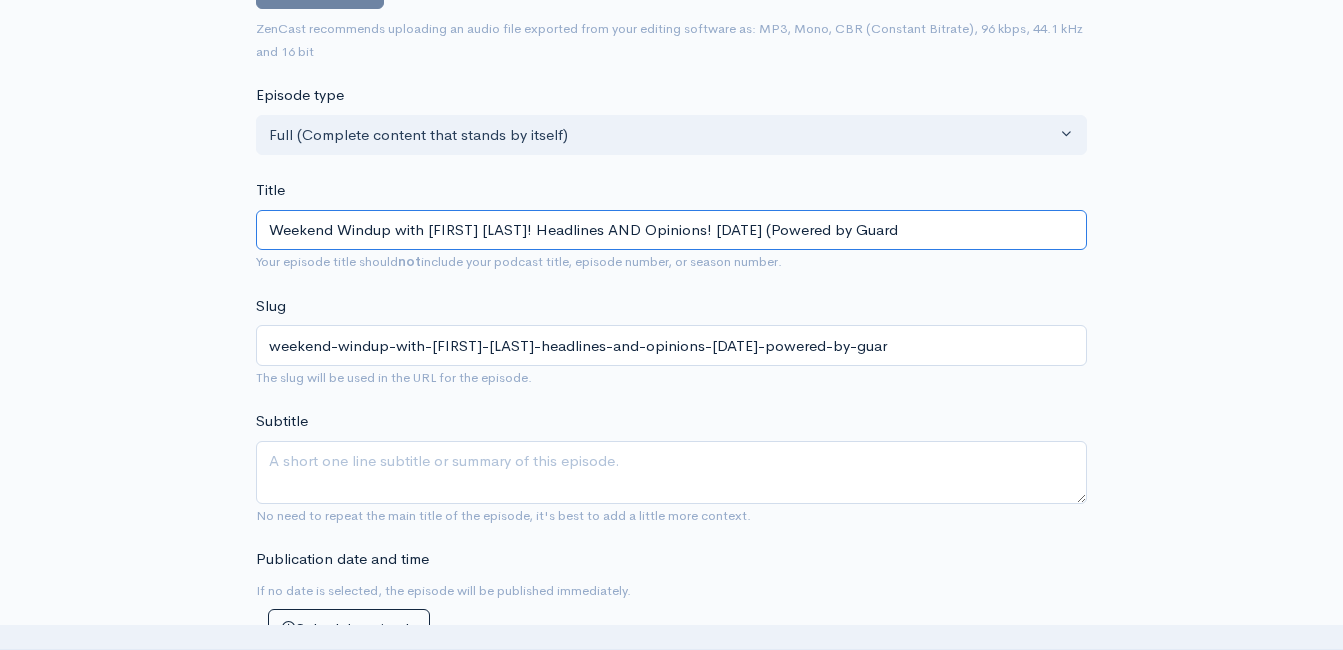 type on "weekend-windup-with-jeff-styles-headlines-and-opinions-8125-powered-by-guard" 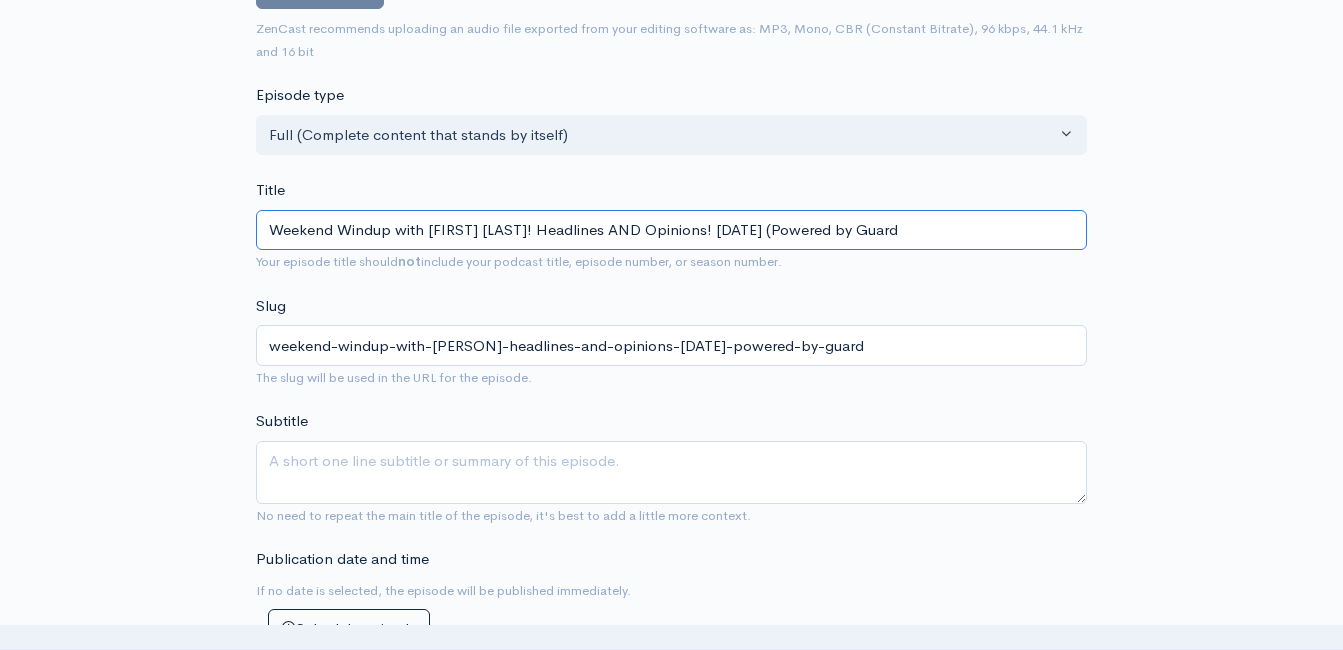 type on "Weekend Windup with Jeff Styles! Headlines AND Opinions! 8/1/25 (Powered by Guardi" 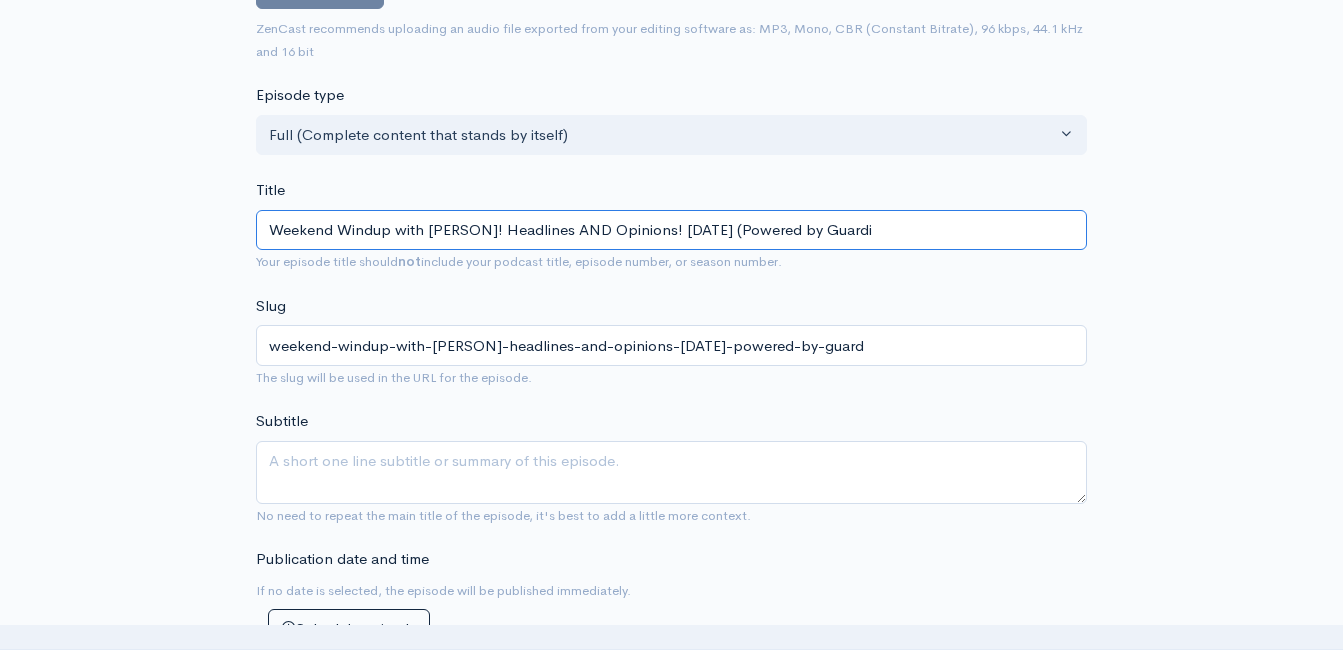 type on "weekend-windup-with-jeff-styles-headlines-and-opinions-8125-powered-by-guardi" 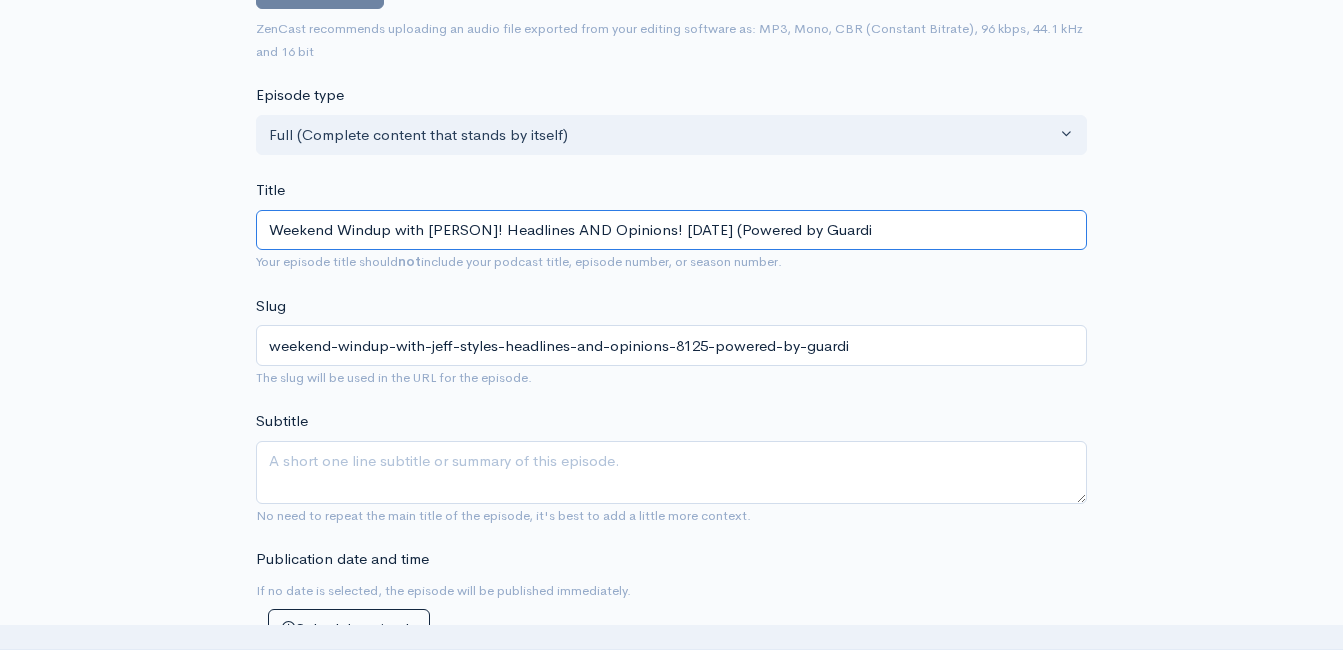 type on "Weekend Windup with Jeff Styles! Headlines AND Opinions! 8/1/25 (Powered by Guardia" 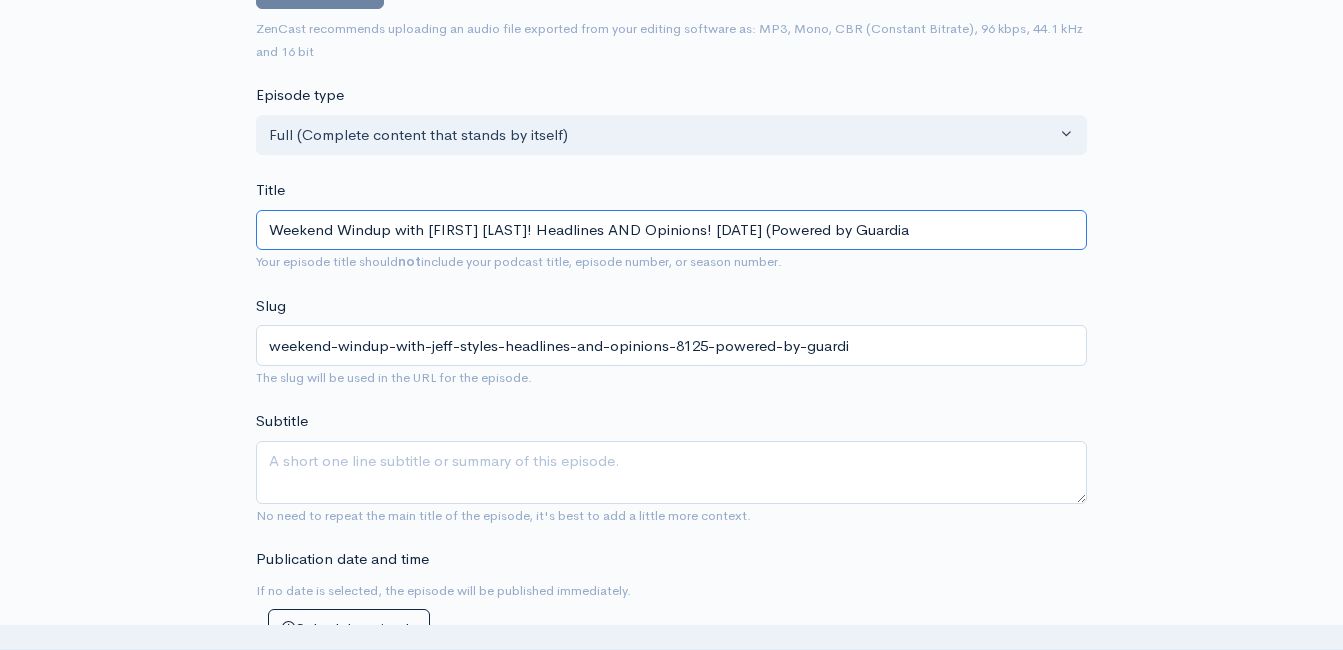type on "weekend-windup-with-jeff-styles-headlines-and-opinions-8125-powered-by-guardia" 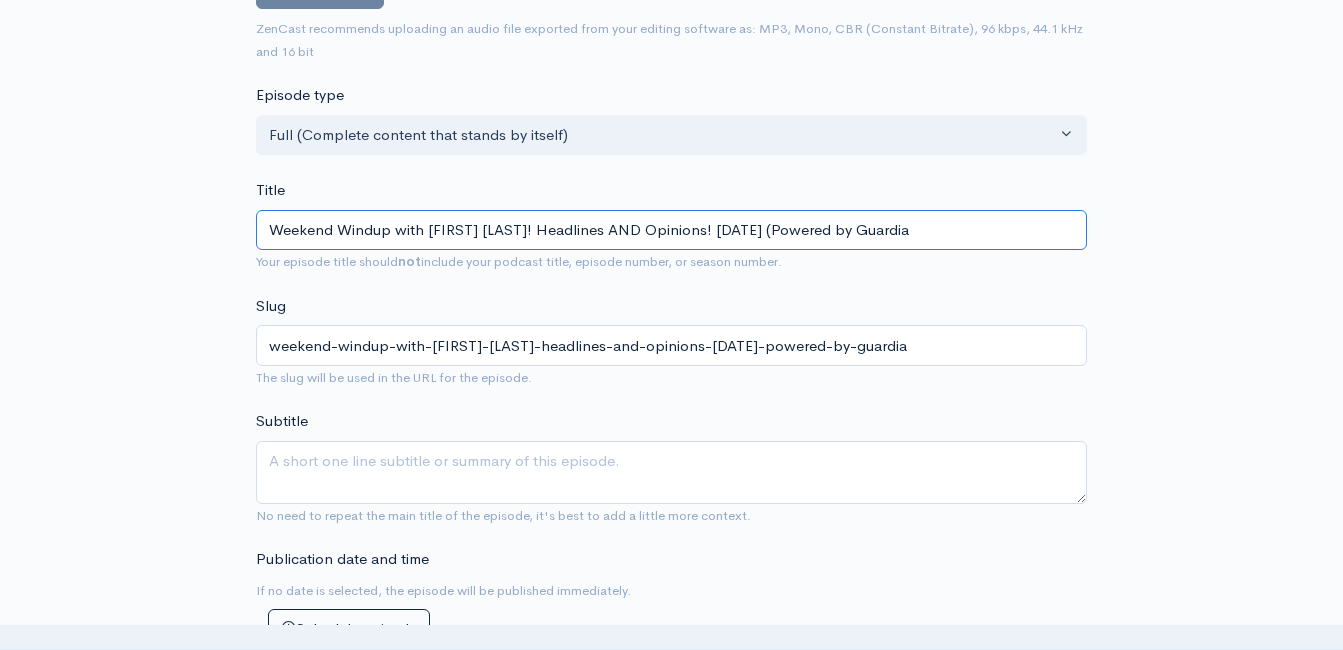 type on "Weekend Windup with Jeff Styles! Headlines AND Opinions! 8/1/25 (Powered by Guardian" 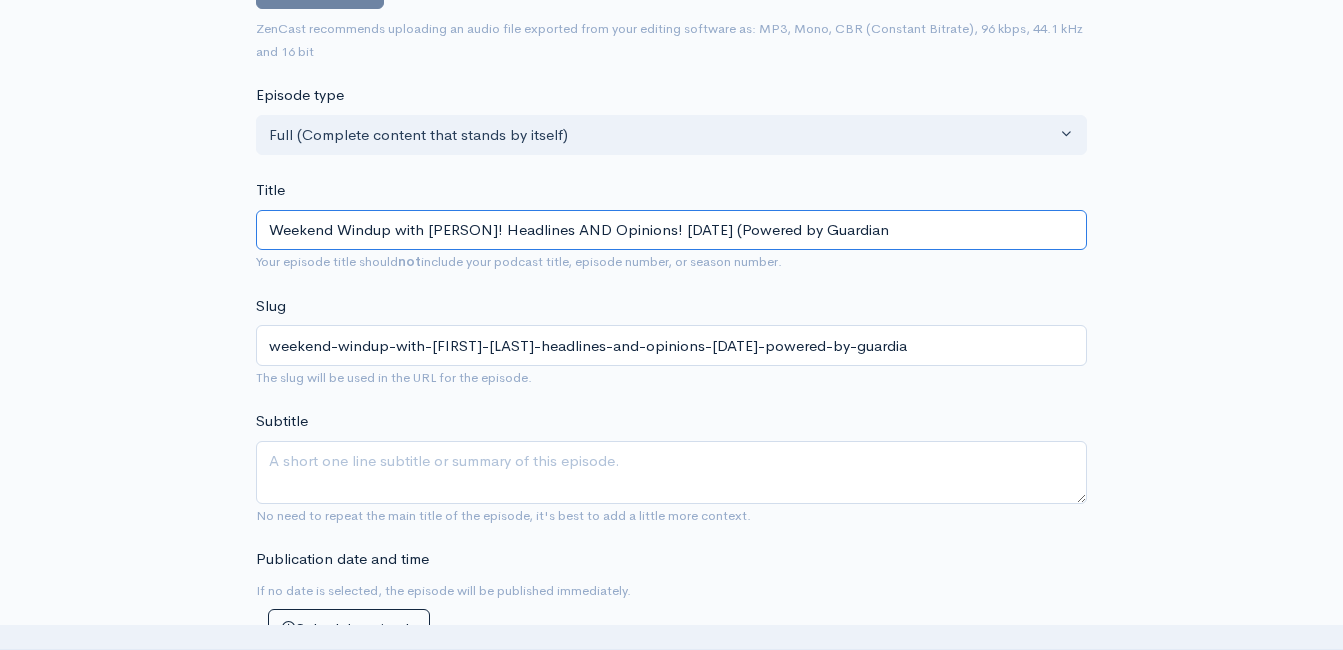 type on "weekend-windup-with-jeff-styles-headlines-and-opinions-8125-powered-by-guardian" 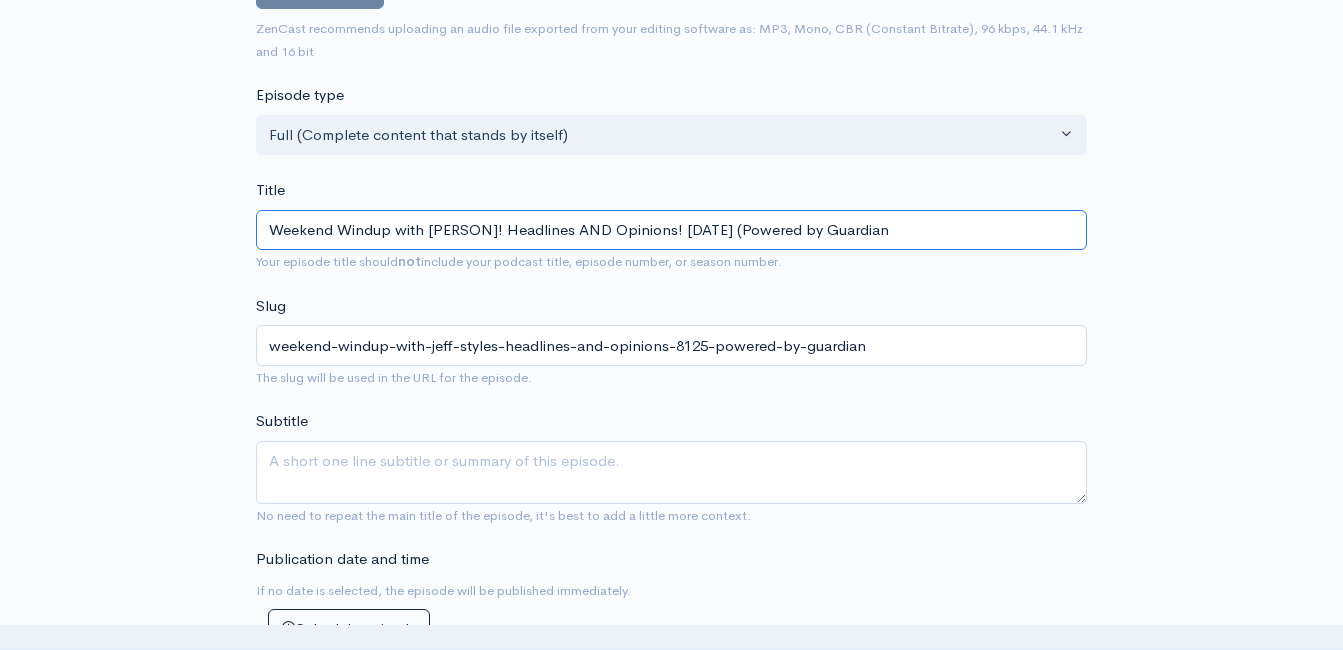 type on "Weekend Windup with Jeff Styles! Headlines AND Opinions! 8/1/25 (Powered by Guardian I" 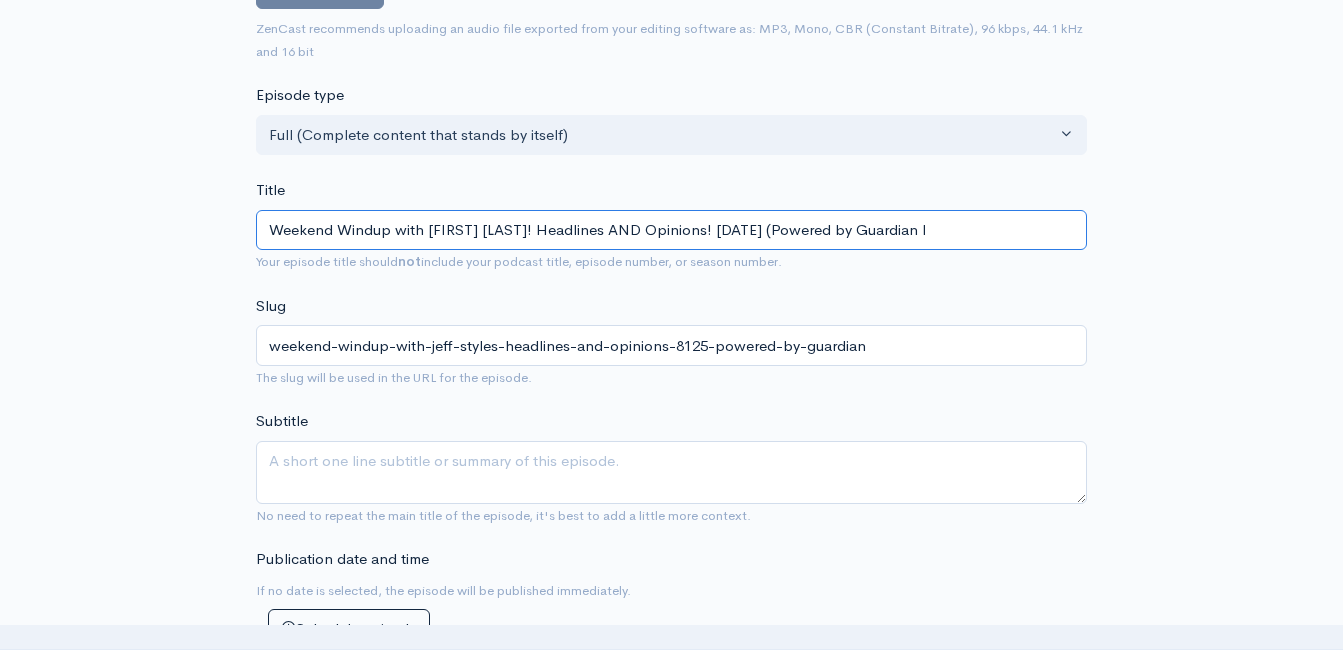 type on "weekend-windup-with-jeff-styles-headlines-and-opinions-8125-powered-by-guardian-i" 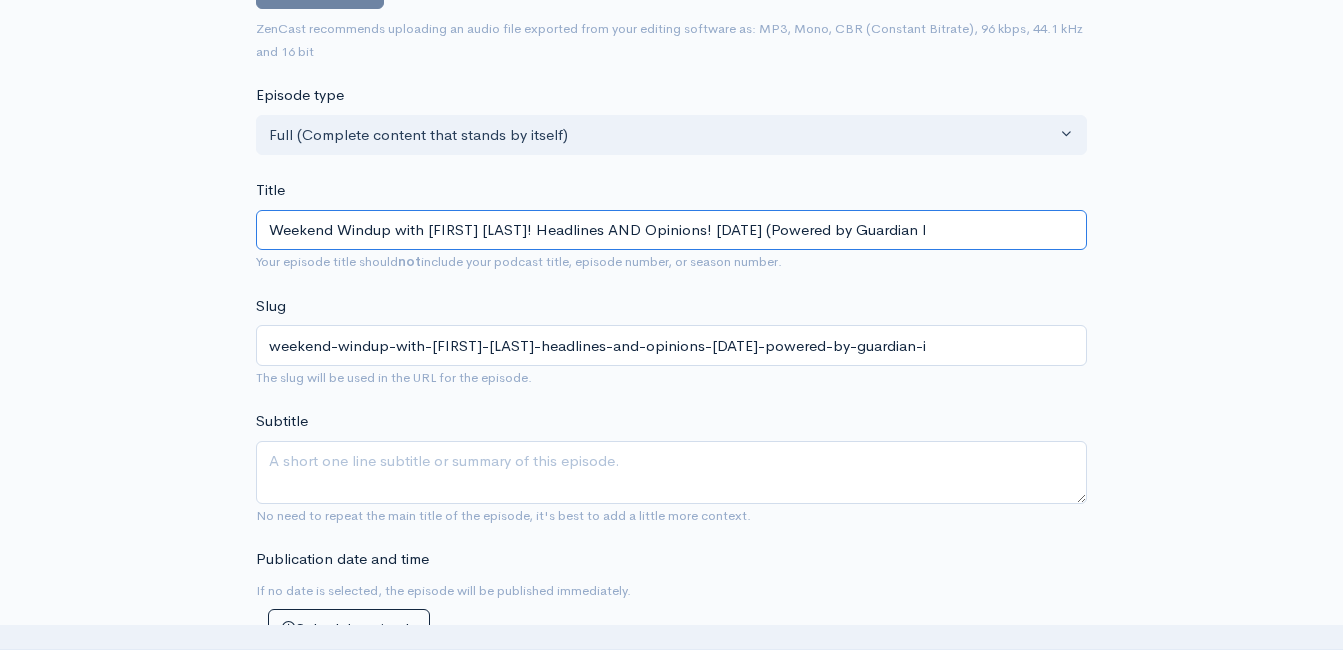 type on "Weekend Windup with Jeff Styles! Headlines AND Opinions! 8/1/25 (Powered by Guardian In" 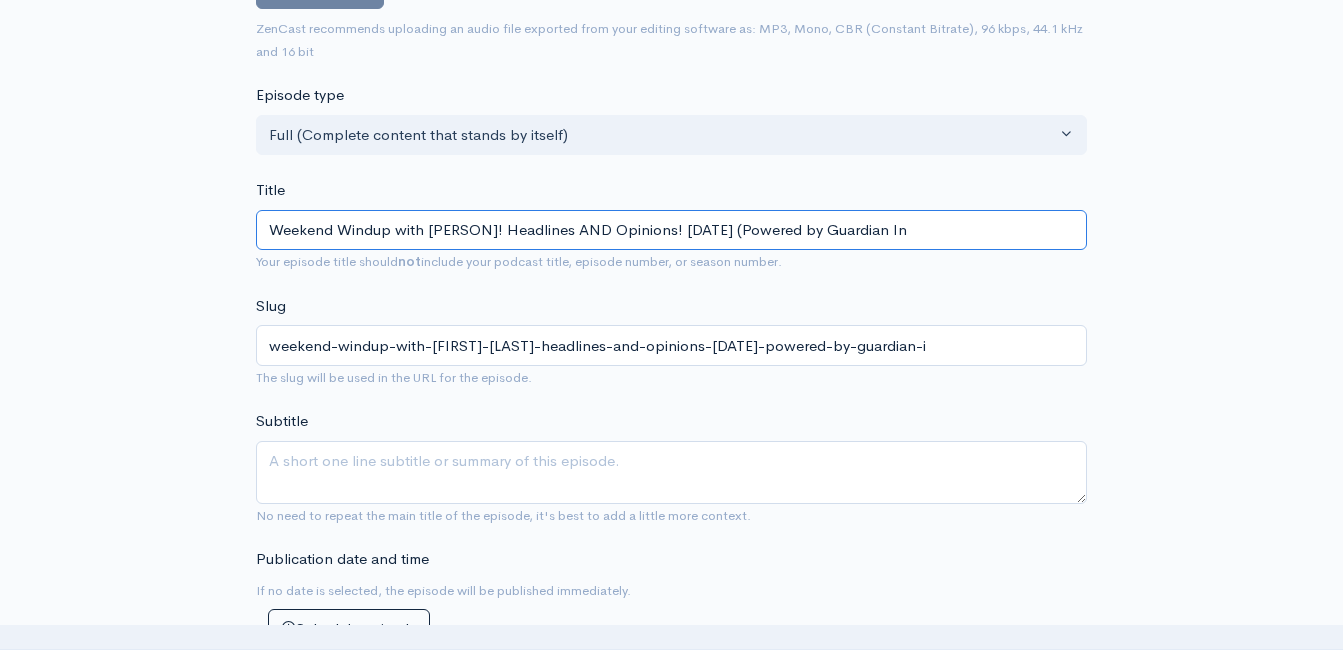 type on "weekend-windup-with-jeff-styles-headlines-and-opinions-8125-powered-by-guardian-in" 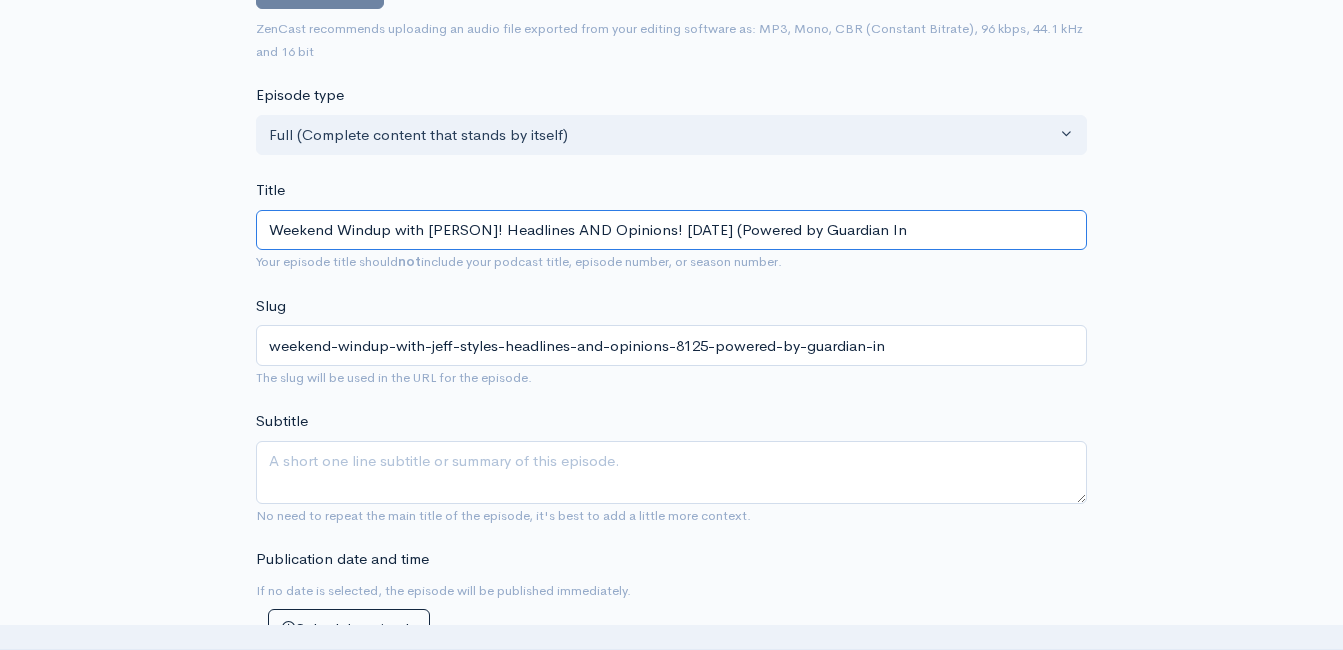 type on "Weekend Windup with Jeff Styles! Headlines AND Opinions! 8/1/25 (Powered by Guardian Inv" 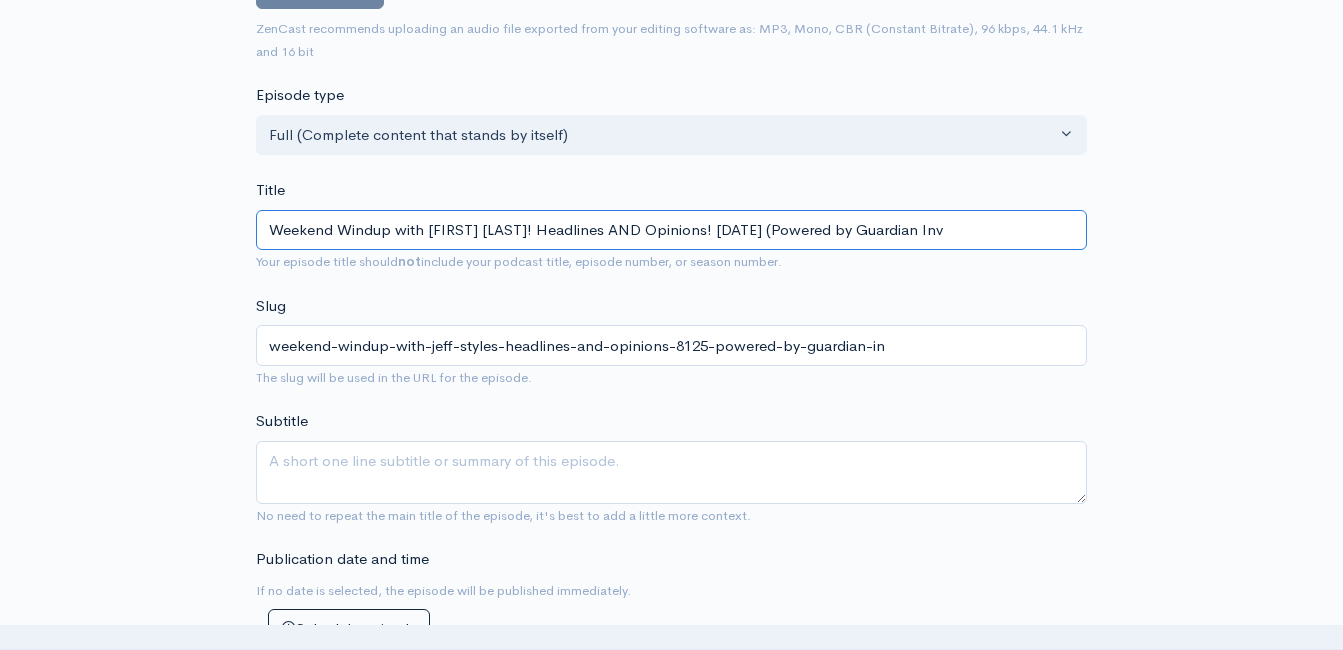 type on "weekend-windup-with-jeff-styles-headlines-and-opinions-8125-powered-by-guardian-inv" 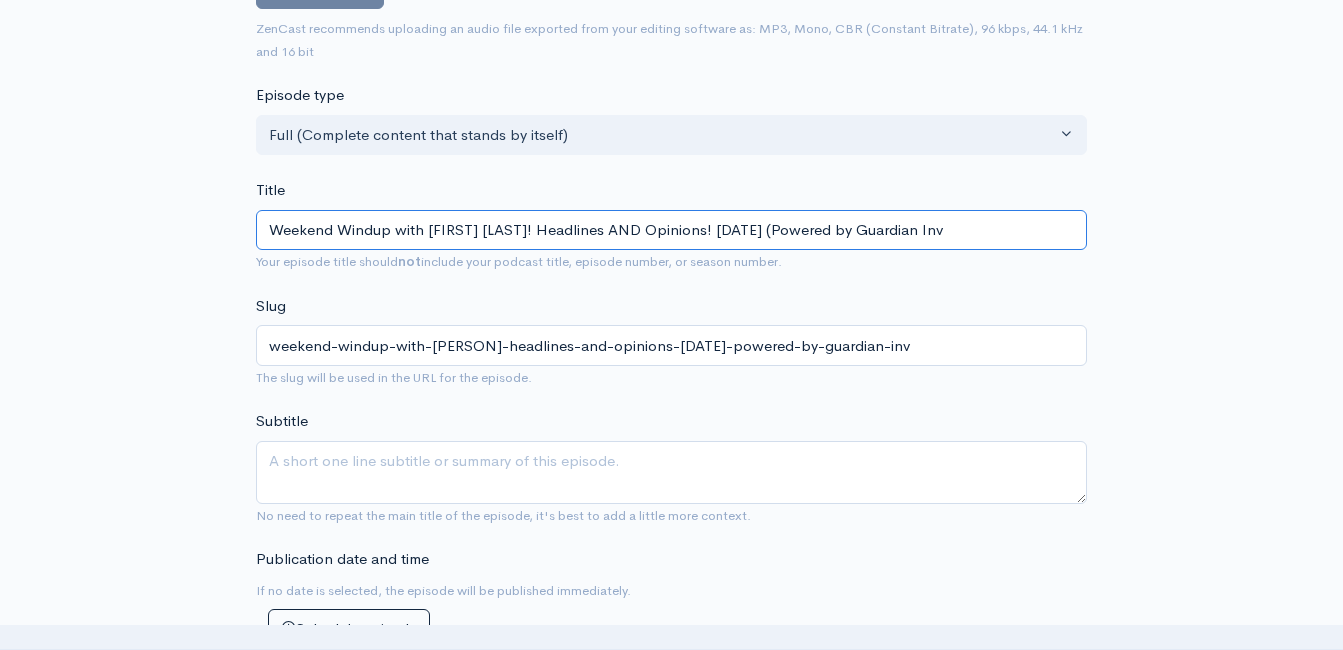 type on "Weekend Windup with Jeff Styles! Headlines AND Opinions! 8/1/25 (Powered by Guardian Inve" 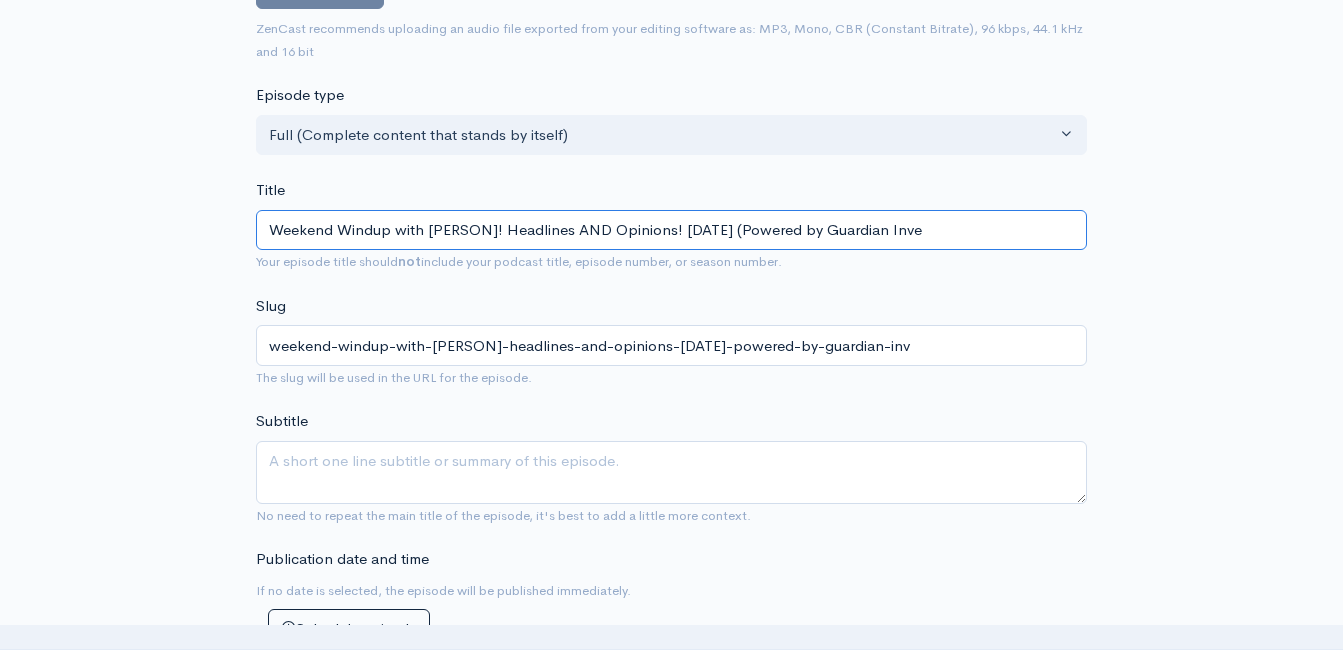 type on "weekend-windup-with-jeff-styles-headlines-and-opinions-8125-powered-by-guardian-inve" 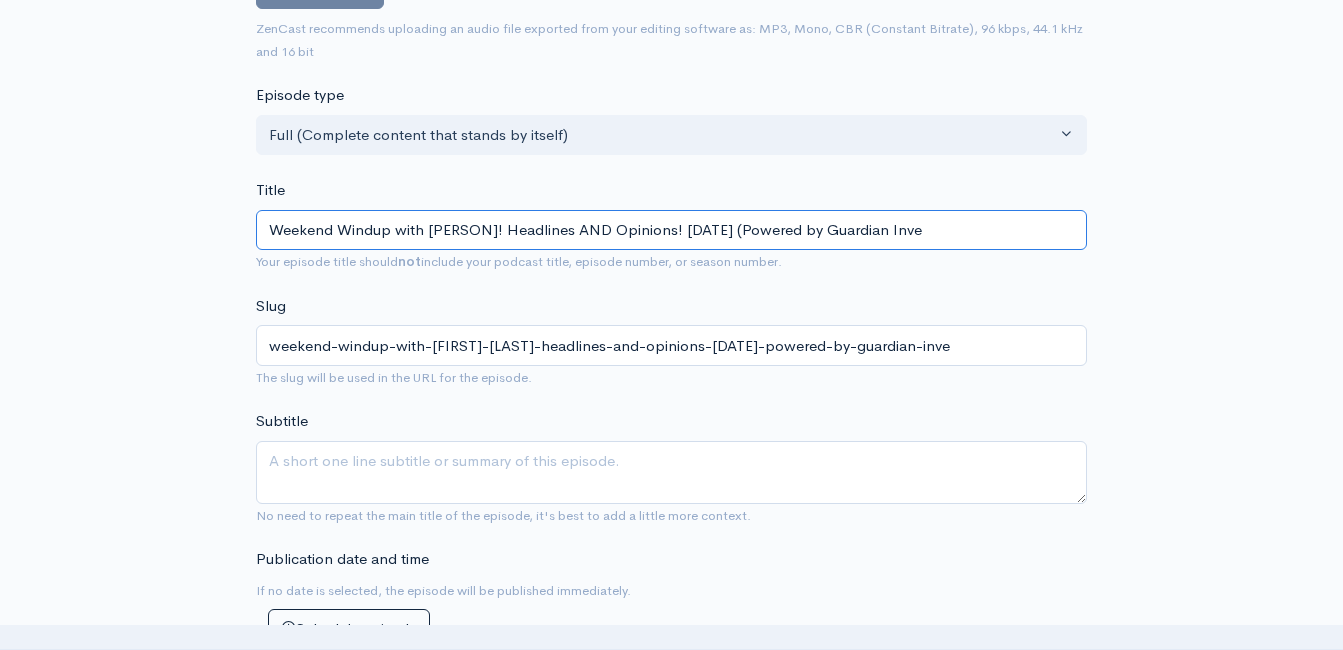 type on "Weekend Windup with Jeff Styles! Headlines AND Opinions! 8/1/25 (Powered by Guardian Inves" 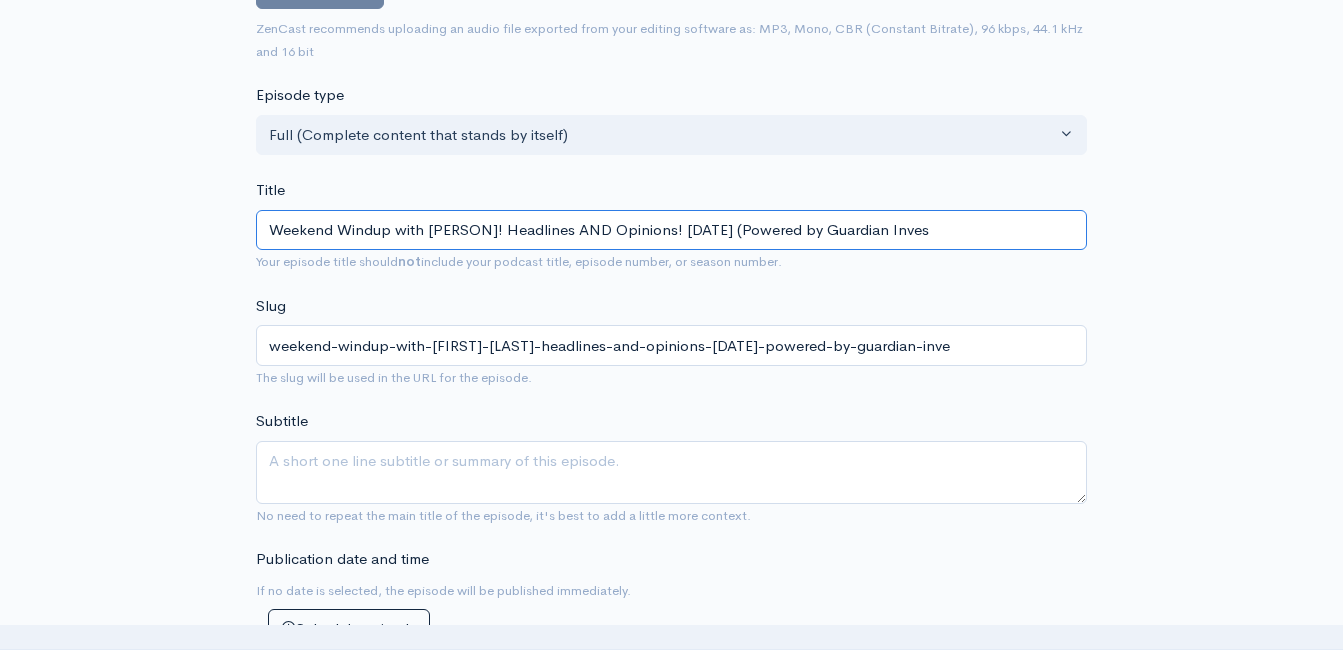 type on "weekend-windup-with-jeff-styles-headlines-and-opinions-8125-powered-by-guardian-inves" 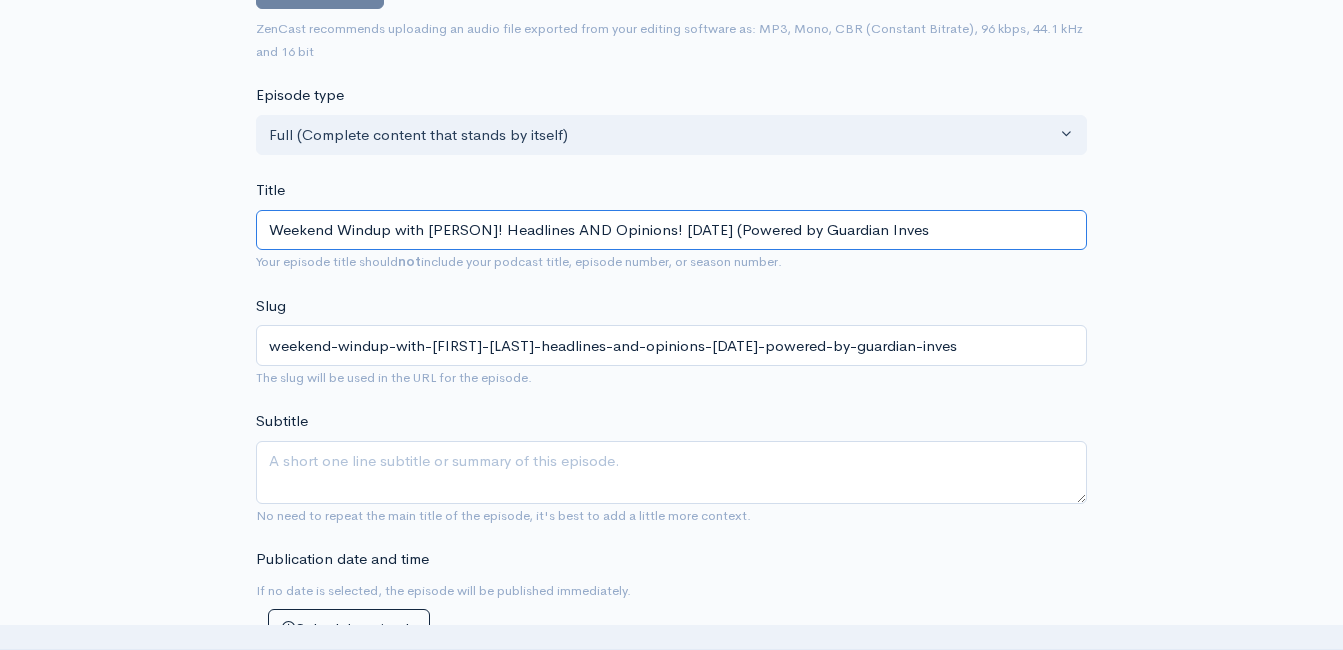 type on "Weekend Windup with Jeff Styles! Headlines AND Opinions! 8/1/25 (Powered by Guardian Invest" 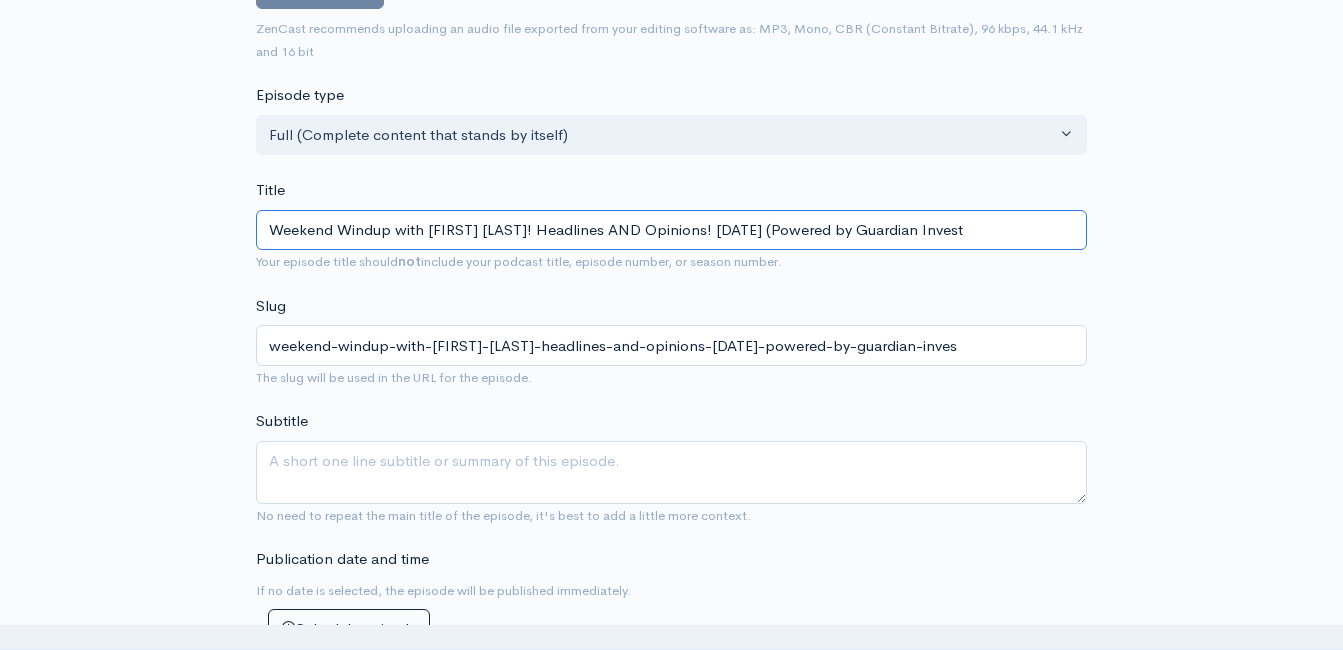 type on "weekend-windup-with-jeff-styles-headlines-and-opinions-8125-powered-by-guardian-invest" 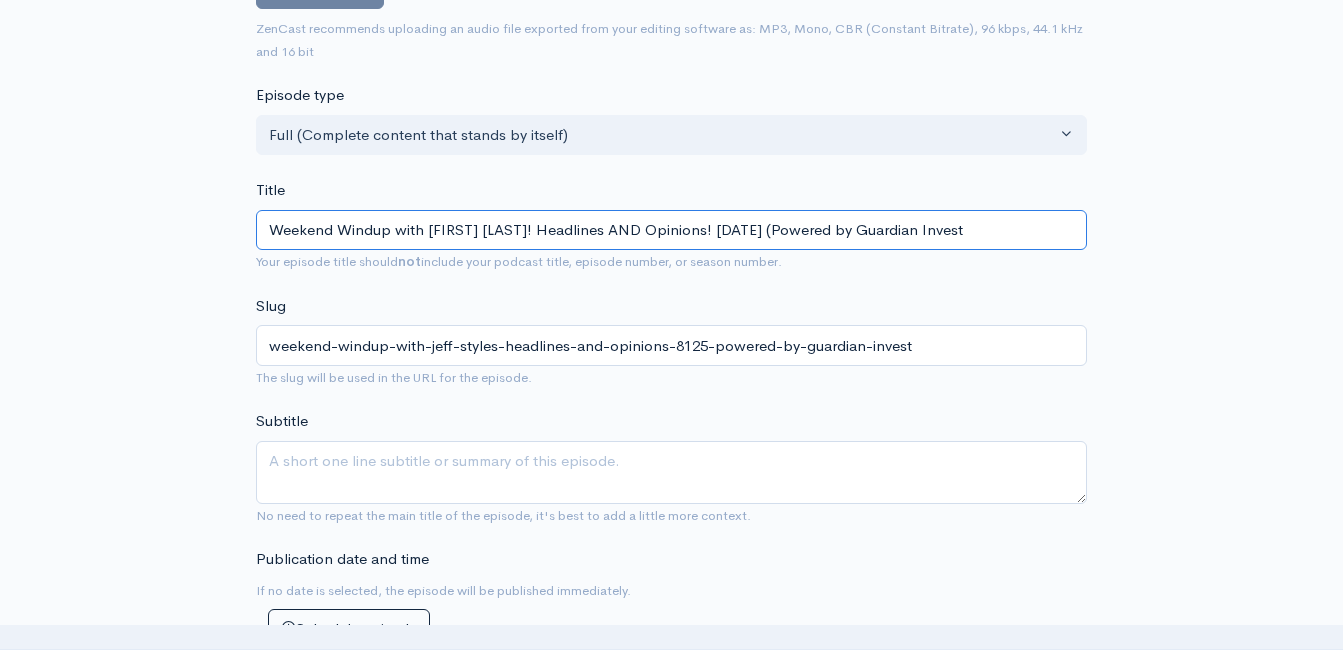 type on "Weekend Windup with Jeff Styles! Headlines AND Opinions! 8/1/25 (Powered by Guardian Investm" 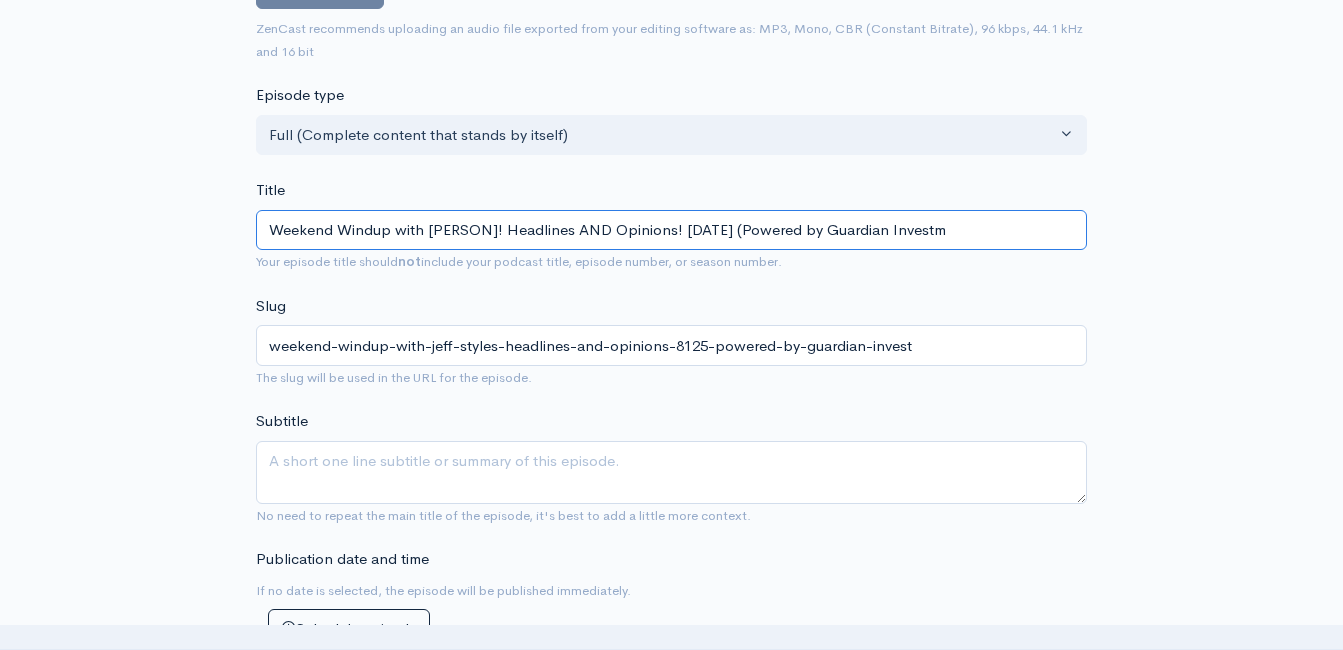 type on "weekend-windup-with-jeff-styles-headlines-and-opinions-8125-powered-by-guardian-investm" 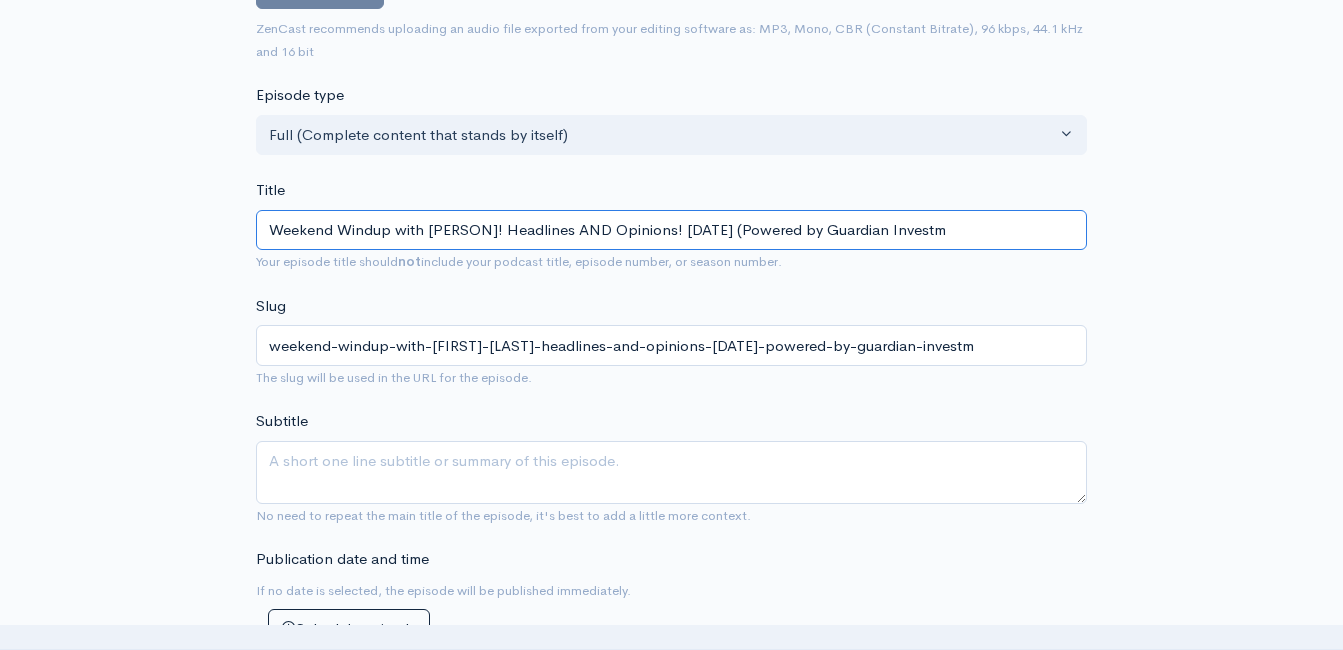 type on "Weekend Windup with Jeff Styles! Headlines AND Opinions! 8/1/25 (Powered by Guardian Investme" 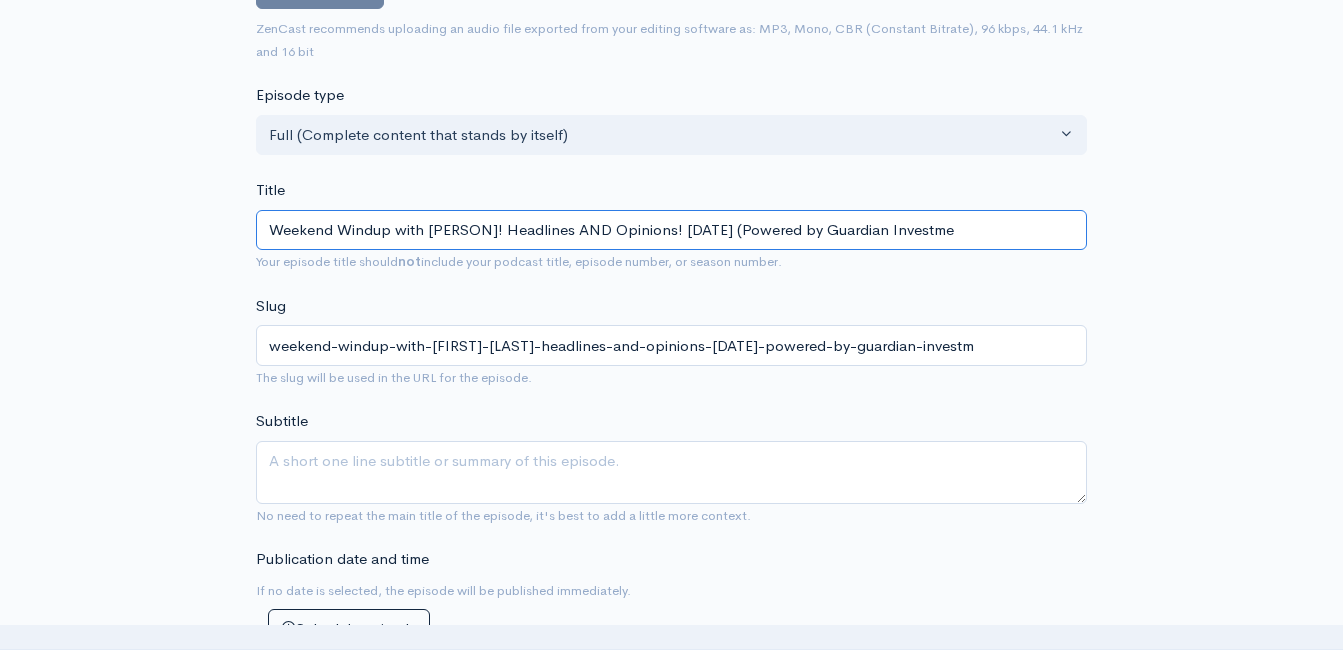 type on "weekend-windup-with-jeff-styles-headlines-and-opinions-8125-powered-by-guardian-investme" 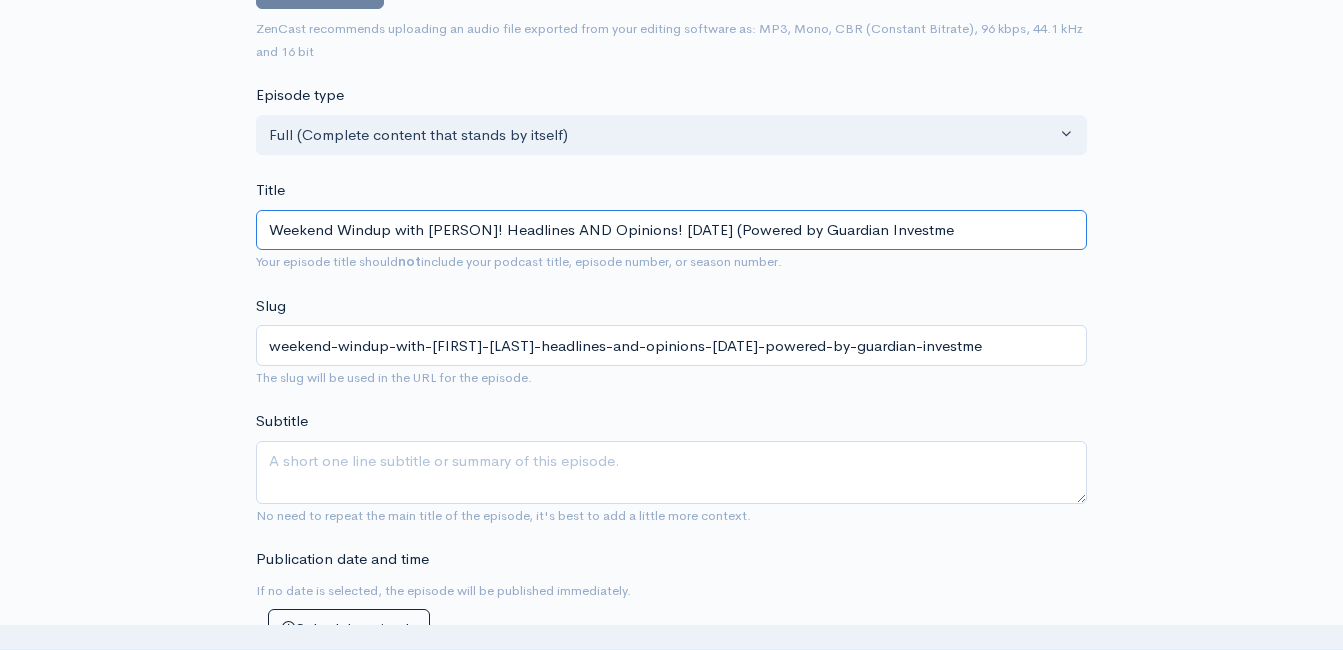 type on "Weekend Windup with Jeff Styles! Headlines AND Opinions! 8/1/25 (Powered by Guardian Investmen" 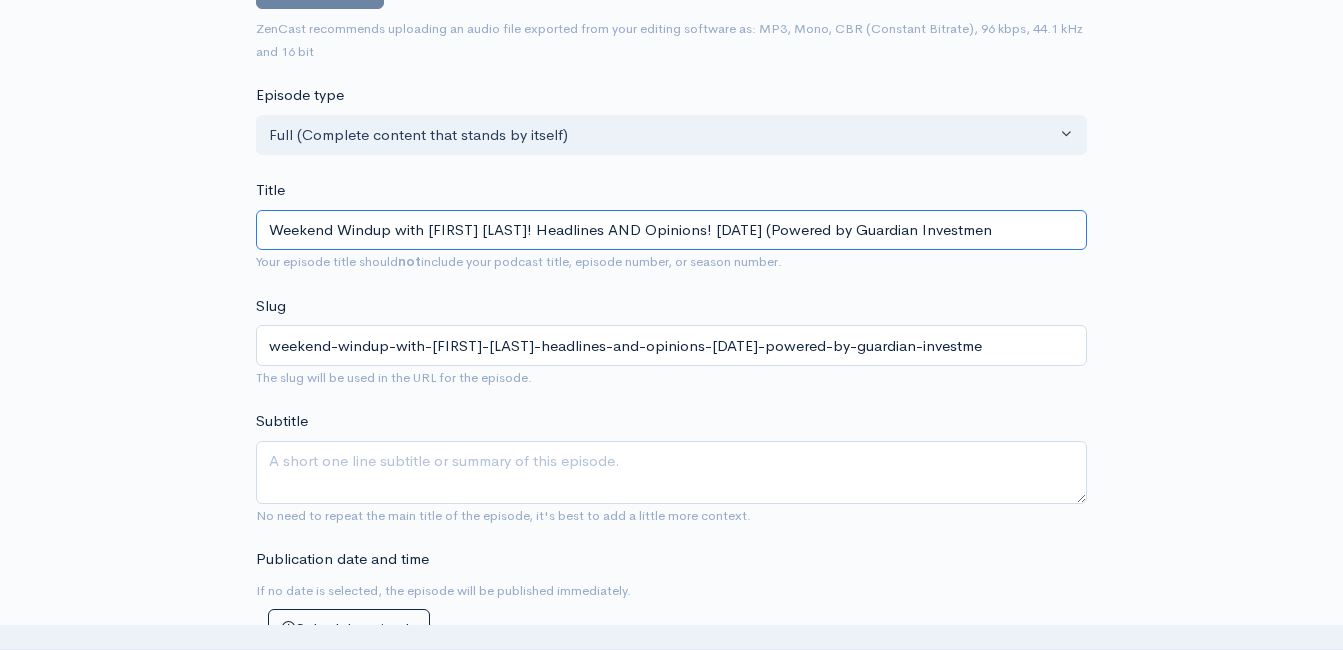 type on "weekend-windup-with-jeff-styles-headlines-and-opinions-8125-powered-by-guardian-investmen" 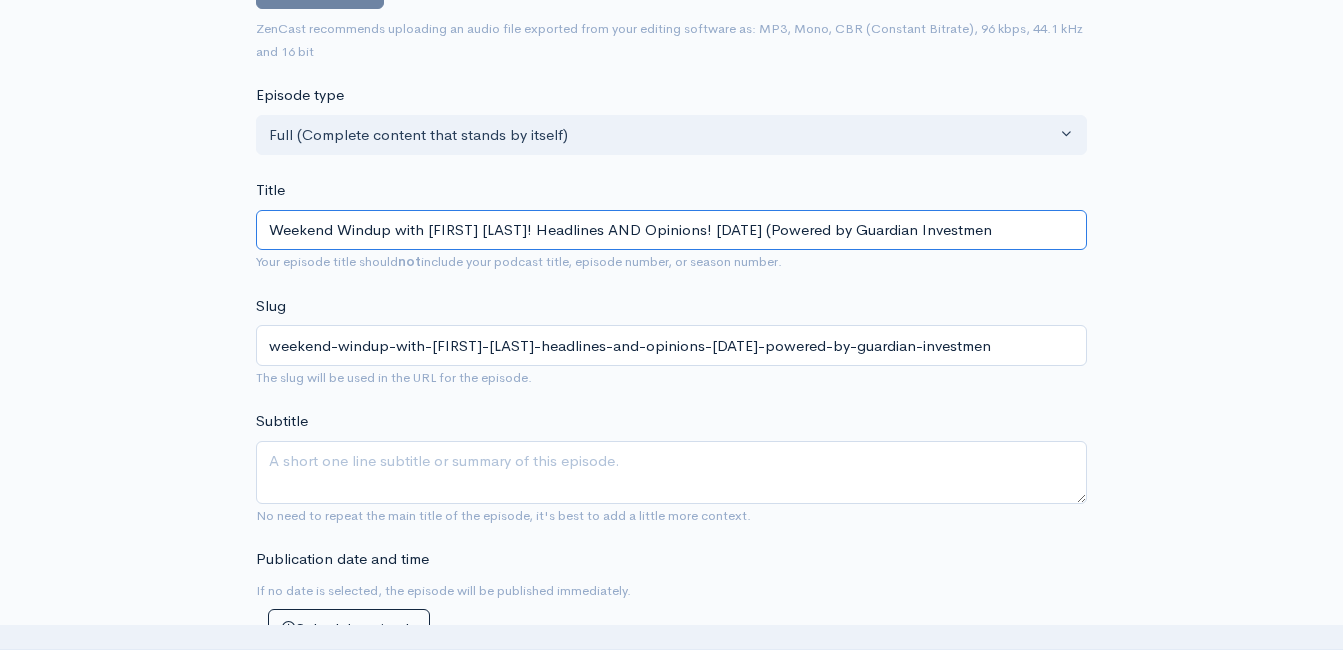 type on "Weekend Windup with Jeff Styles! Headlines AND Opinions! 8/1/25 (Powered by Guardian Investment" 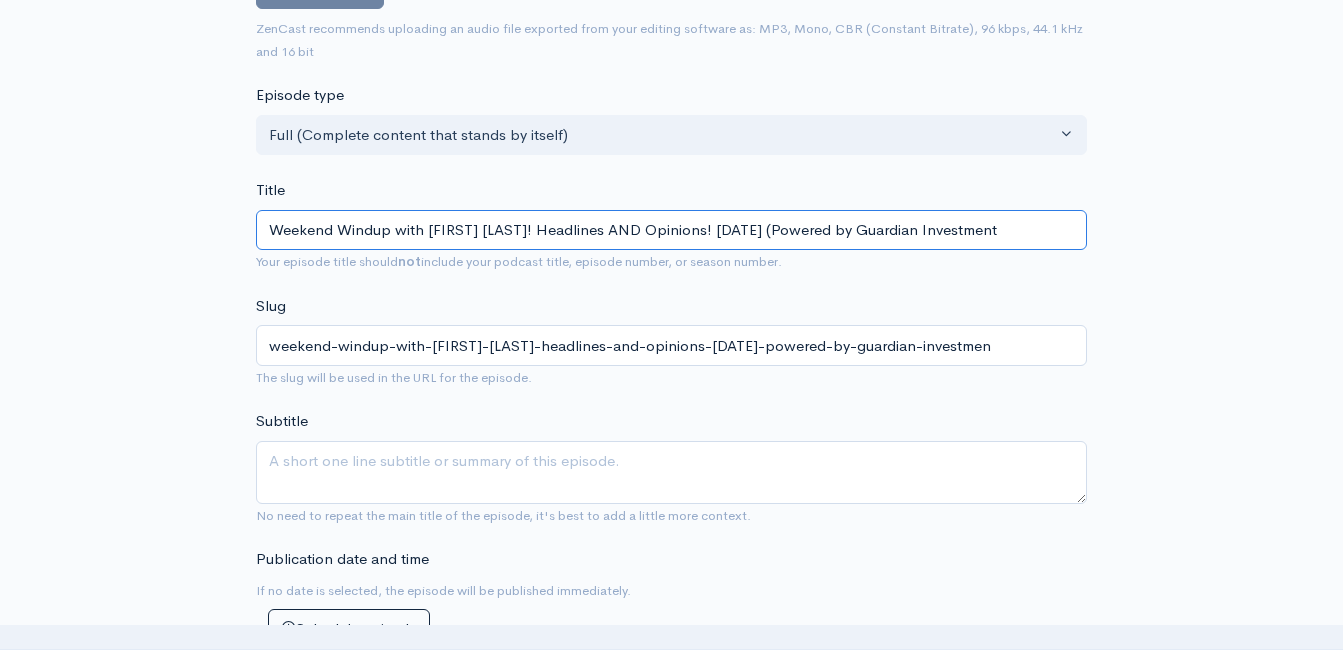 type on "weekend-windup-with-jeff-styles-headlines-and-opinions-8125-powered-by-guardian-investment" 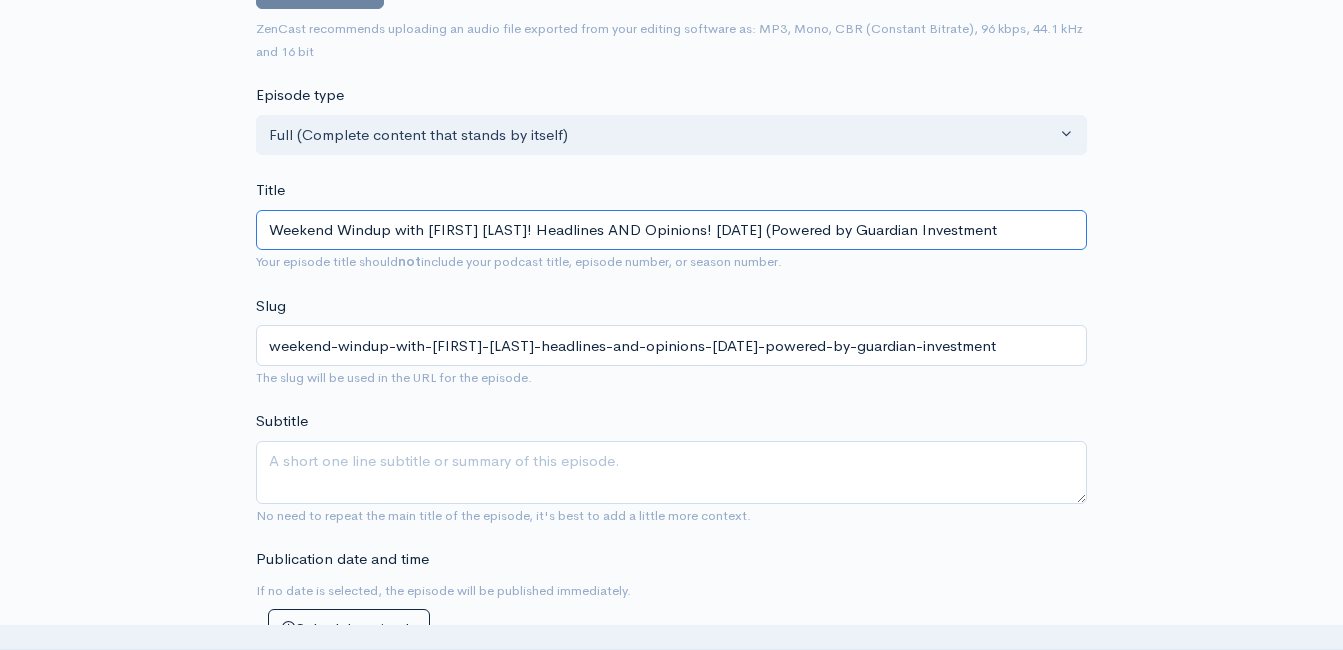 type on "Weekend Windup with Jeff Styles! Headlines AND Opinions! 8/1/25 (Powered by Guardian Investment A" 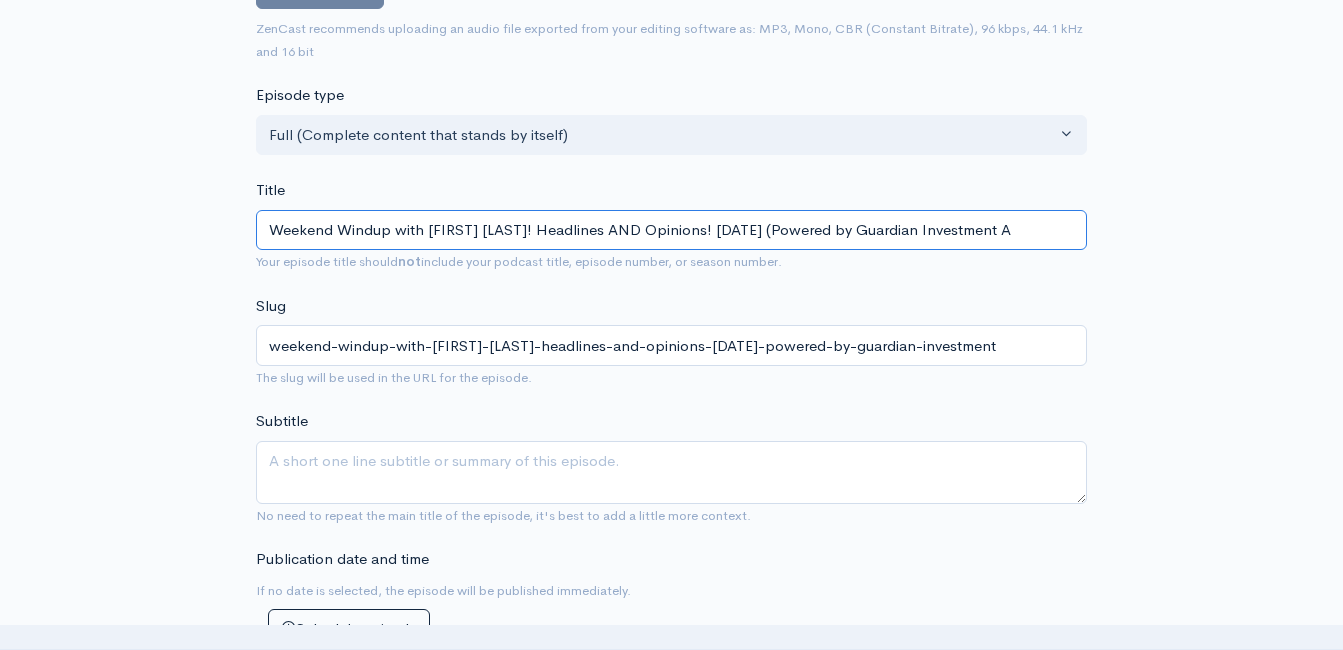 type on "weekend-windup-with-jeff-styles-headlines-and-opinions-8125-powered-by-guardian-investment-a" 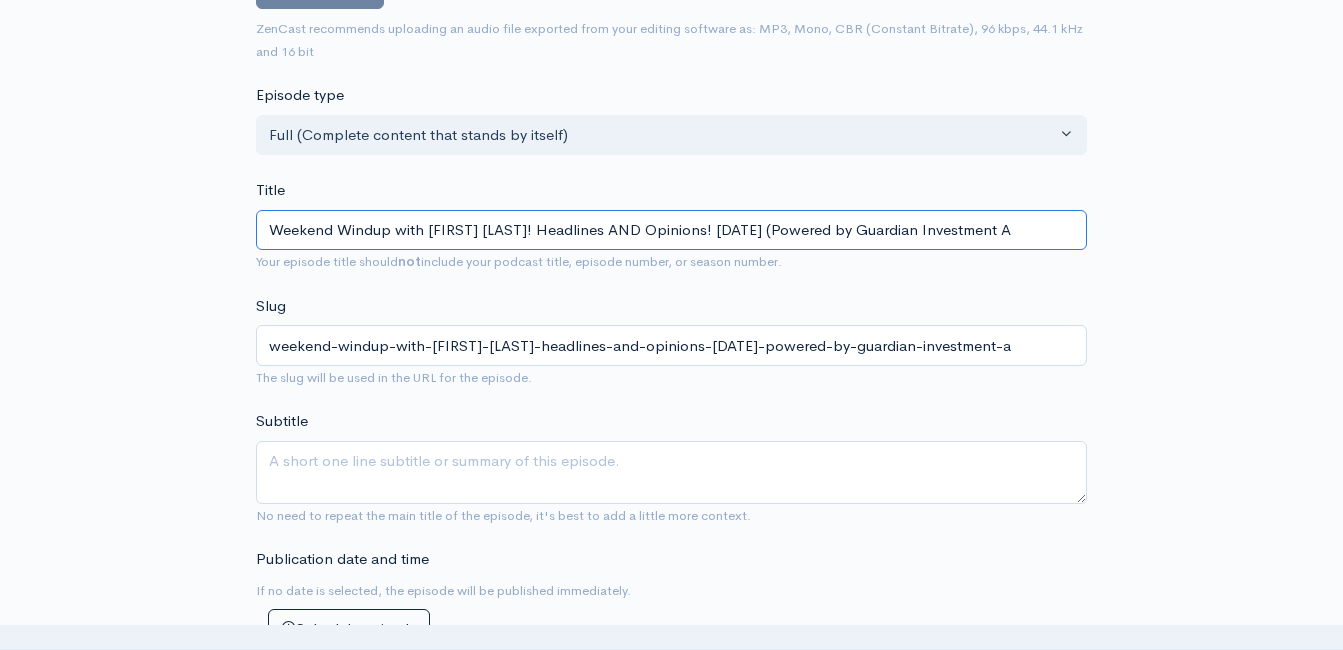 type on "Weekend Windup with Jeff Styles! Headlines AND Opinions! 8/1/25 (Powered by Guardian Investment Ad" 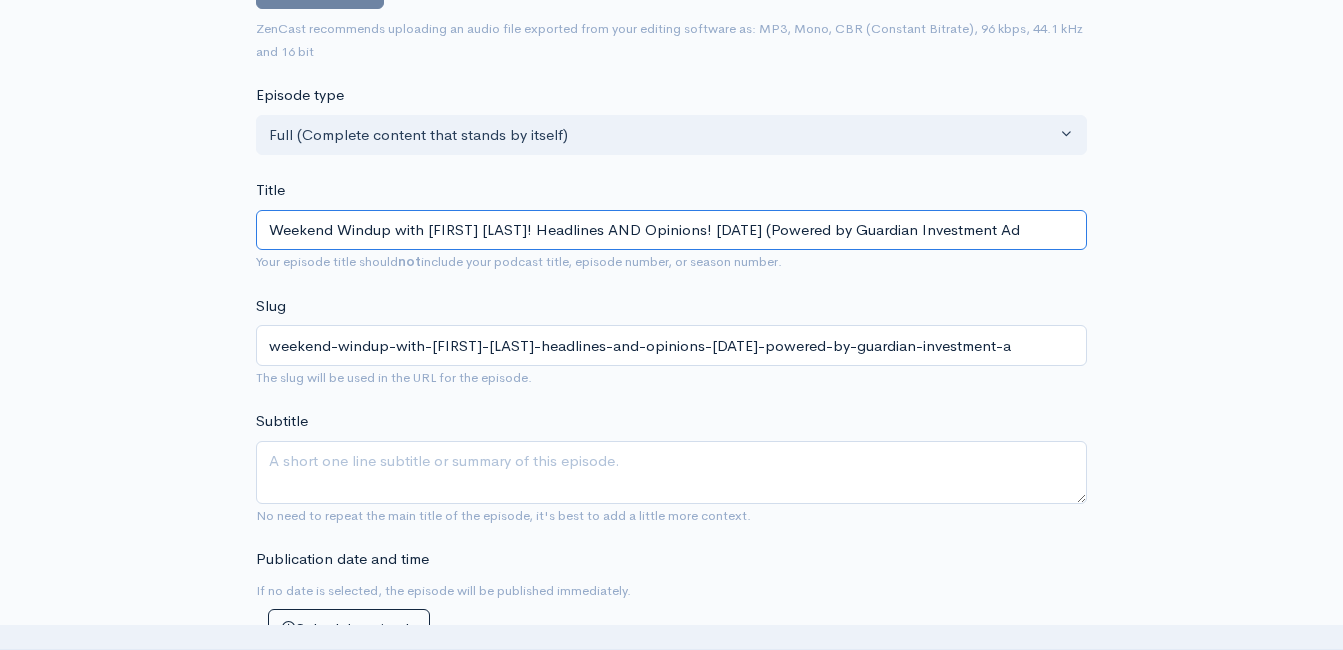 type on "weekend-windup-with-jeff-styles-headlines-and-opinions-8125-powered-by-guardian-investment-ad" 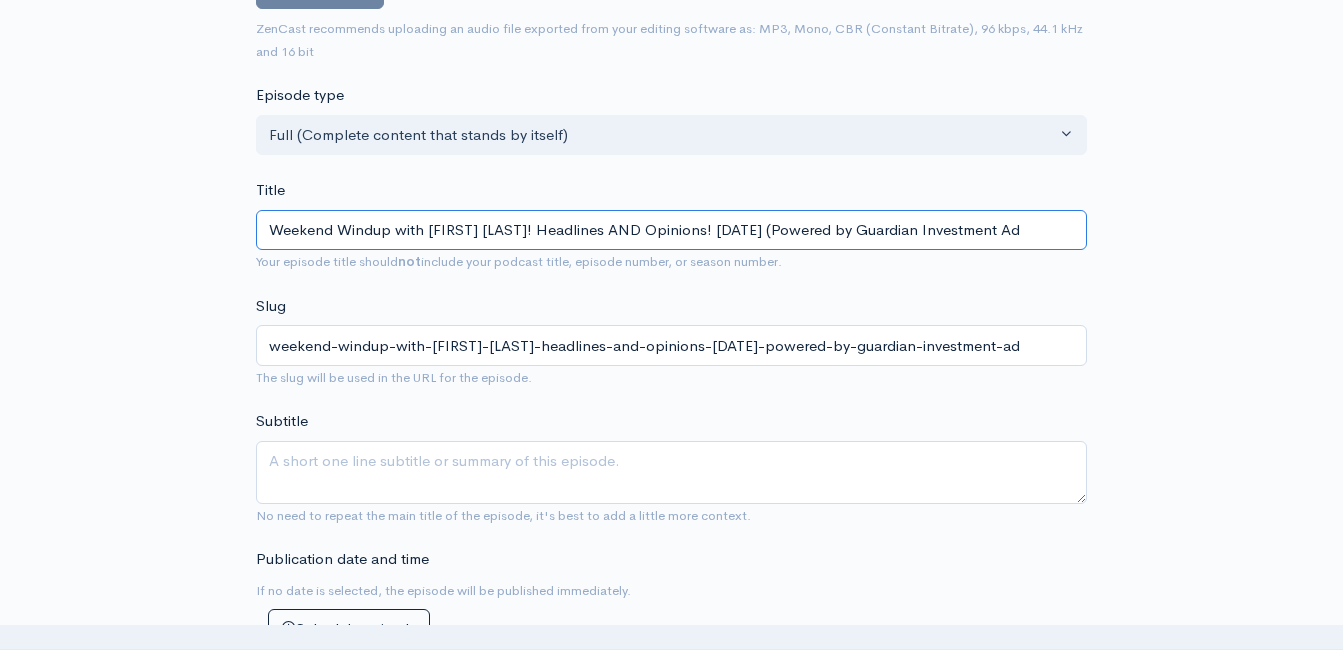 type on "Weekend Windup with Jeff Styles! Headlines AND Opinions! 8/1/25 (Powered by Guardian Investment Adv" 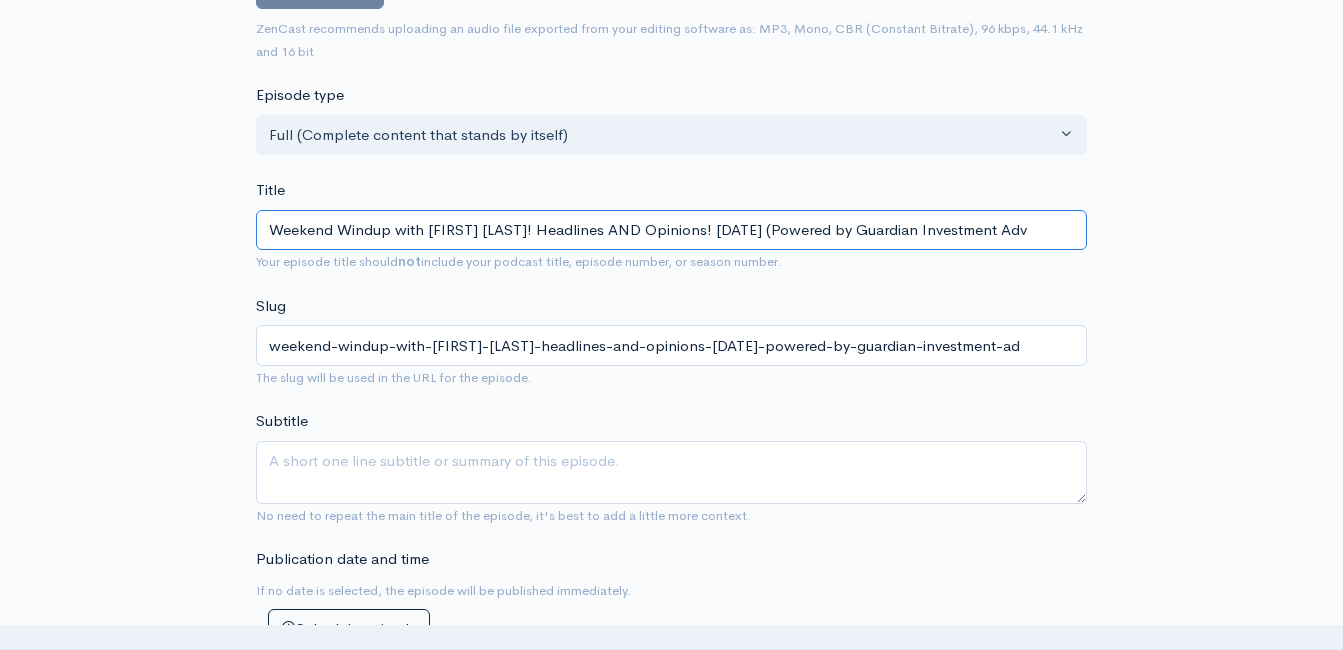 type on "weekend-windup-with-jeff-styles-headlines-and-opinions-8125-powered-by-guardian-investment-adv" 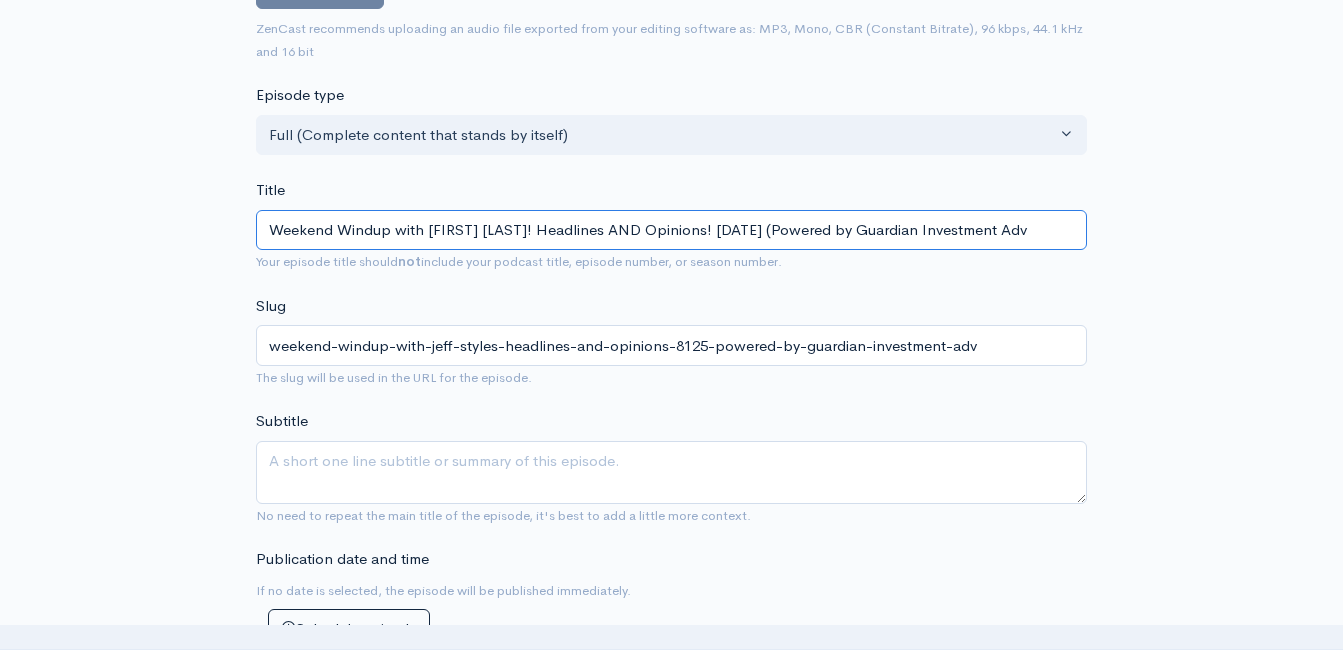 type on "Weekend Windup with Jeff Styles! Headlines AND Opinions! 8/1/25 (Powered by Guardian Investment Advi" 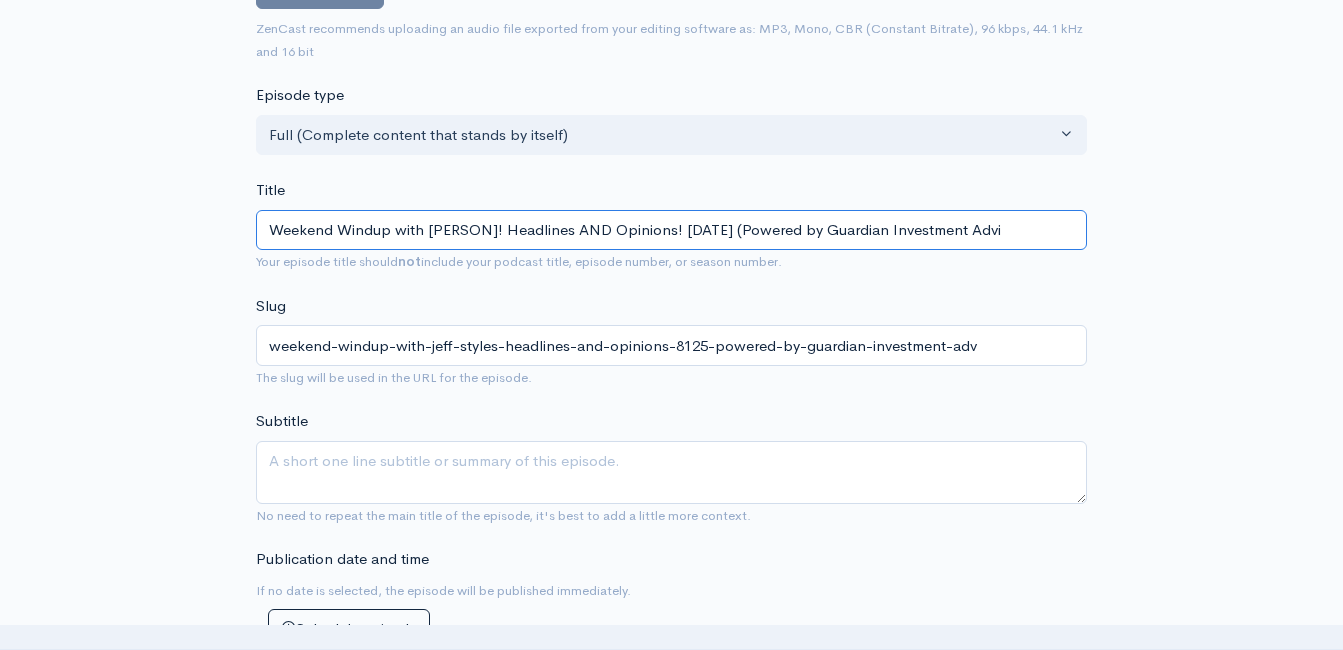 type on "weekend-windup-with-jeff-styles-headlines-and-opinions-8125-powered-by-guardian-investment-advi" 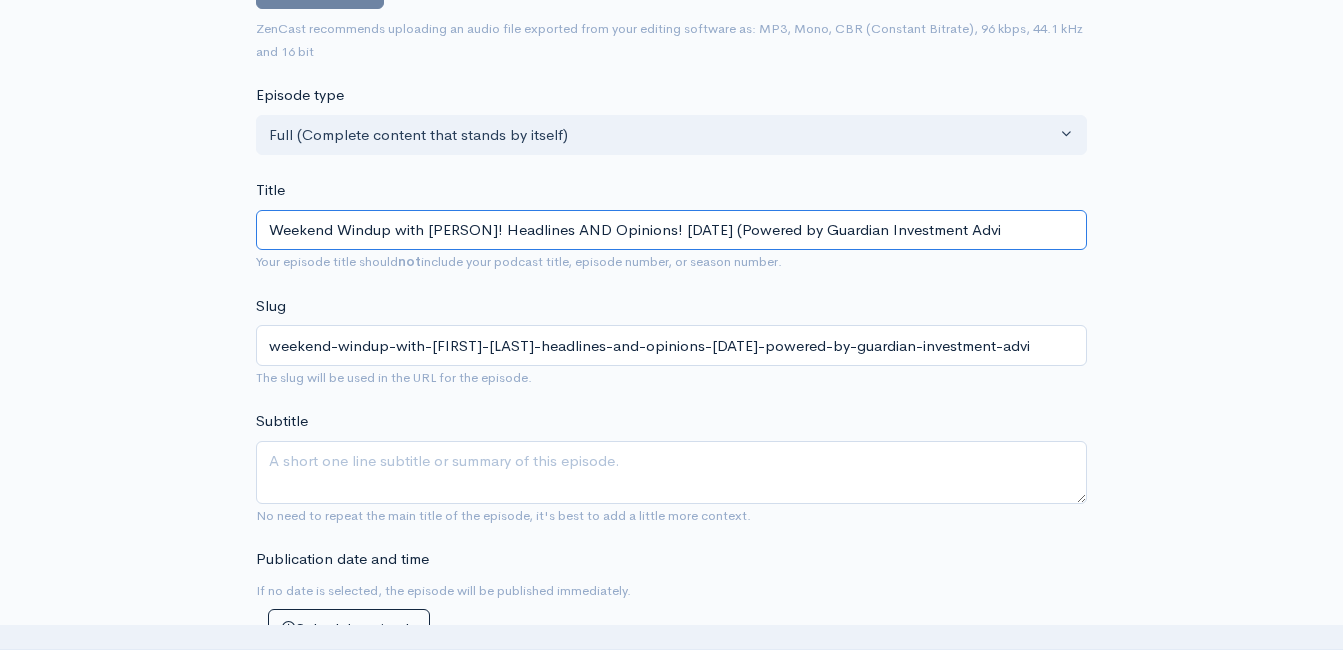 type on "Weekend Windup with Jeff Styles! Headlines AND Opinions! 8/1/25 (Powered by Guardian Investment Advis" 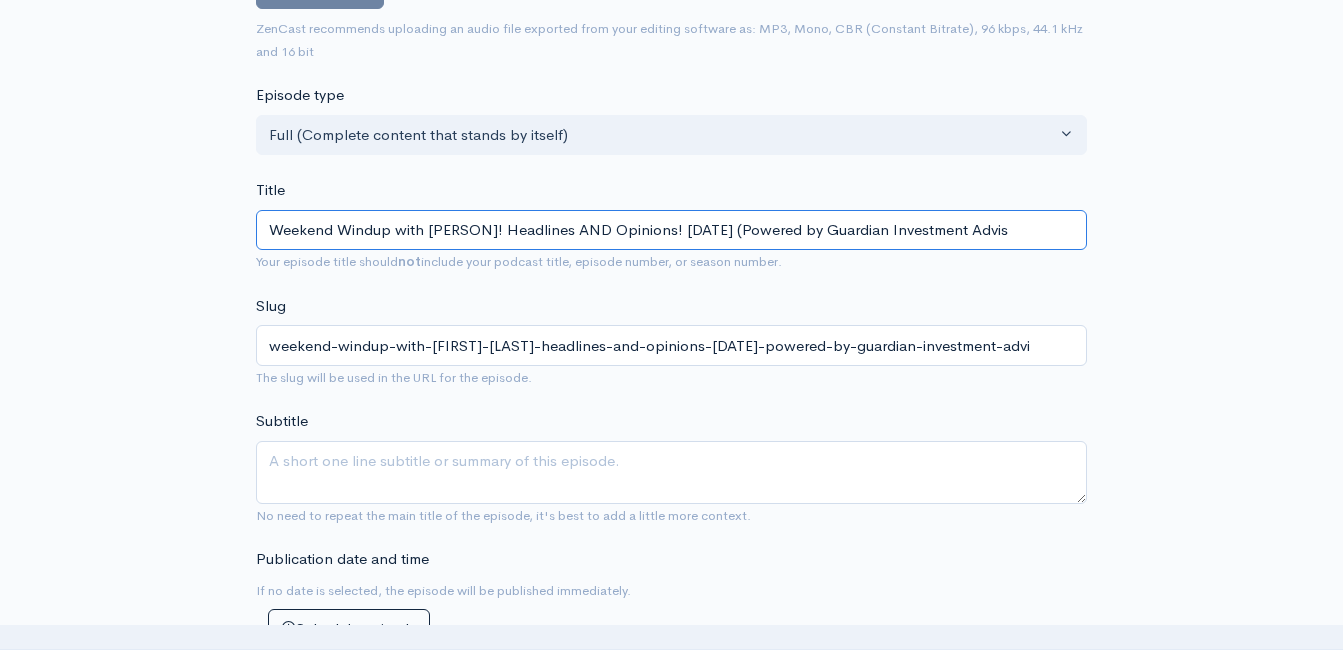 type on "weekend-windup-with-jeff-styles-headlines-and-opinions-8125-powered-by-guardian-investment-advis" 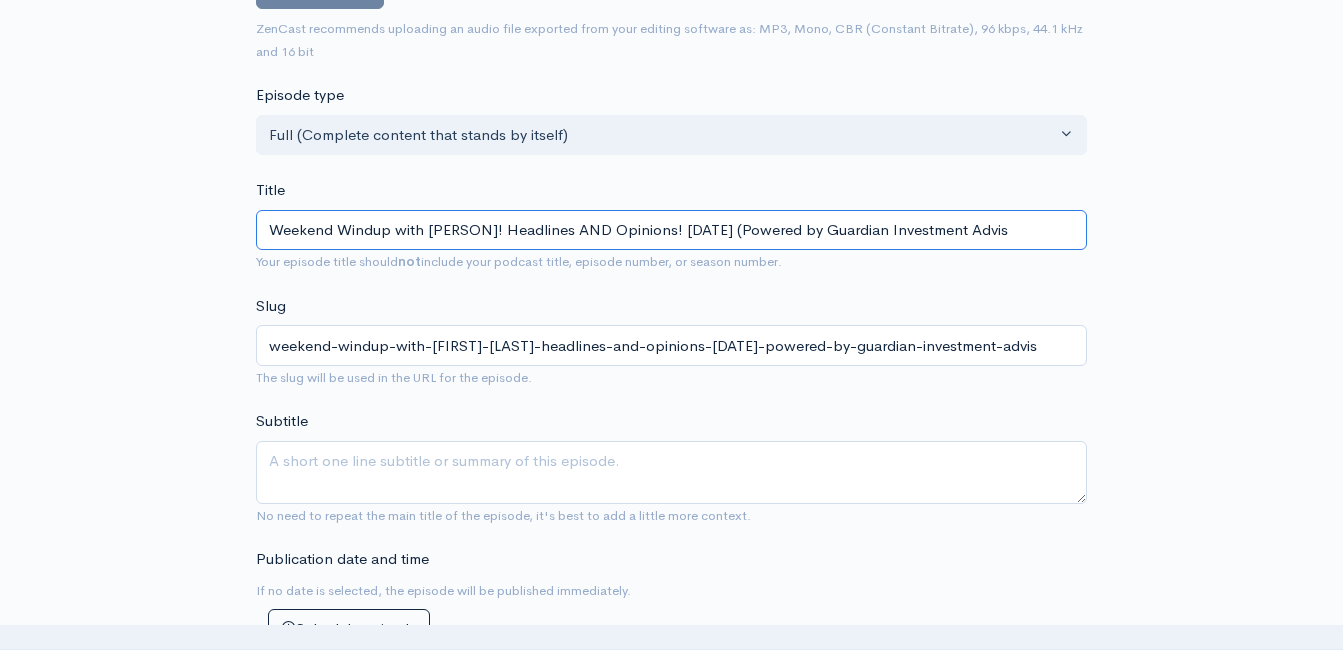 type on "Weekend Windup with Jeff Styles! Headlines AND Opinions! 8/1/25 (Powered by Guardian Investment Adviso" 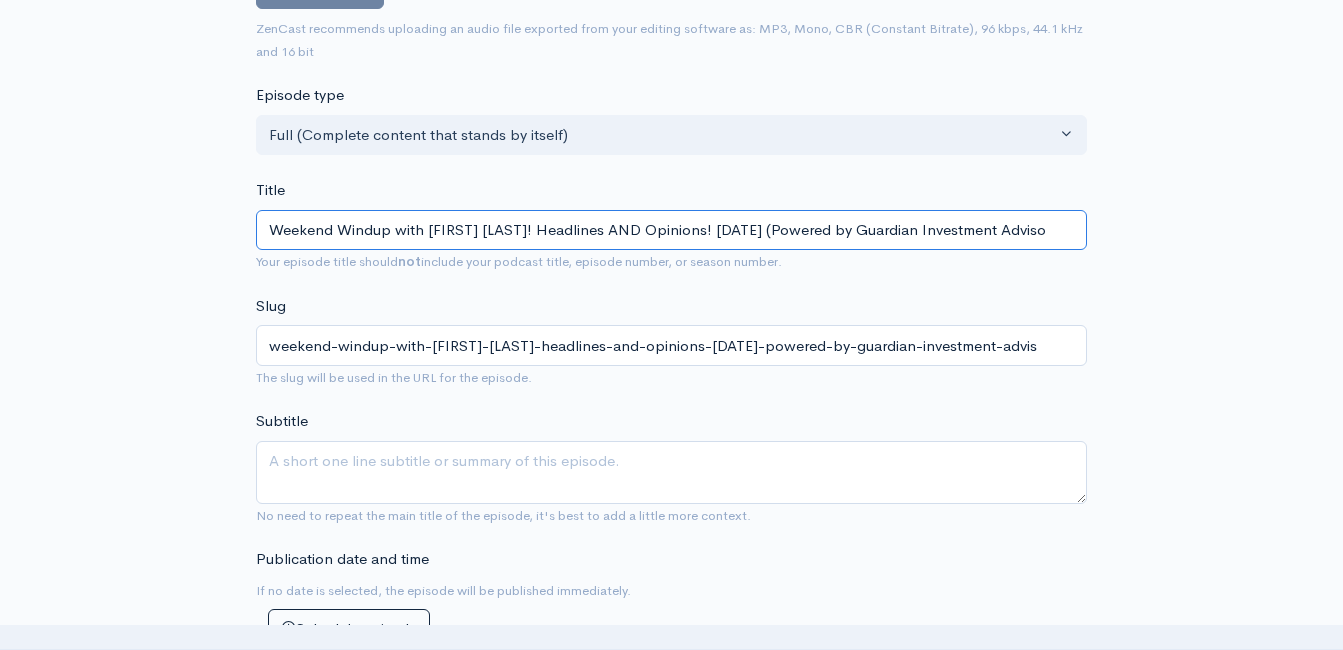 type on "weekend-windup-with-jeff-styles-headlines-and-opinions-8125-powered-by-guardian-investment-adviso" 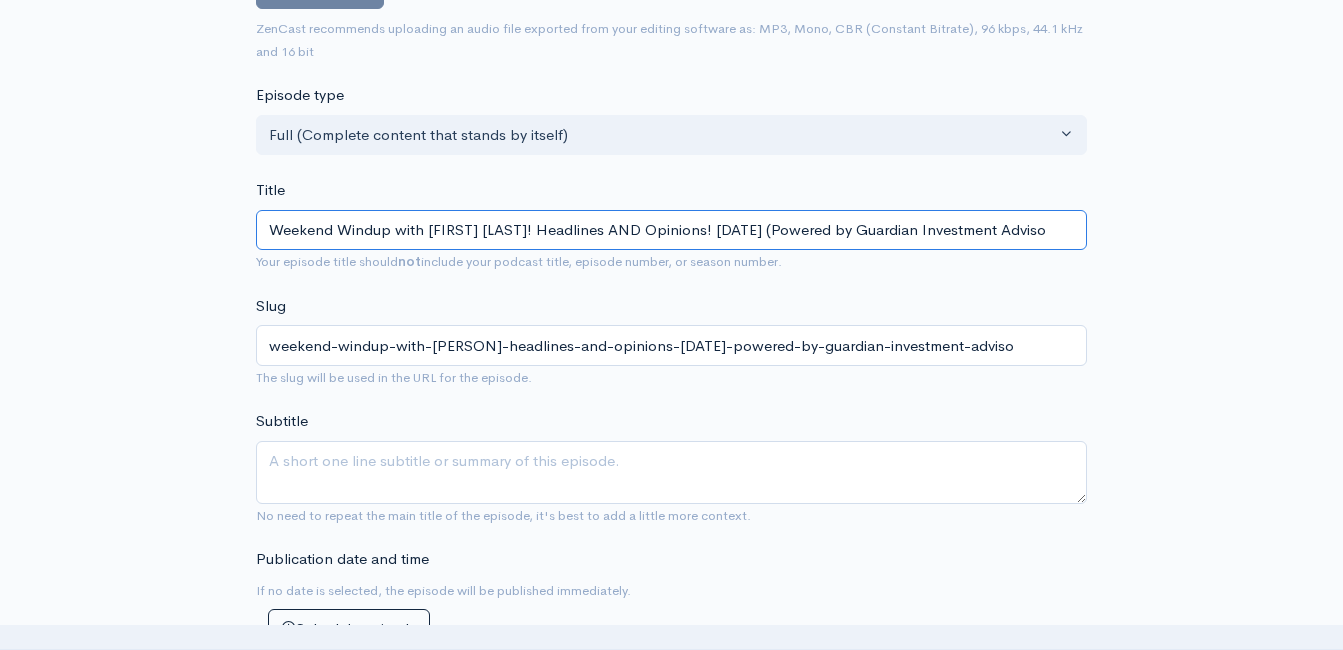 type on "Weekend Windup with Jeff Styles! Headlines AND Opinions! 8/1/25 (Powered by Guardian Investment Advisor" 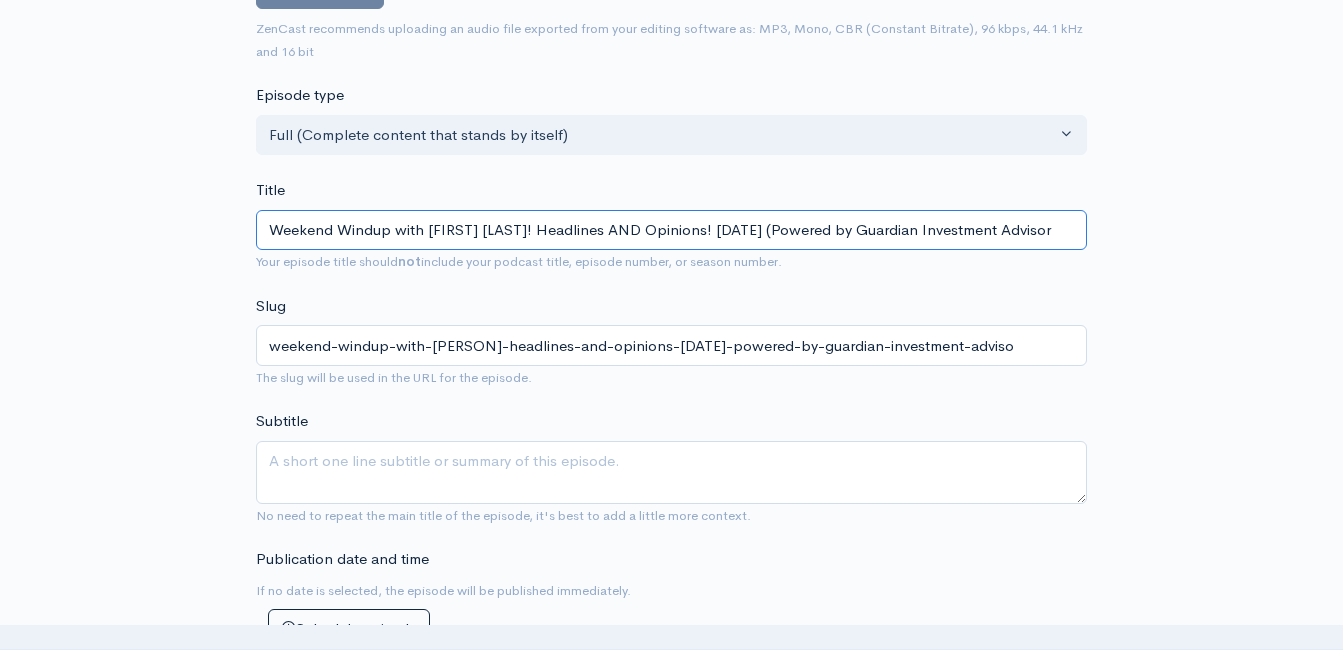 type on "weekend-windup-with-jeff-styles-headlines-and-opinions-8125-powered-by-guardian-investment-advisor" 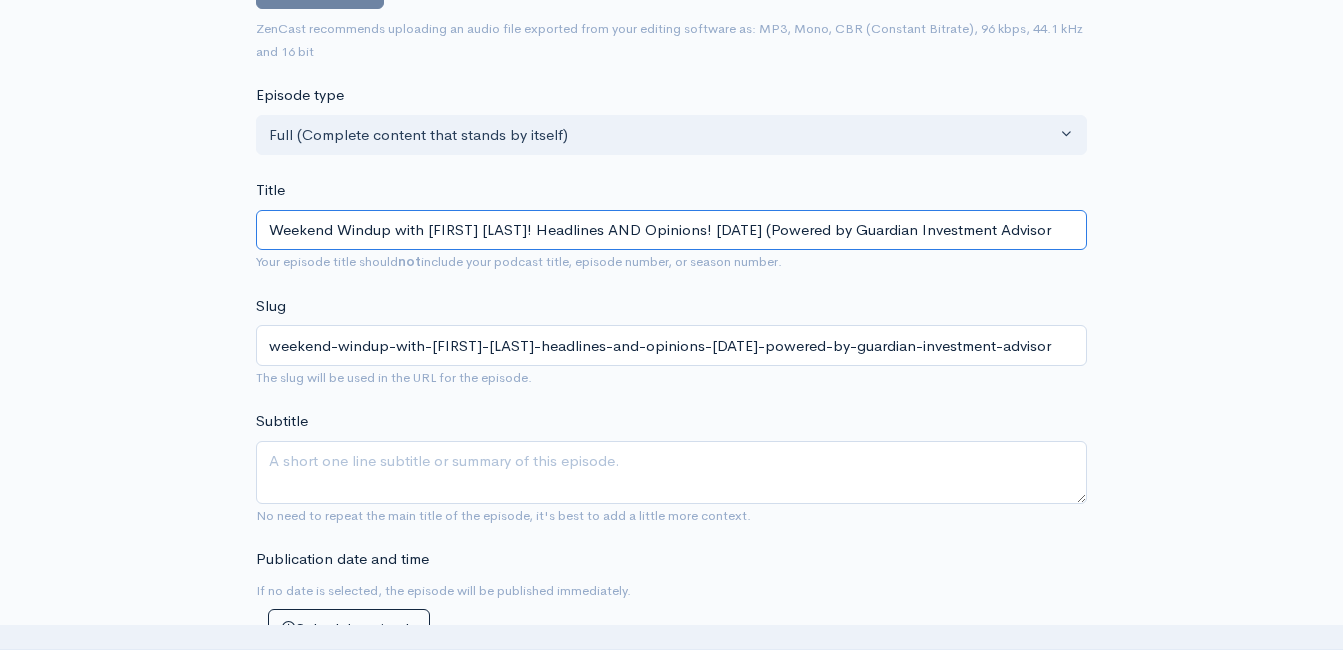 type on "Weekend Windup with Jeff Styles! Headlines AND Opinions! 8/1/25 (Powered by Guardian Investment Advisors" 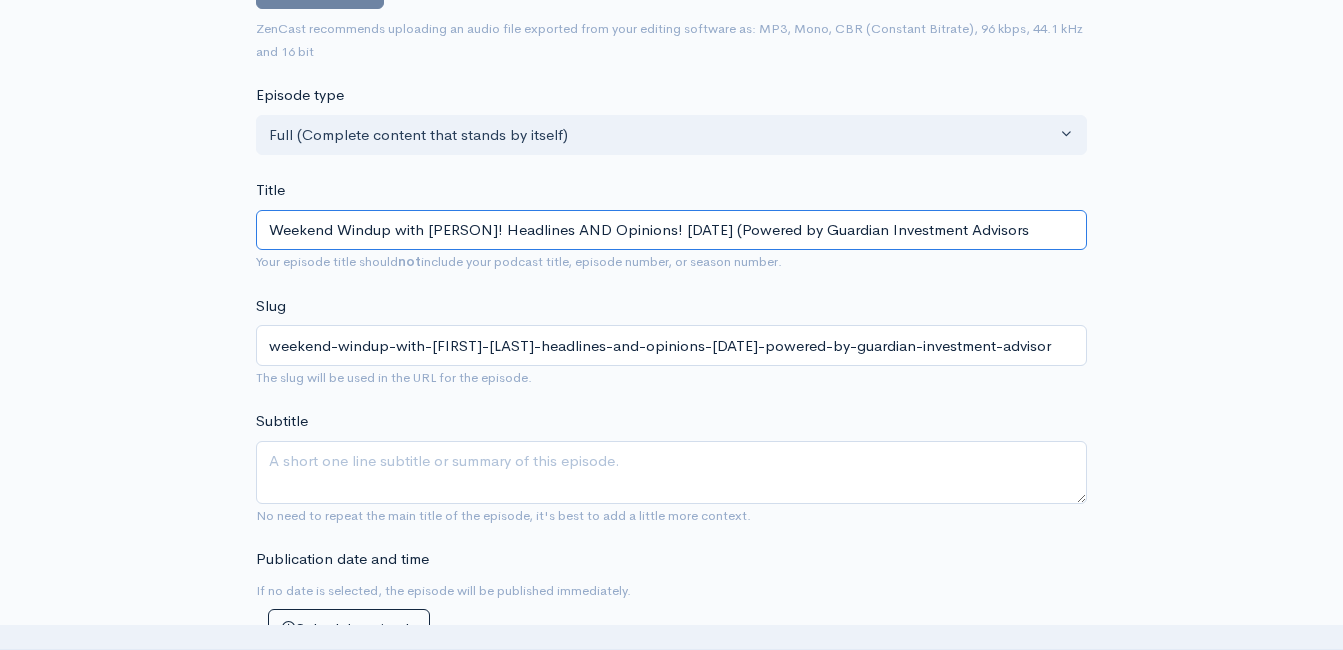 type on "weekend-windup-with-jeff-styles-headlines-and-opinions-8125-powered-by-guardian-investment-advisors" 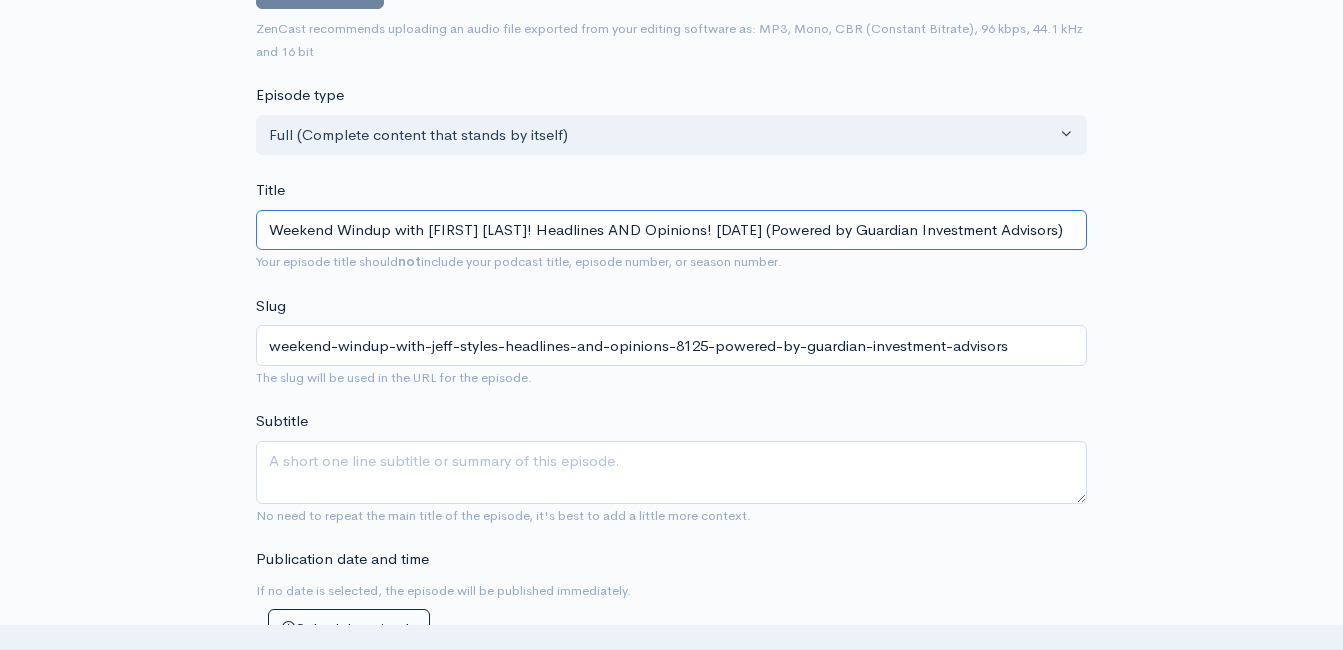 click on "Weekend Windup with Jeff Styles! Headlines AND Opinions! 8/1/25 (Powered by Guardian Investment Advisors)" at bounding box center (671, 230) 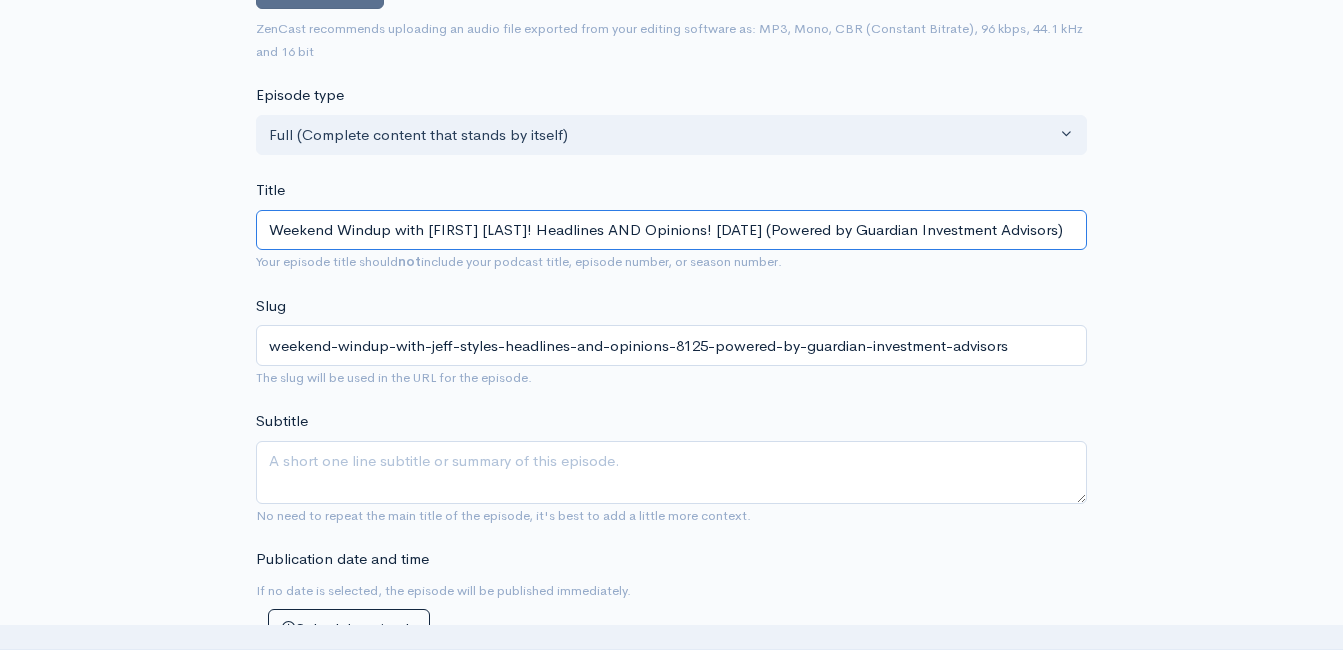 type on "Weekend Windup with Jeff Styles! Headlines AND Opinions! 8/1/25 (Powered by Guardian Investment Advisors)" 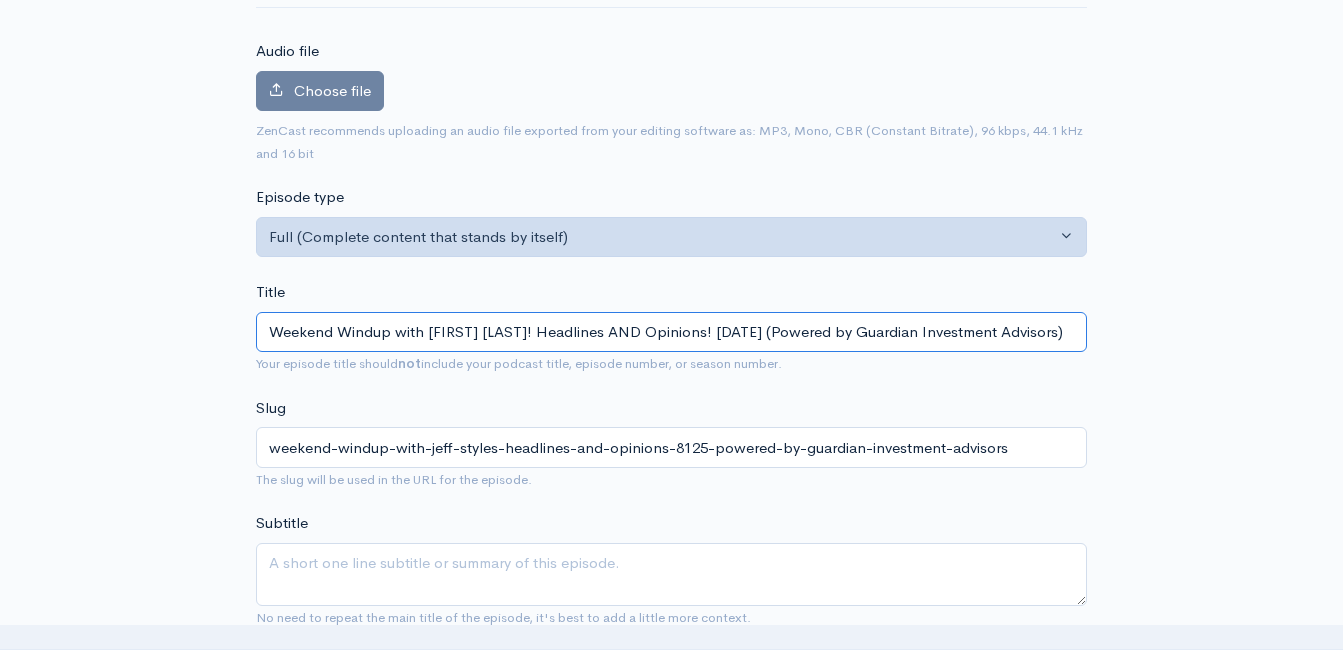 scroll, scrollTop: 0, scrollLeft: 0, axis: both 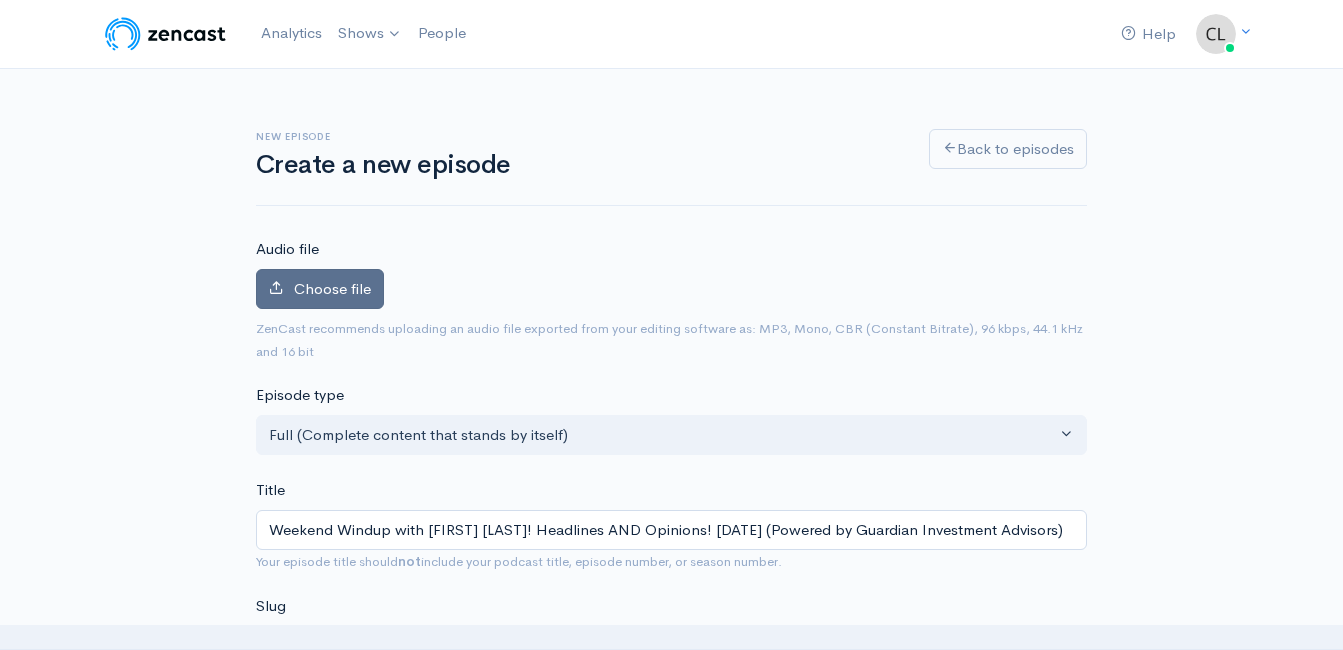 click on "Choose file" at bounding box center (332, 288) 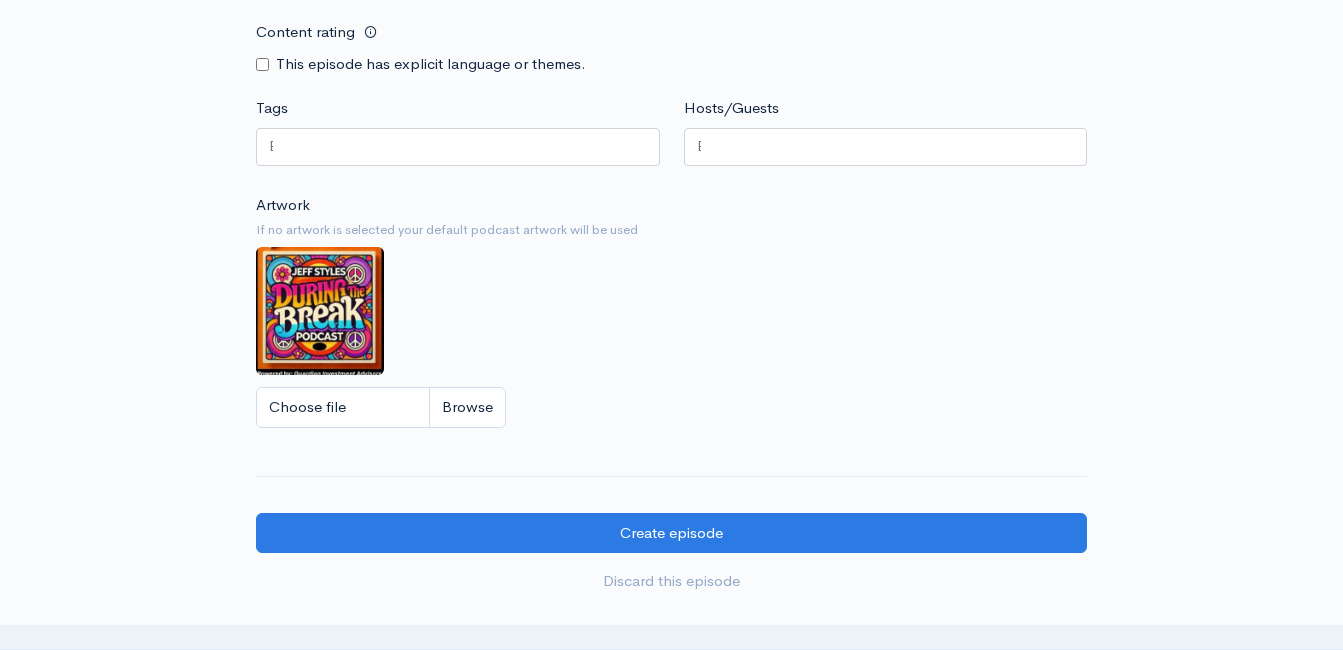 scroll, scrollTop: 1600, scrollLeft: 0, axis: vertical 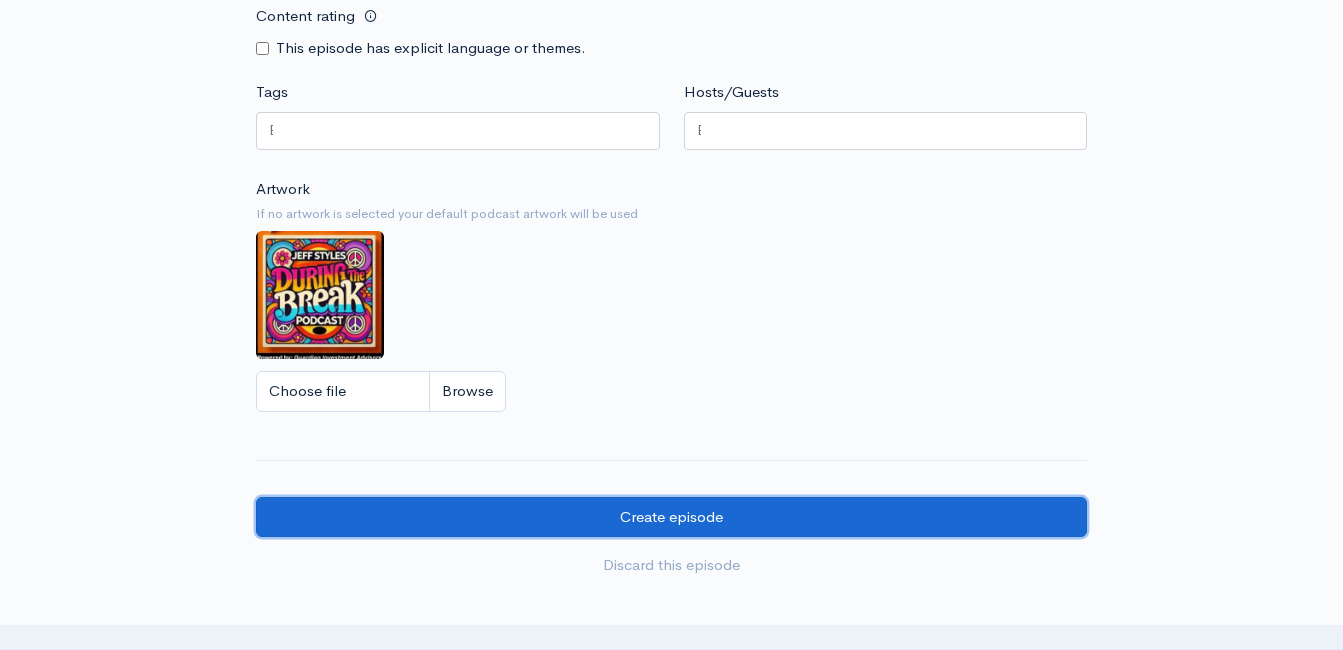 click on "Create episode" at bounding box center (671, 517) 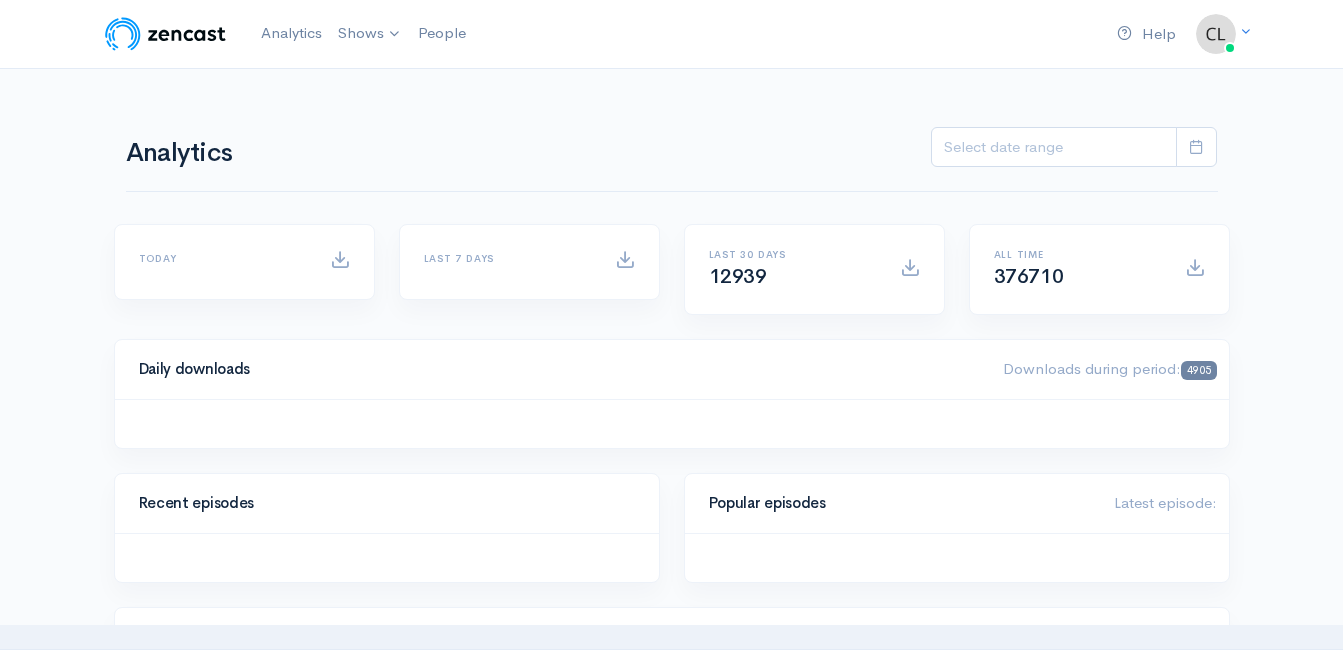 scroll, scrollTop: 0, scrollLeft: 0, axis: both 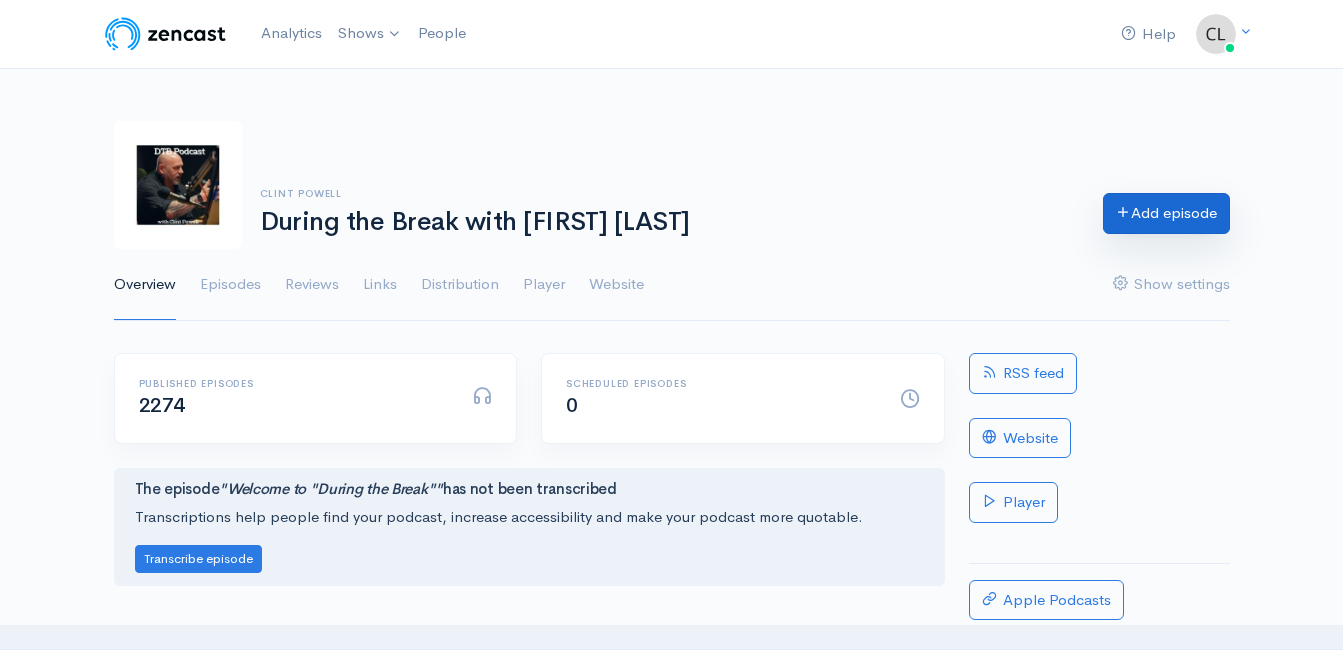 click on "Add episode" at bounding box center [1166, 213] 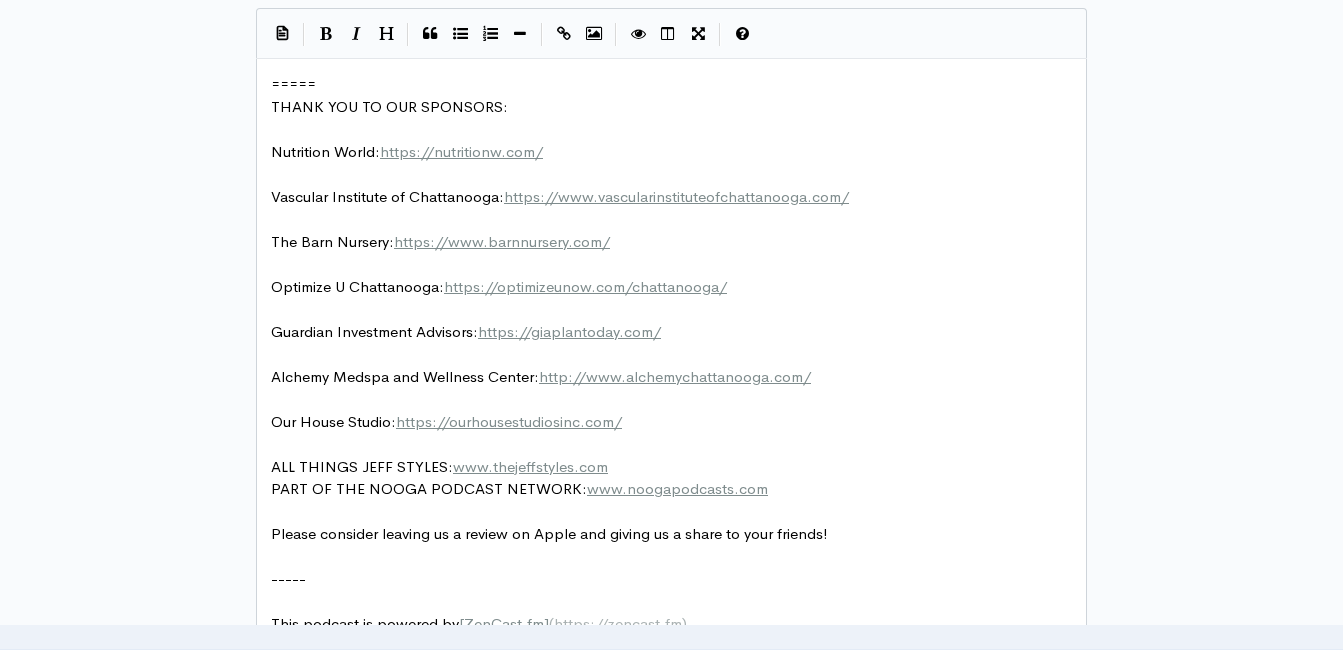 scroll, scrollTop: 1113, scrollLeft: 0, axis: vertical 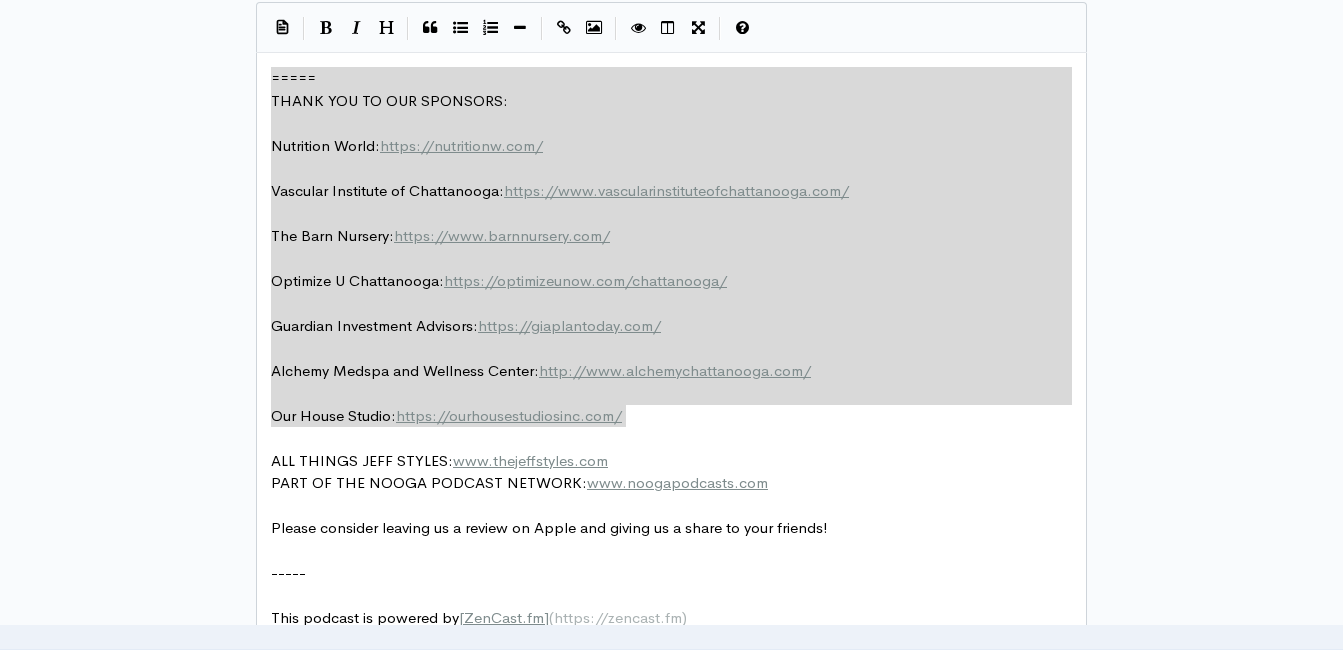 drag, startPoint x: 658, startPoint y: 407, endPoint x: 255, endPoint y: 23, distance: 556.6552 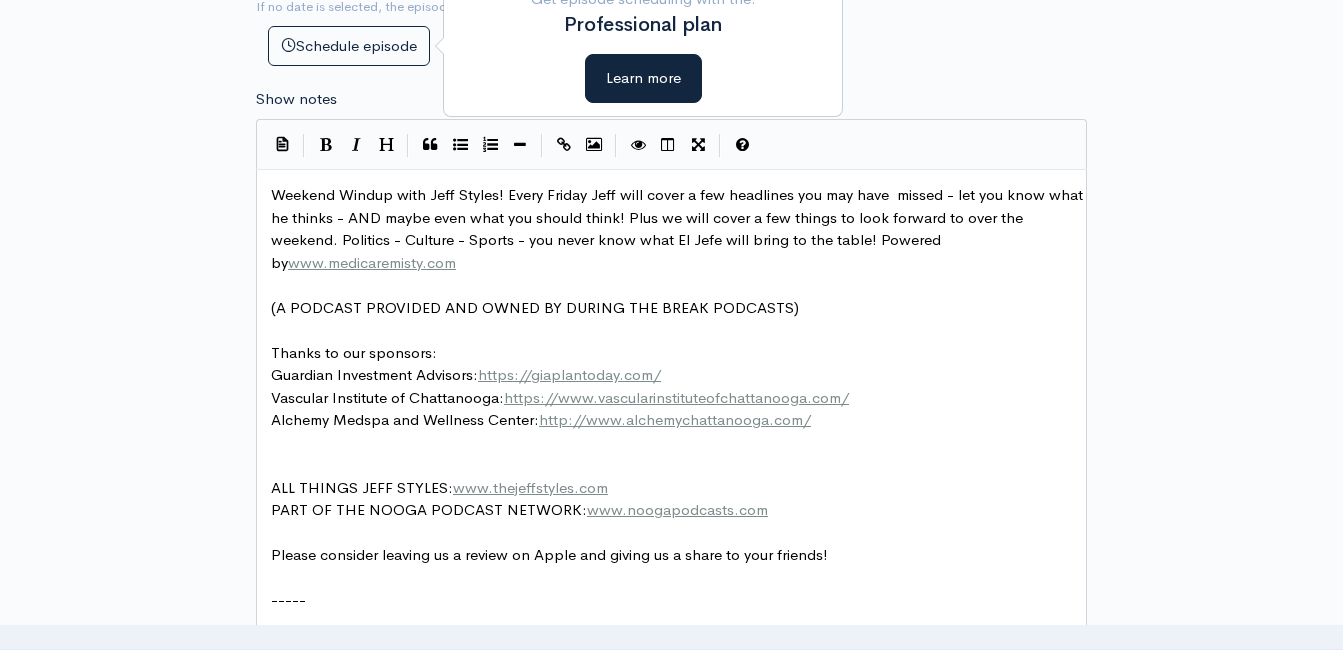 scroll, scrollTop: 613, scrollLeft: 0, axis: vertical 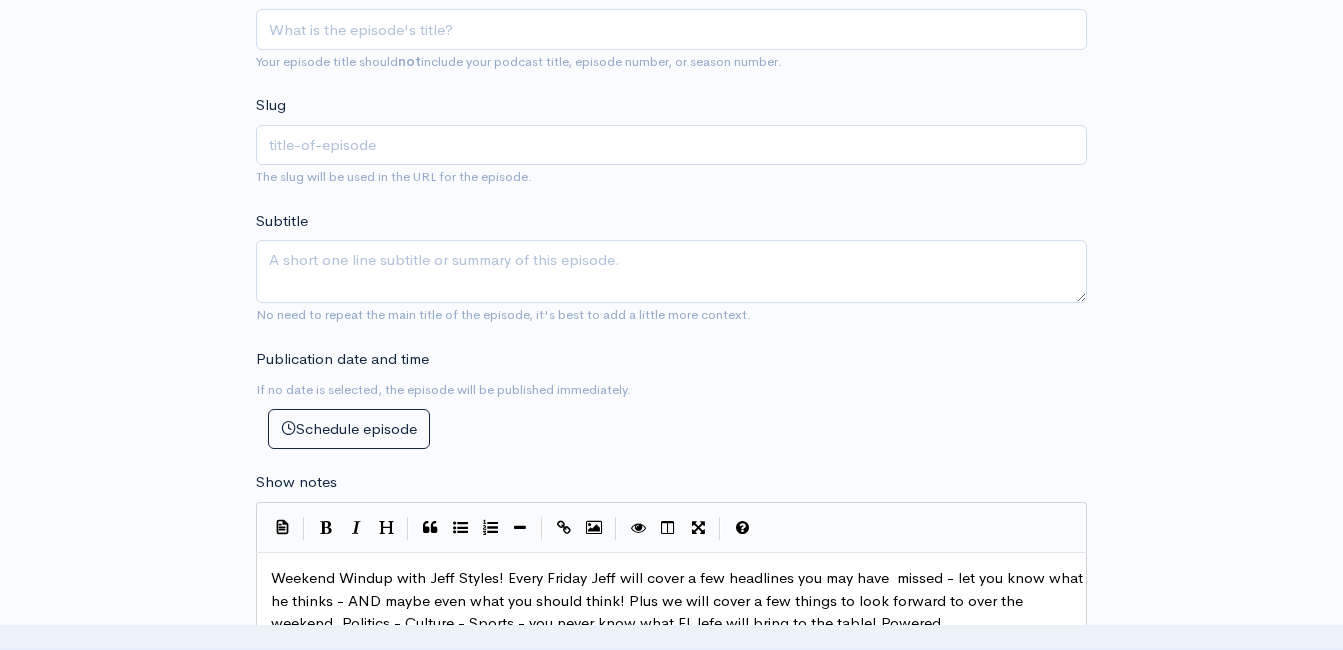 type 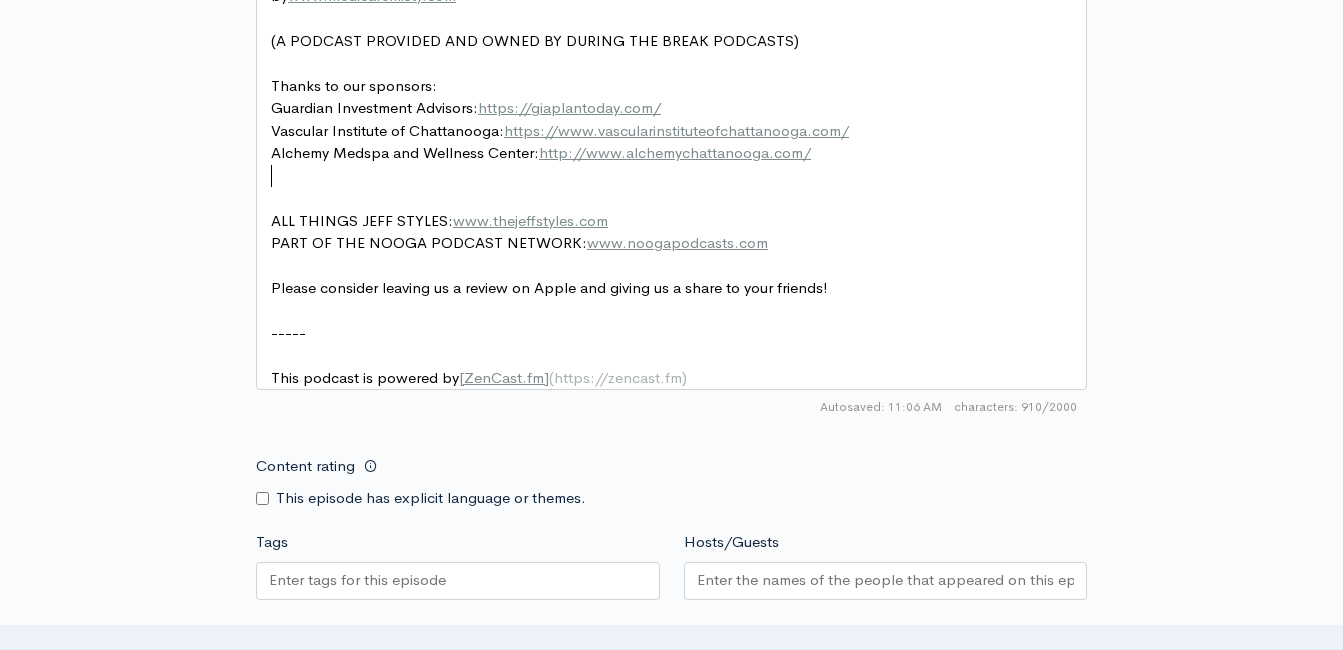 scroll, scrollTop: 1948, scrollLeft: 0, axis: vertical 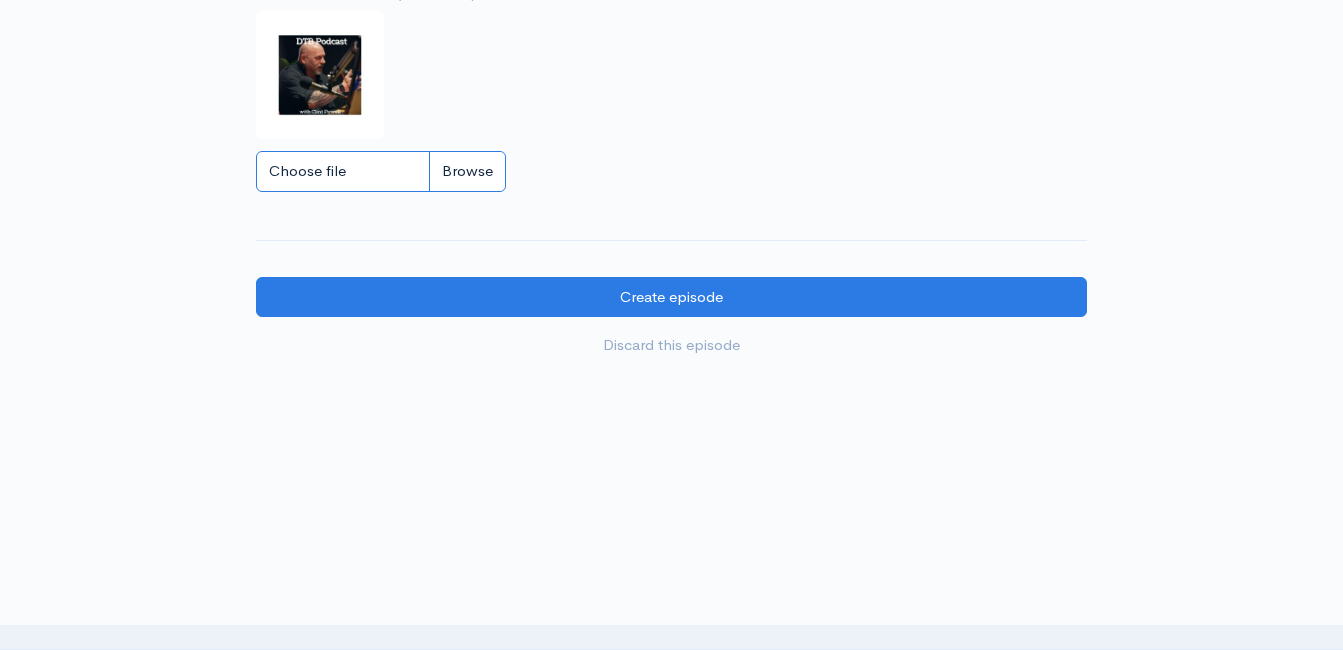 click on "Choose file" at bounding box center [381, 171] 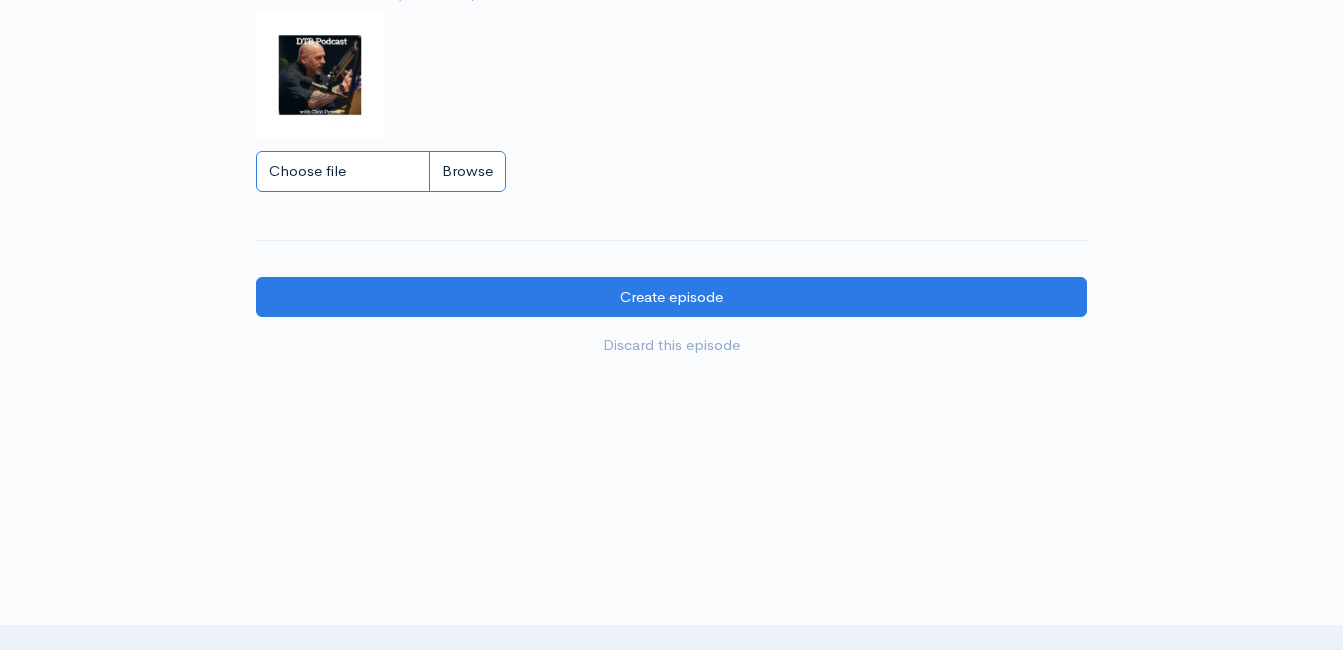 type on "C:\fakepath\450591796_1013938890741267_212763636491488363_n.jpg" 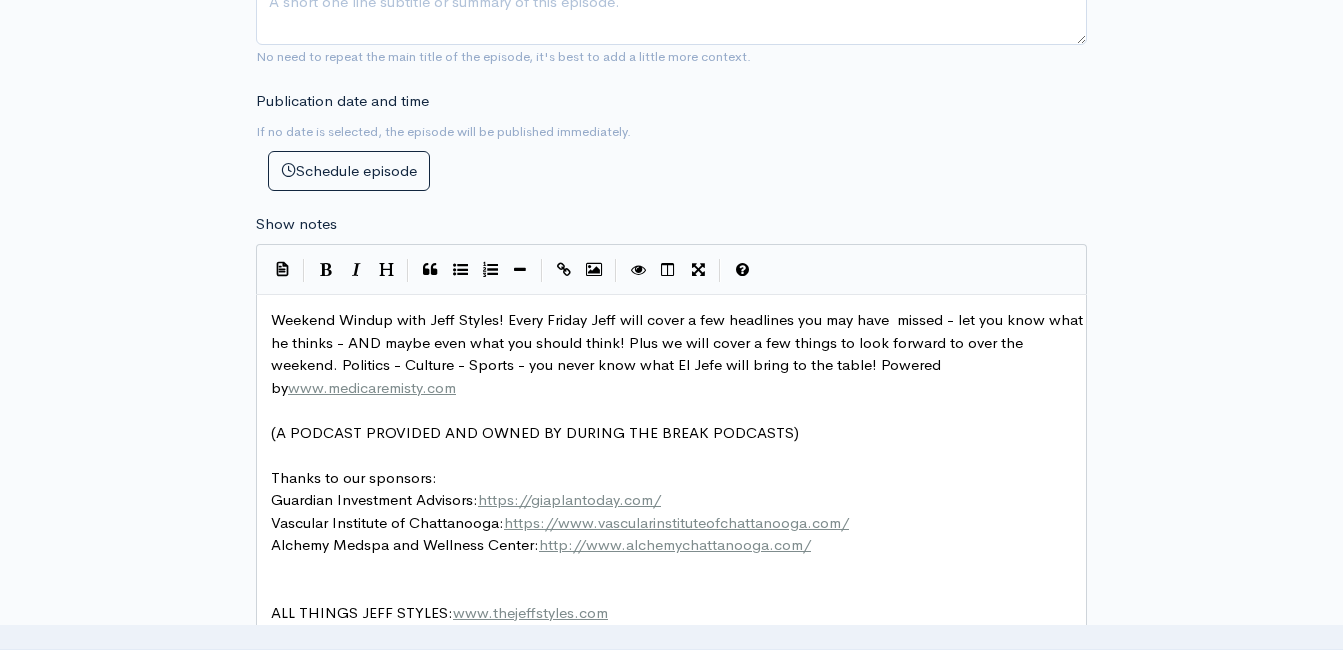 scroll, scrollTop: 448, scrollLeft: 0, axis: vertical 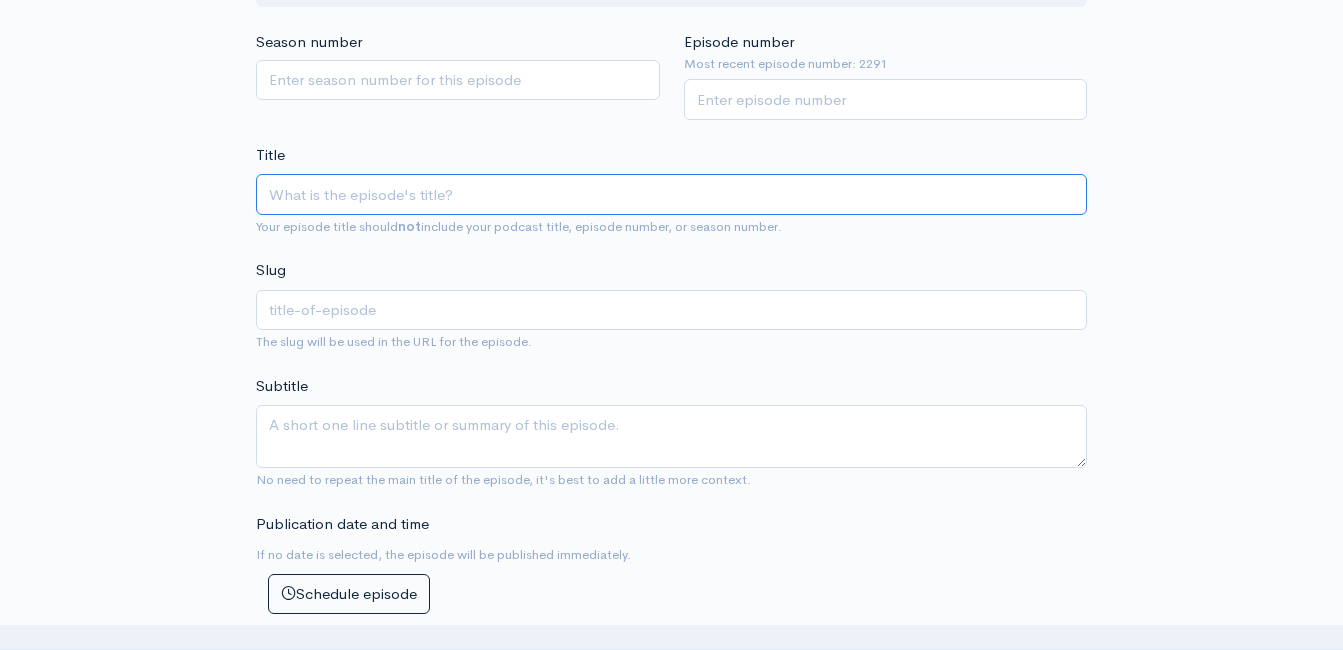 paste on "Weekend Windup with [FIRST] [LAST]! Headlines AND Opinions! [DATE] (Powered by Guardian Investment Advisors)" 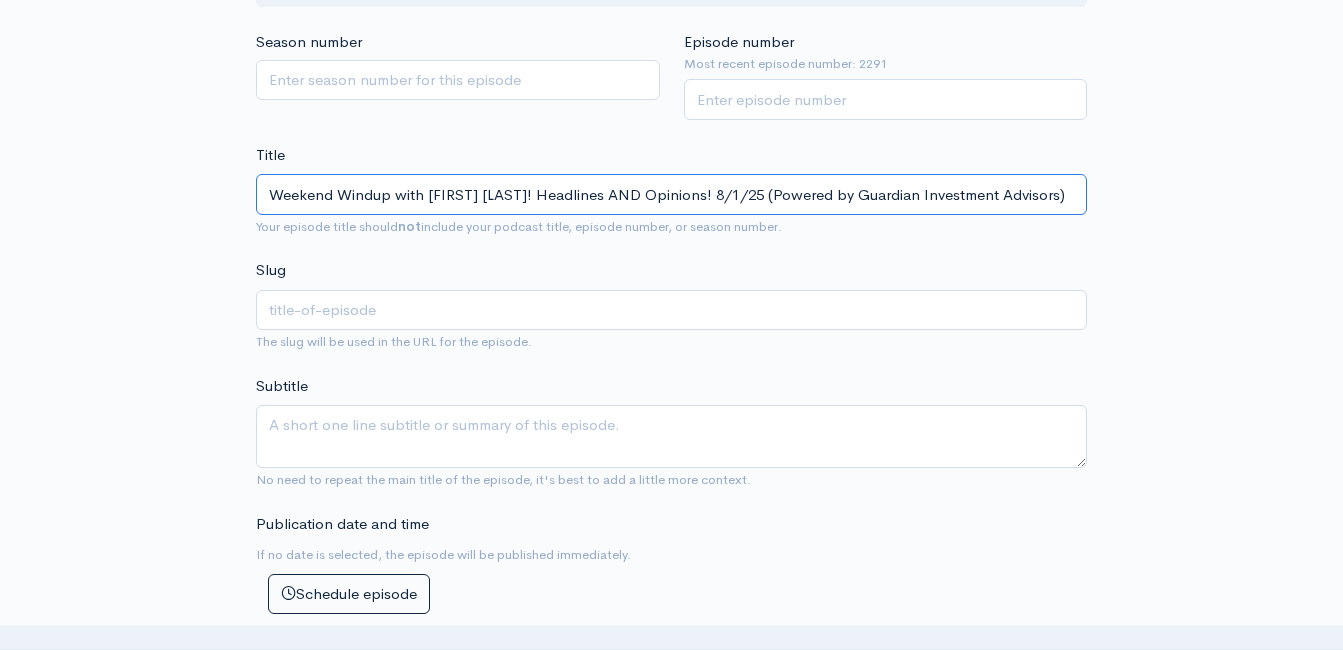 click on "Weekend Windup with Jeff Styles! Headlines AND Opinions! 8/1/25 (Powered by Guardian Investment Advisors)" at bounding box center (671, 194) 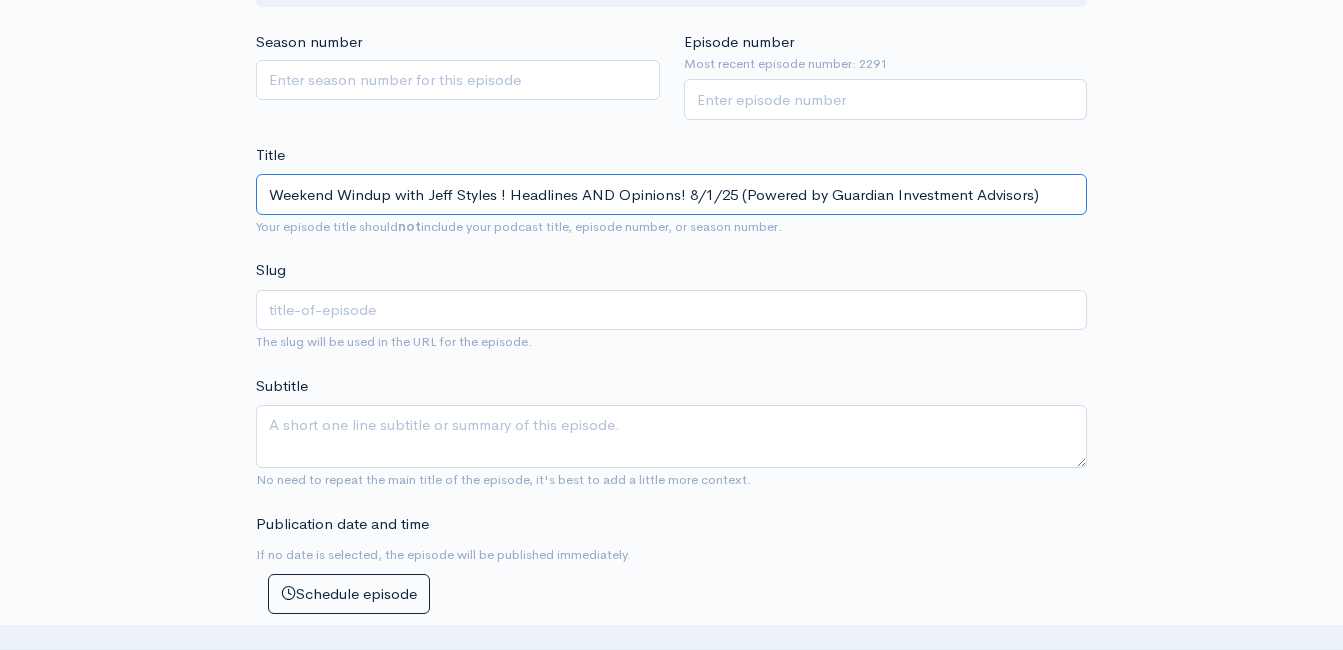 type on "Weekend Windup with Jeff Styles a! Headlines AND Opinions! 8/1/25 (Powered by Guardian Investment Advisors)" 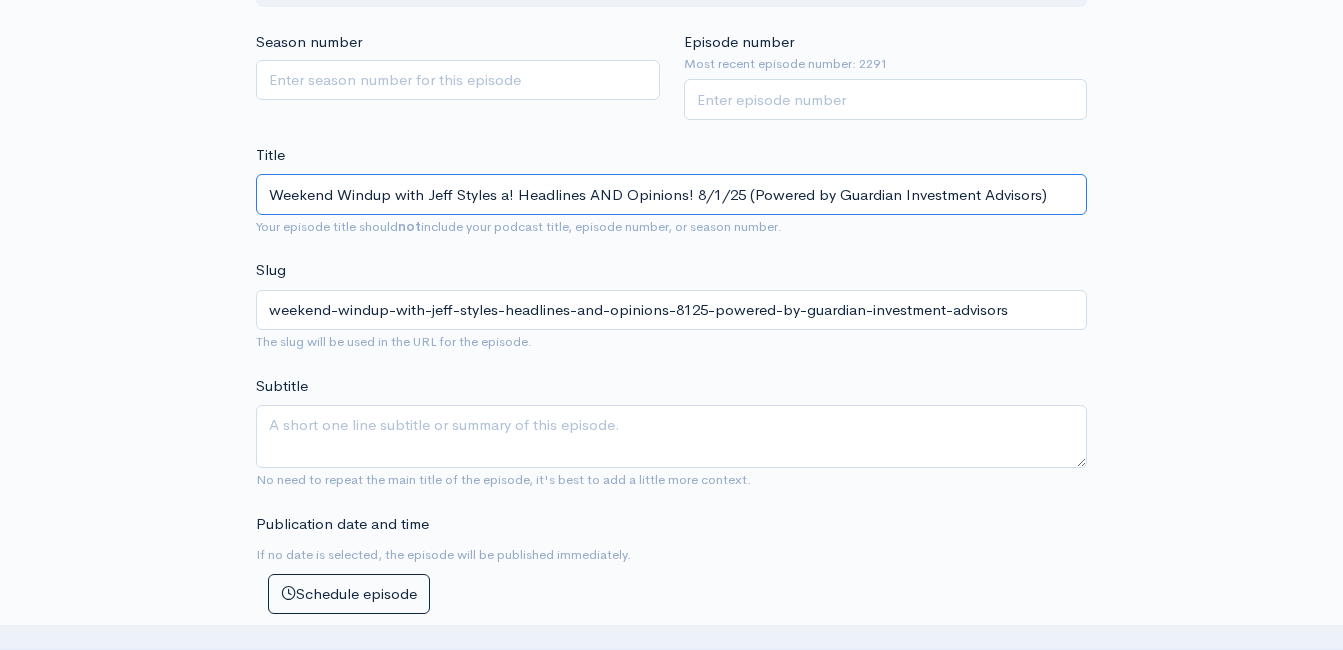 type on "Weekend Windup with Jeff Styles an! Headlines AND Opinions! 8/1/25 (Powered by Guardian Investment Advisors)" 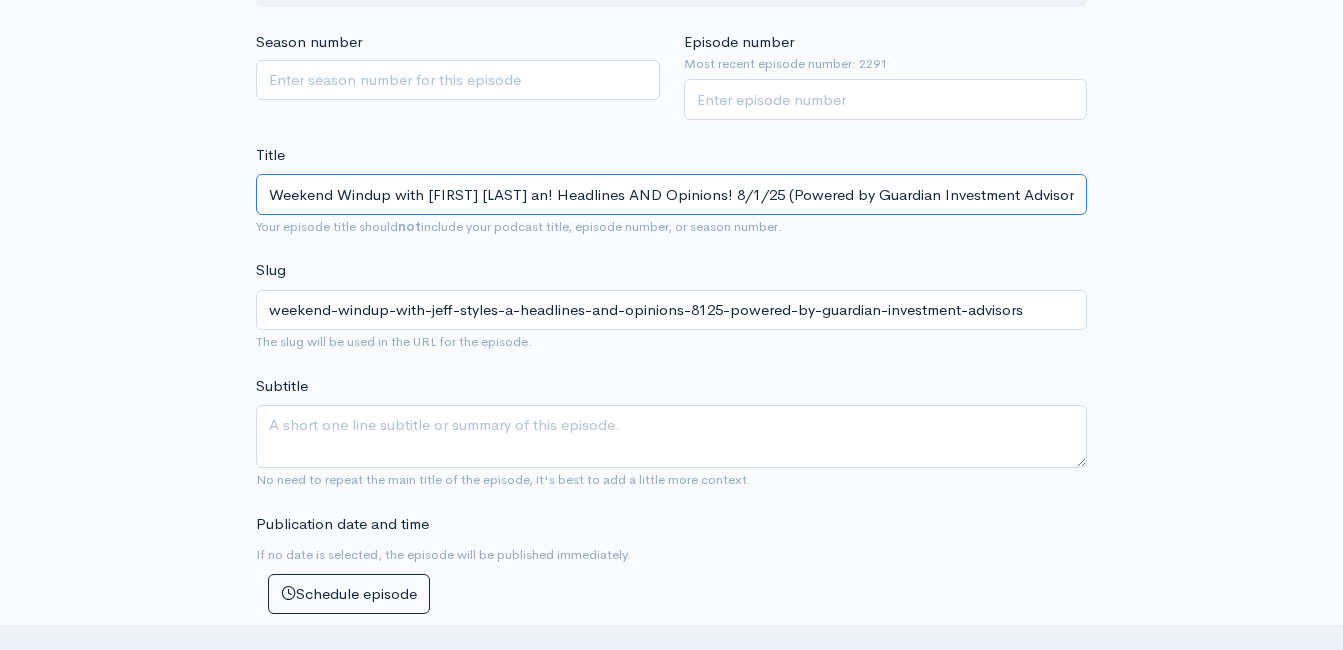 type on "Weekend Windup with Jeff Styles and! Headlines AND Opinions! 8/1/25 (Powered by Guardian Investment Advisors)" 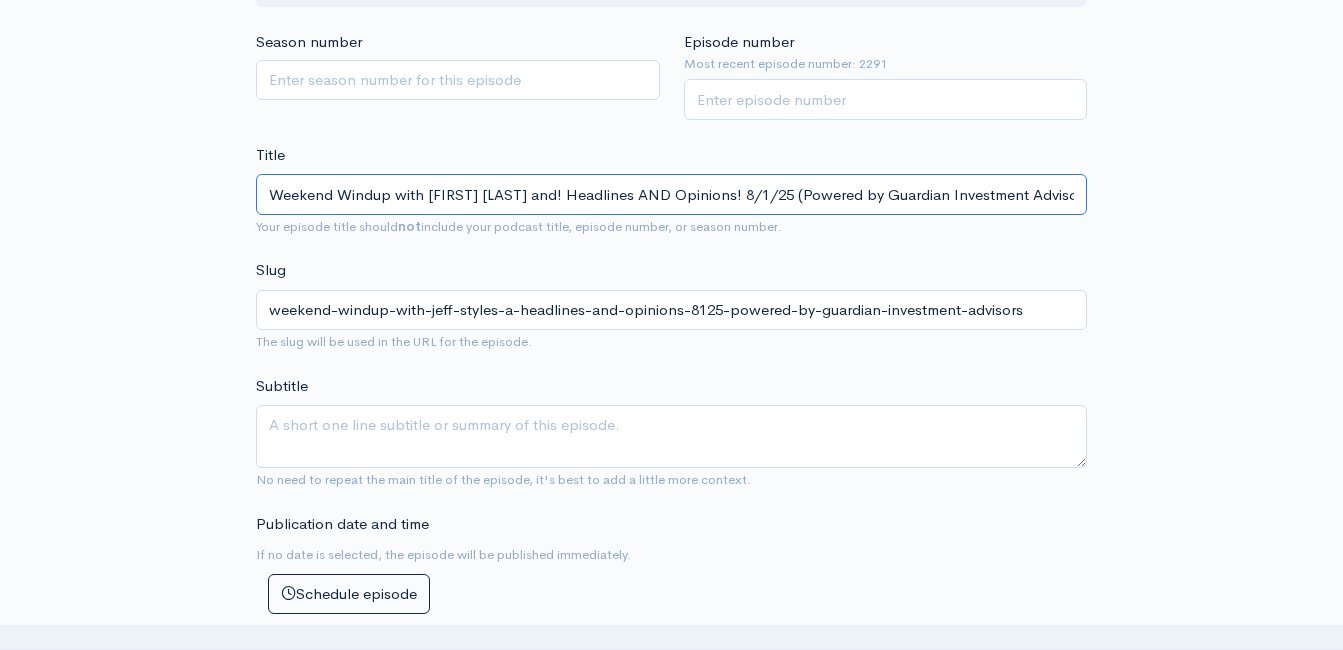 type on "weekend-windup-with-jeff-styles-and-headlines-and-opinions-8125-powered-by-guardian-investment-advisors" 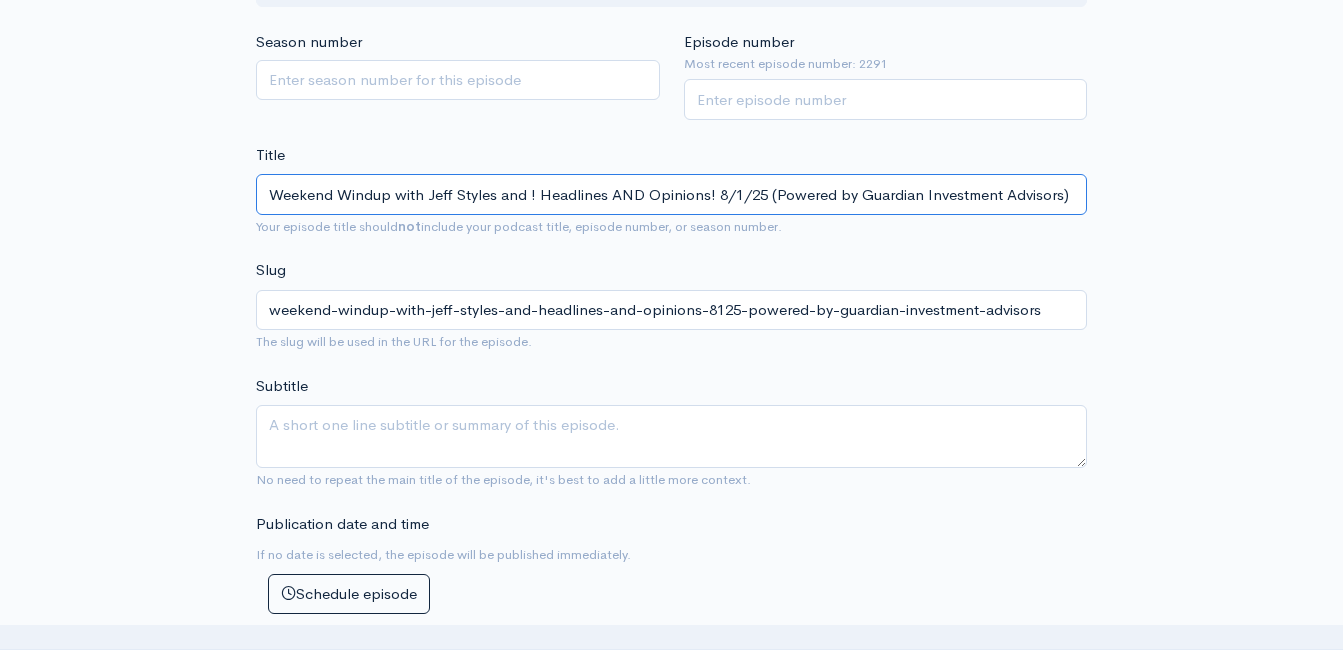 type on "Weekend Windup with Jeff Styles and C! Headlines AND Opinions! 8/1/25 (Powered by Guardian Investment Advisors)" 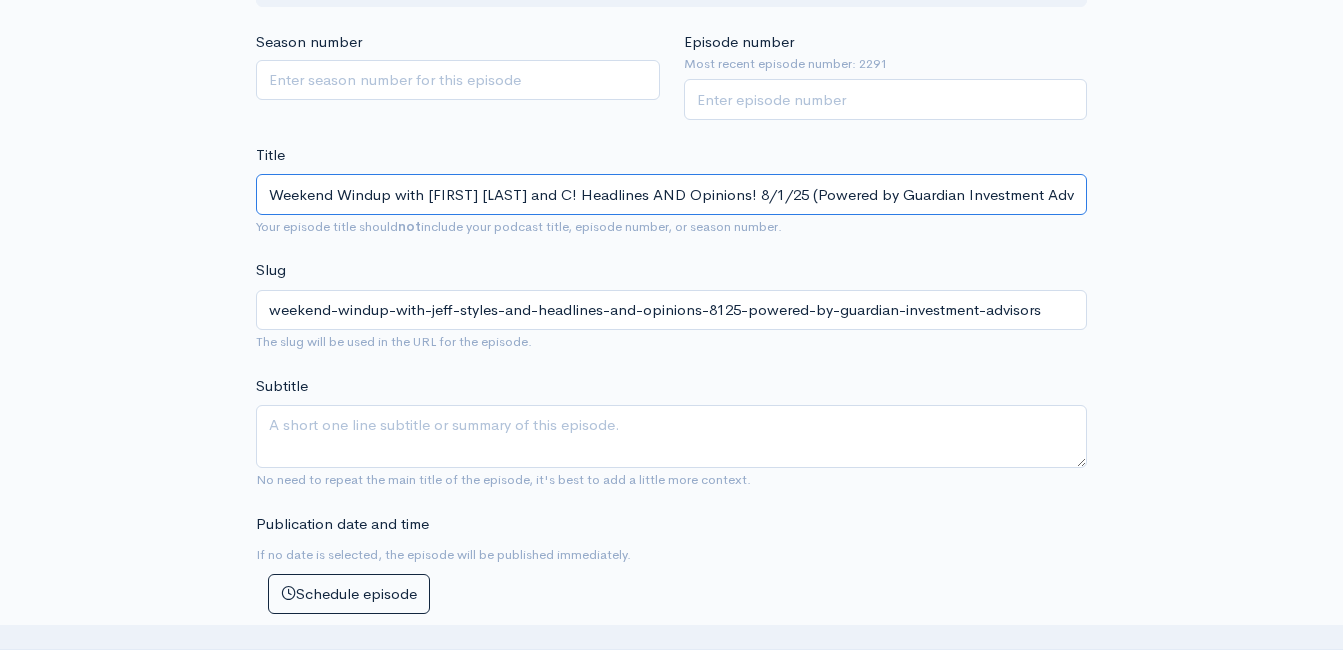 type on "weekend-windup-with-jeff-styles-and-c-headlines-and-opinions-8125-powered-by-guardian-investment-advisors" 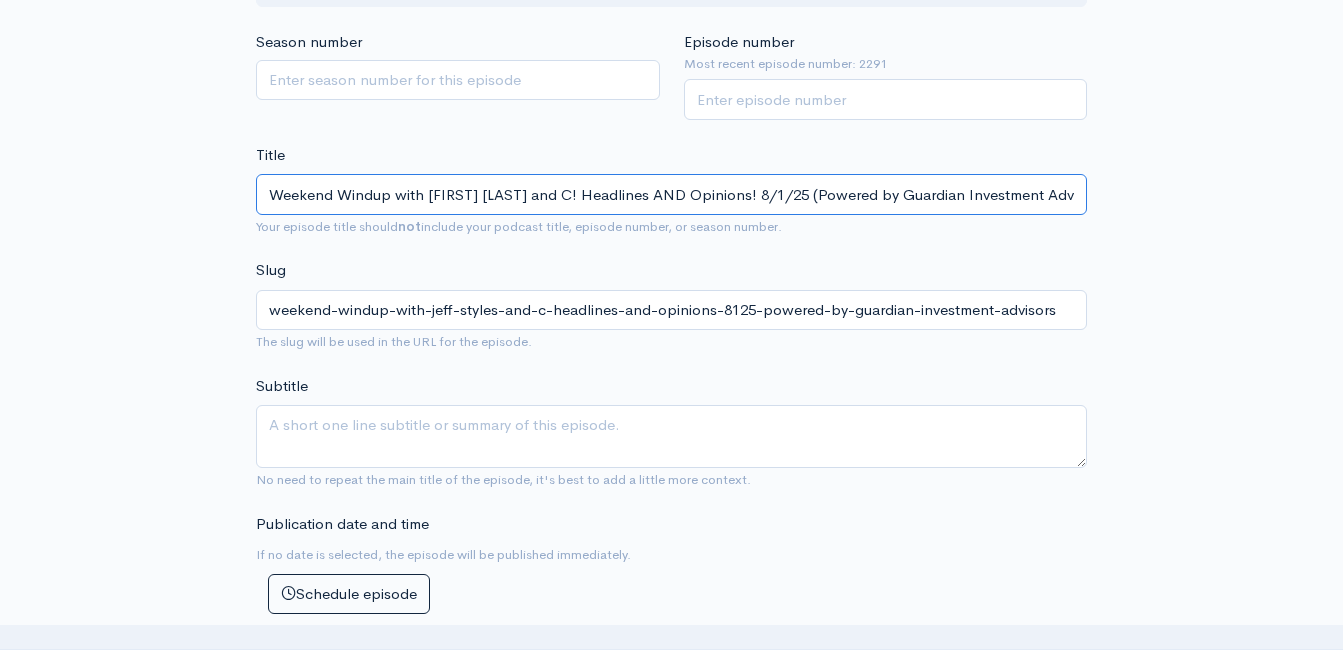 type on "Weekend Windup with Jeff Styles and C;l! Headlines AND Opinions! 8/1/25 (Powered by Guardian Investment Advisors)" 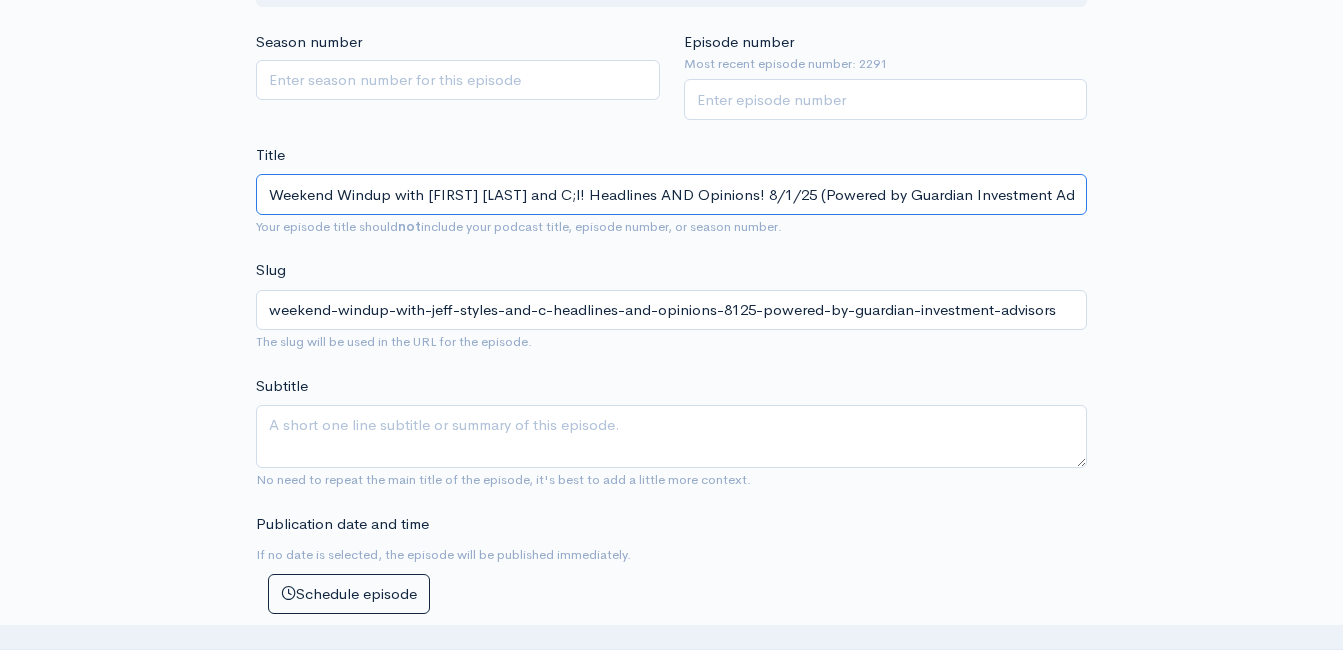 type on "weekend-windup-with-jeff-styles-and-cl-headlines-and-opinions-8125-powered-by-guardian-investment-advisors" 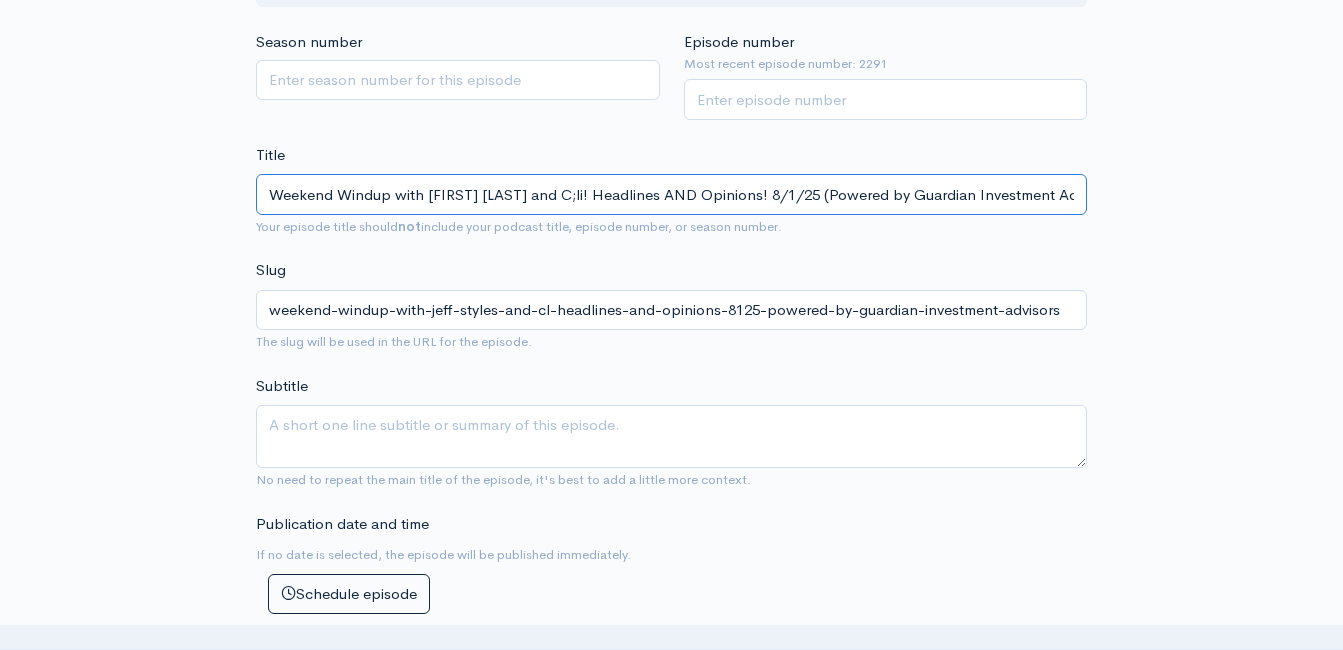 type on "Weekend Windup with Jeff Styles and C;lin! Headlines AND Opinions! 8/1/25 (Powered by Guardian Investment Advisors)" 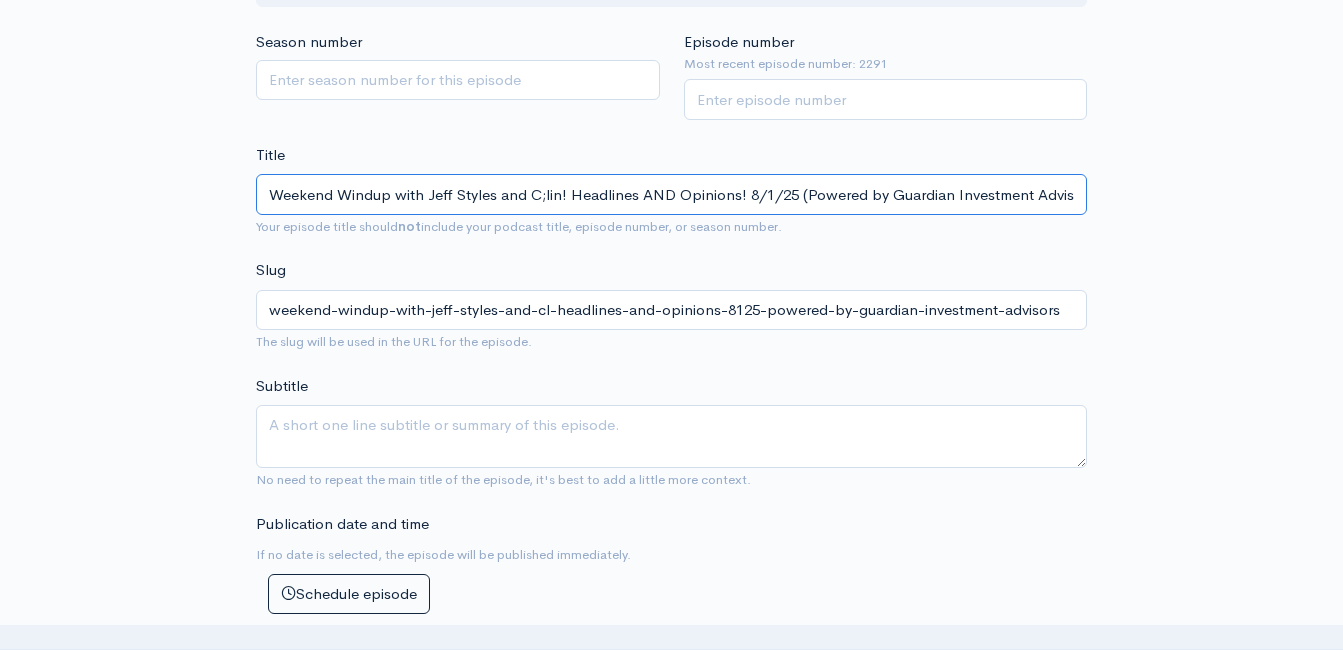 type on "weekend-windup-with-jeff-styles-and-clin-headlines-and-opinions-8125-powered-by-guardian-investment-advisors" 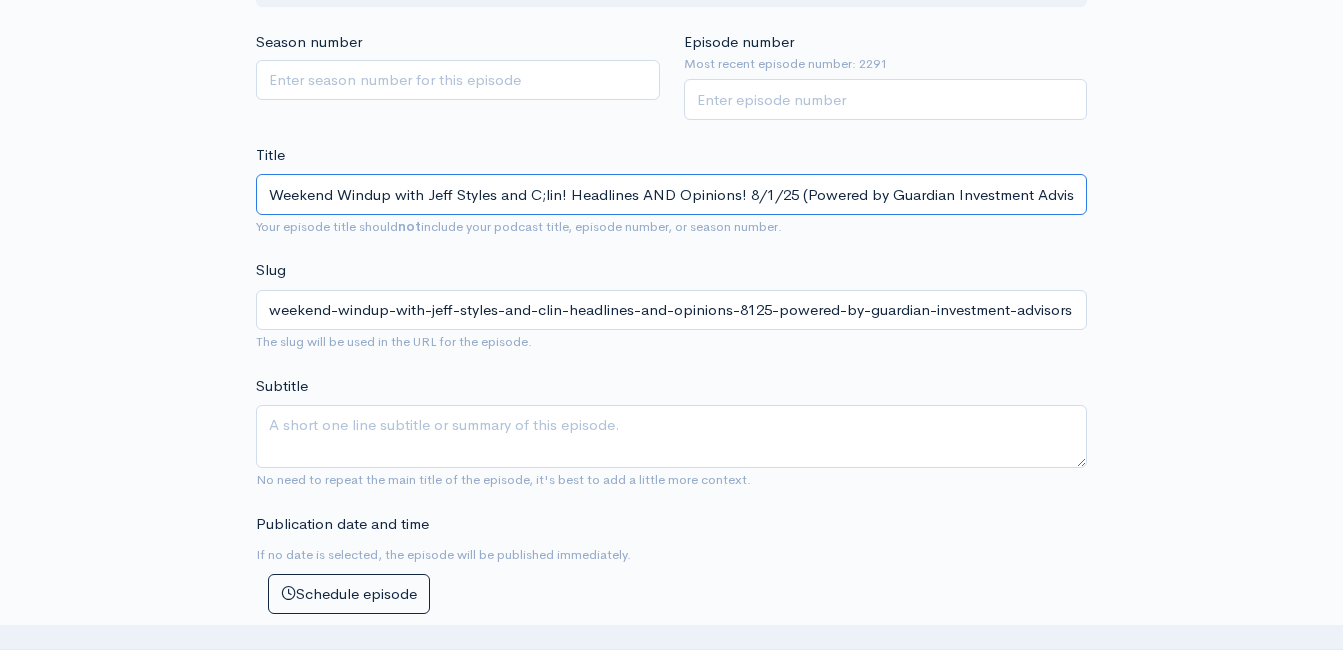 type on "Weekend Windup with Jeff Styles and C;li! Headlines AND Opinions! 8/1/25 (Powered by Guardian Investment Advisors)" 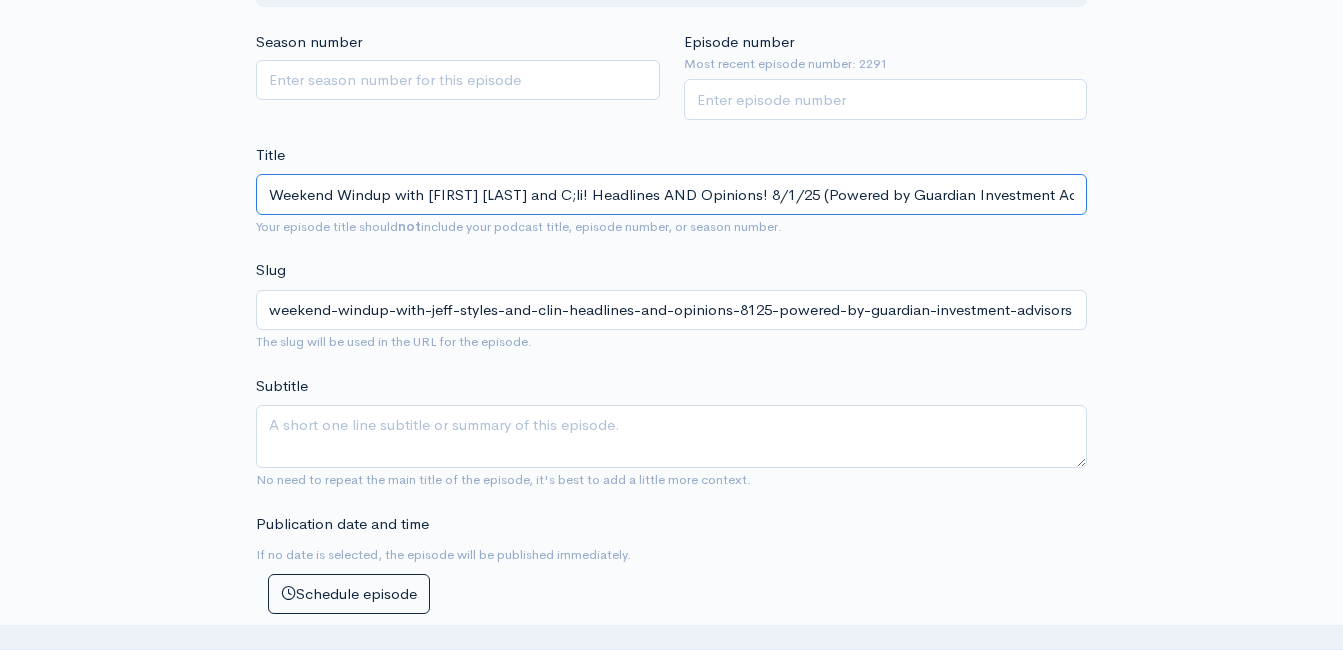 type on "weekend-windup-with-jeff-styles-and-cli-headlines-and-opinions-8125-powered-by-guardian-investment-advisors" 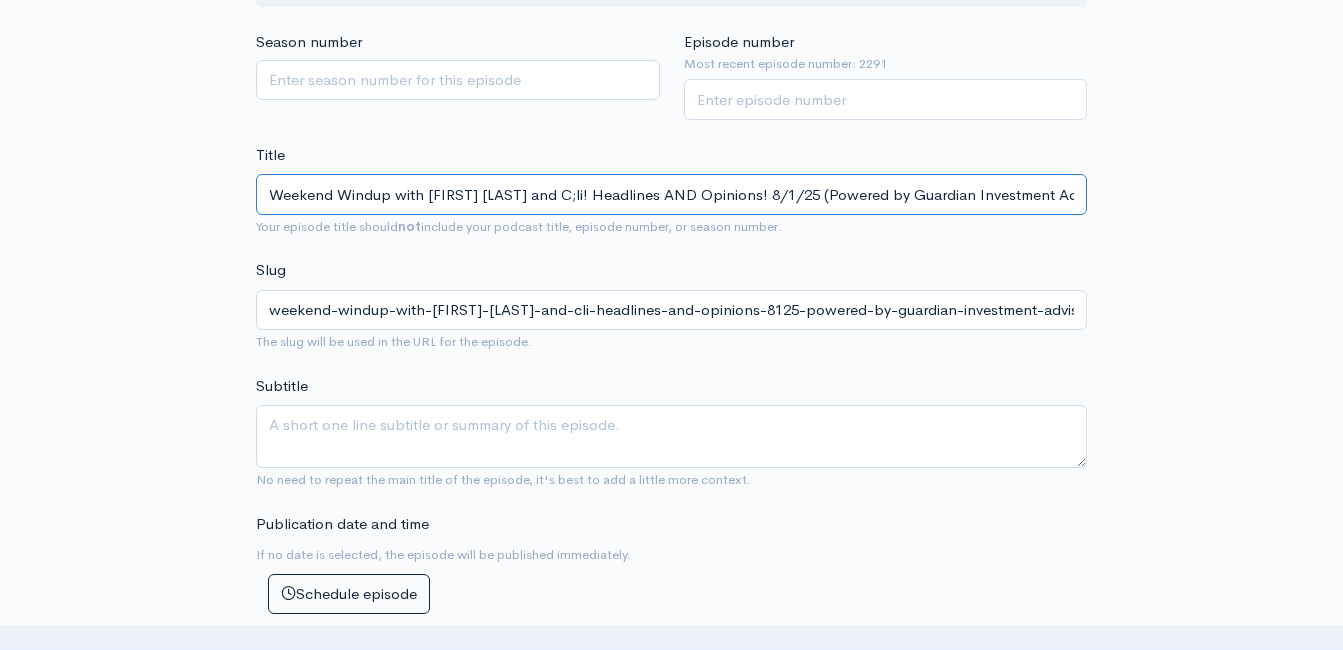type on "Weekend Windup with Jeff Styles and C;l! Headlines AND Opinions! 8/1/25 (Powered by Guardian Investment Advisors)" 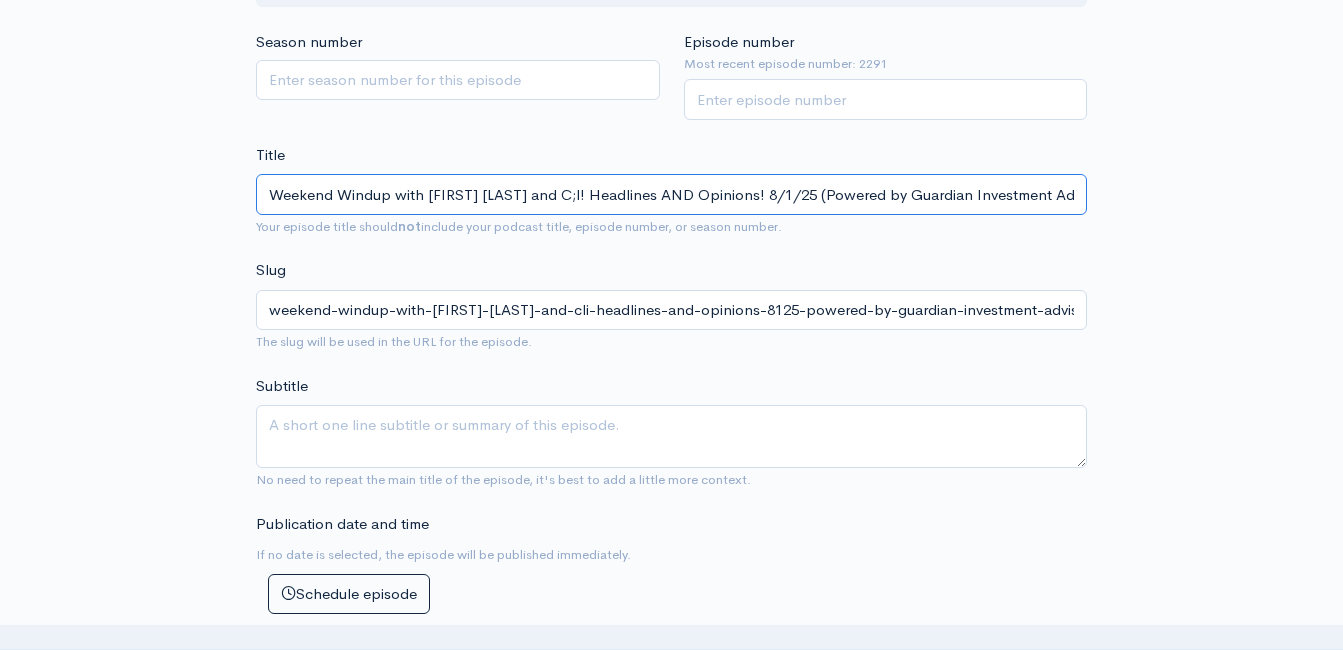 type on "weekend-windup-with-jeff-styles-and-cl-headlines-and-opinions-8125-powered-by-guardian-investment-advisors" 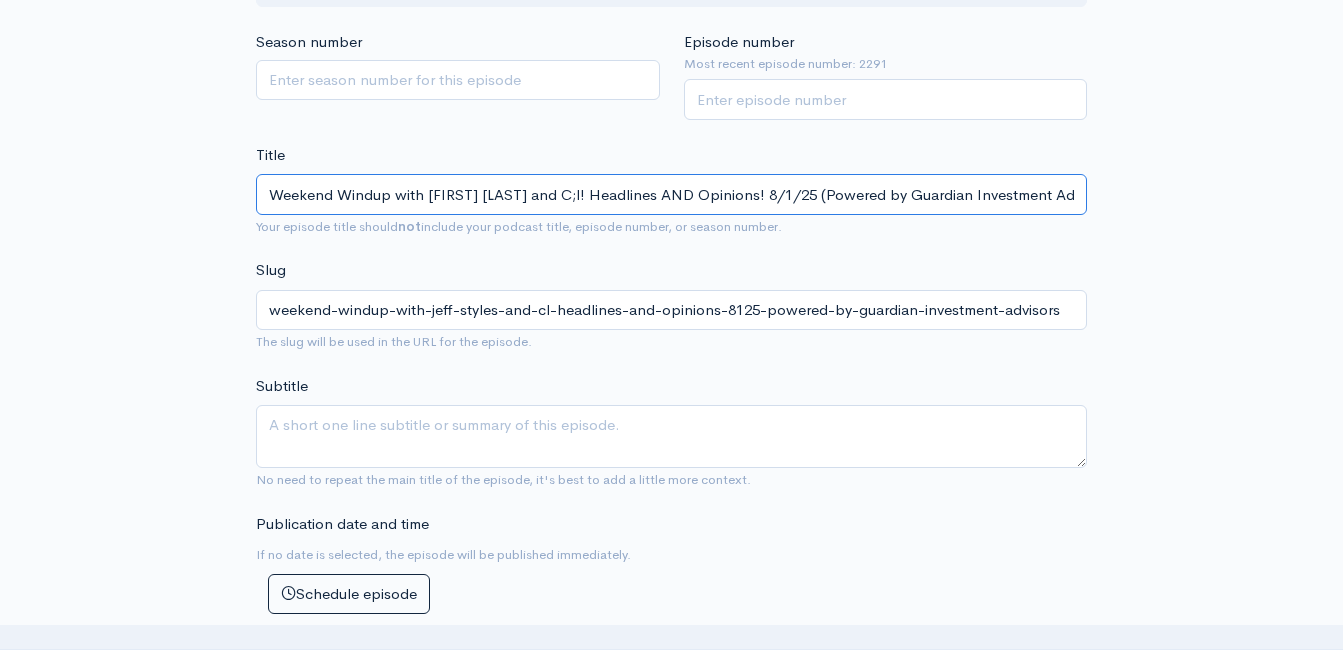 type on "Weekend Windup with Jeff Styles and C;! Headlines AND Opinions! 8/1/25 (Powered by Guardian Investment Advisors)" 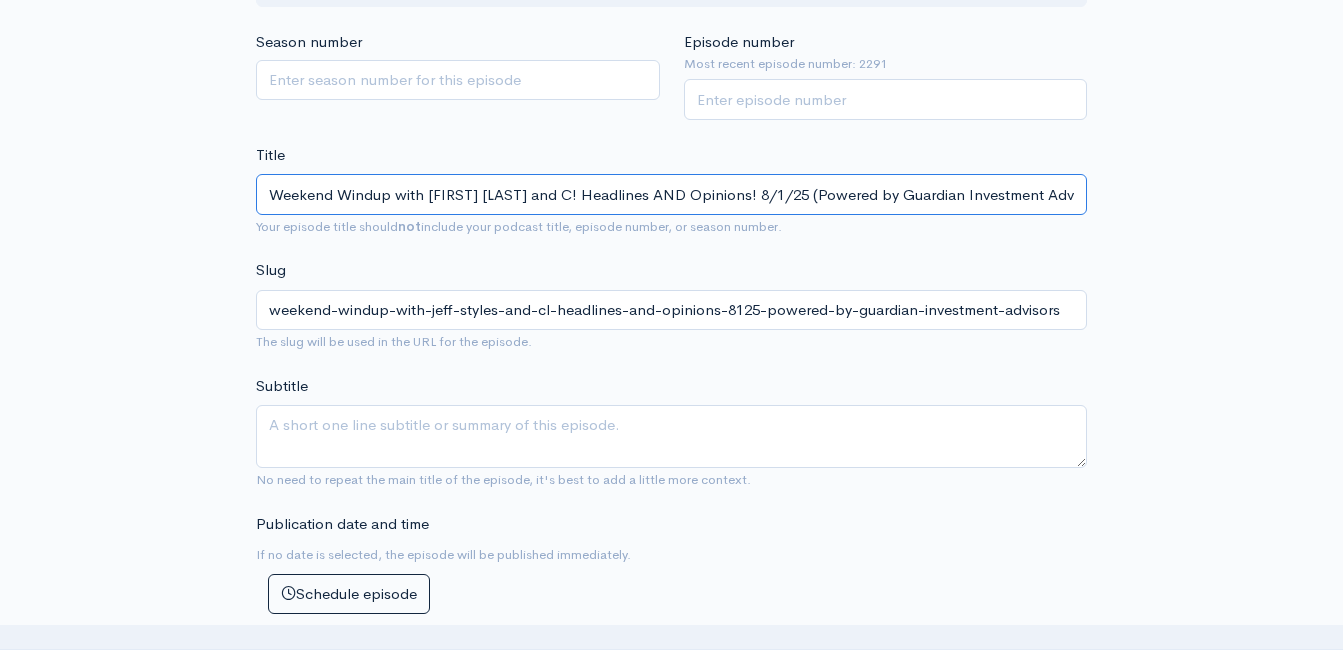 type on "weekend-windup-with-jeff-styles-and-c-headlines-and-opinions-8125-powered-by-guardian-investment-advisors" 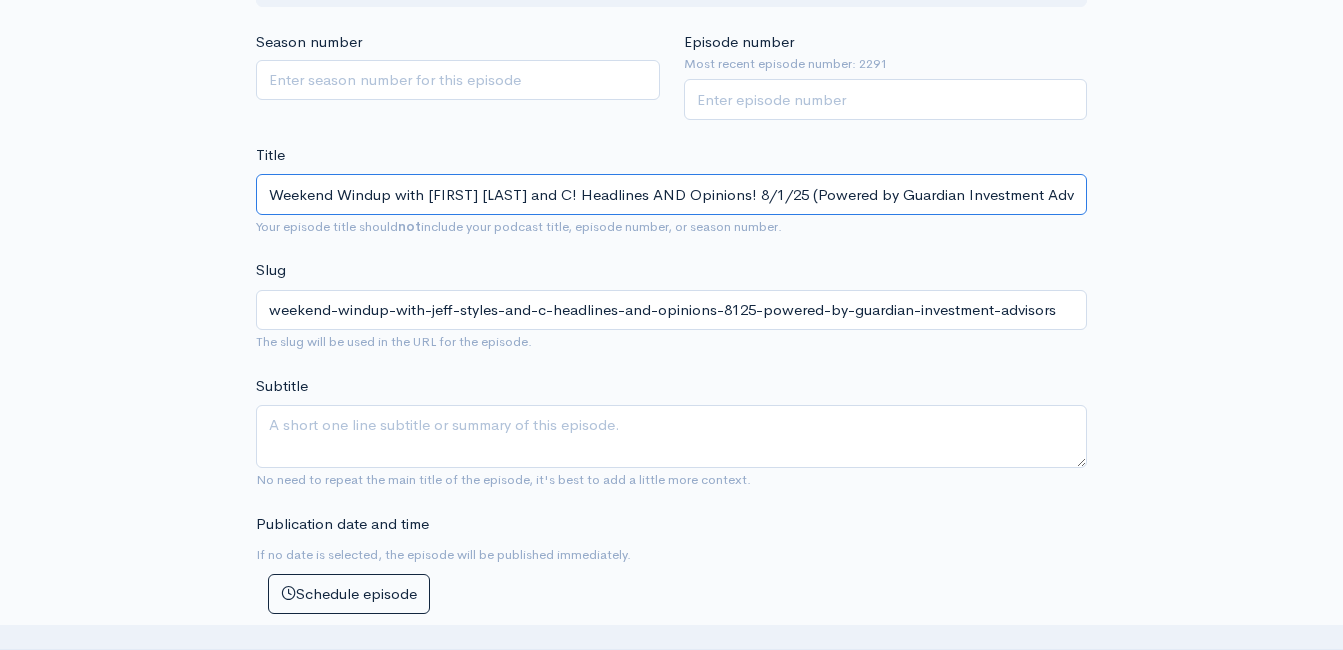 type on "Weekend Windup with Jeff Styles and Cl! Headlines AND Opinions! 8/1/25 (Powered by Guardian Investment Advisors)" 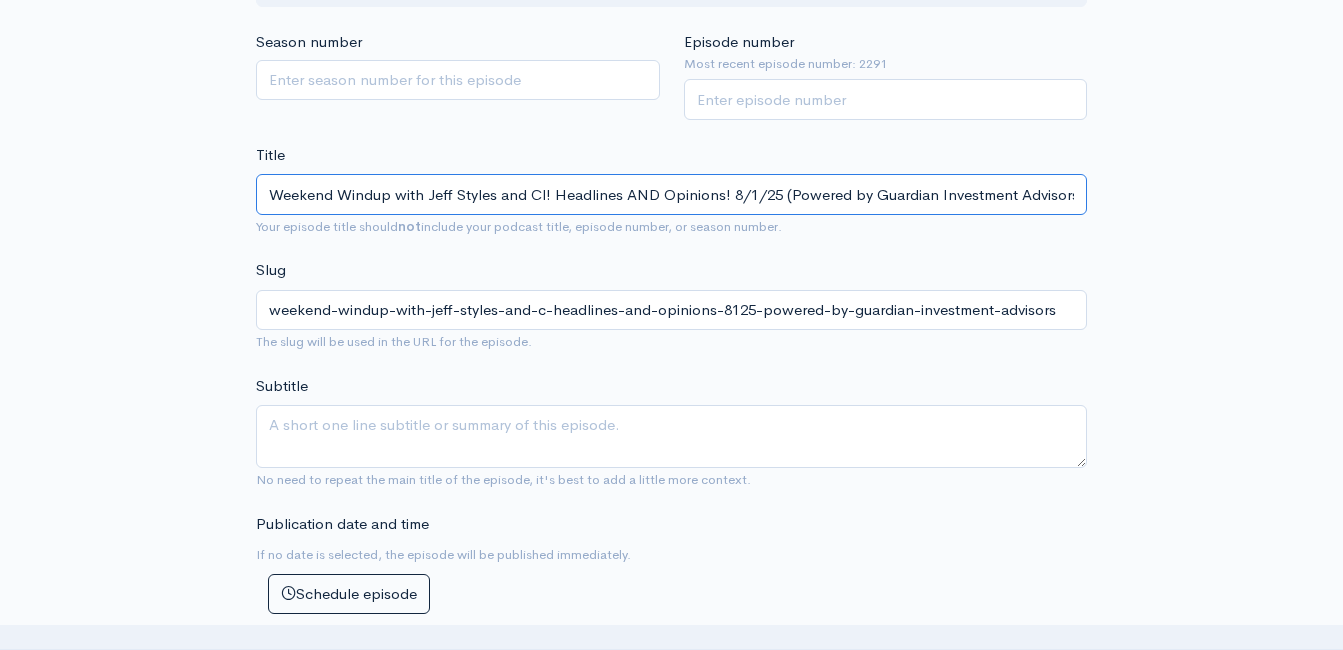 type on "weekend-windup-with-jeff-styles-and-cl-headlines-and-opinions-8125-powered-by-guardian-investment-advisors" 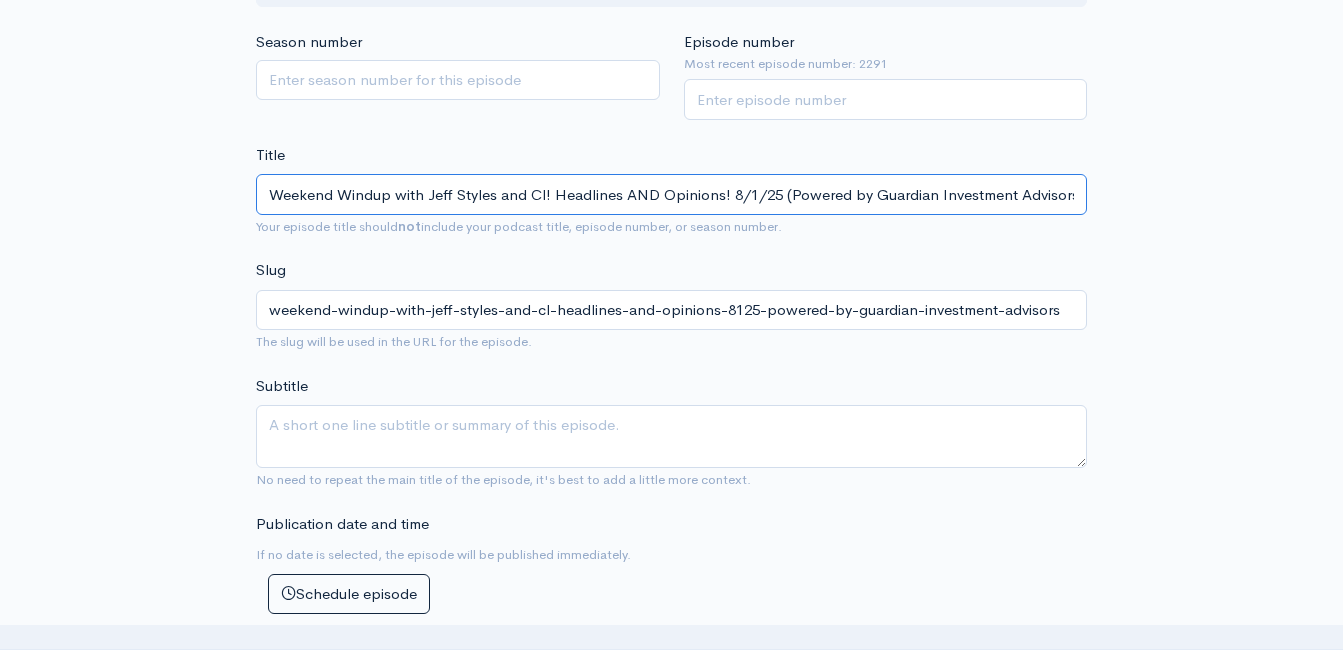 type on "Weekend Windup with Jeff Styles and Cli! Headlines AND Opinions! 8/1/25 (Powered by Guardian Investment Advisors)" 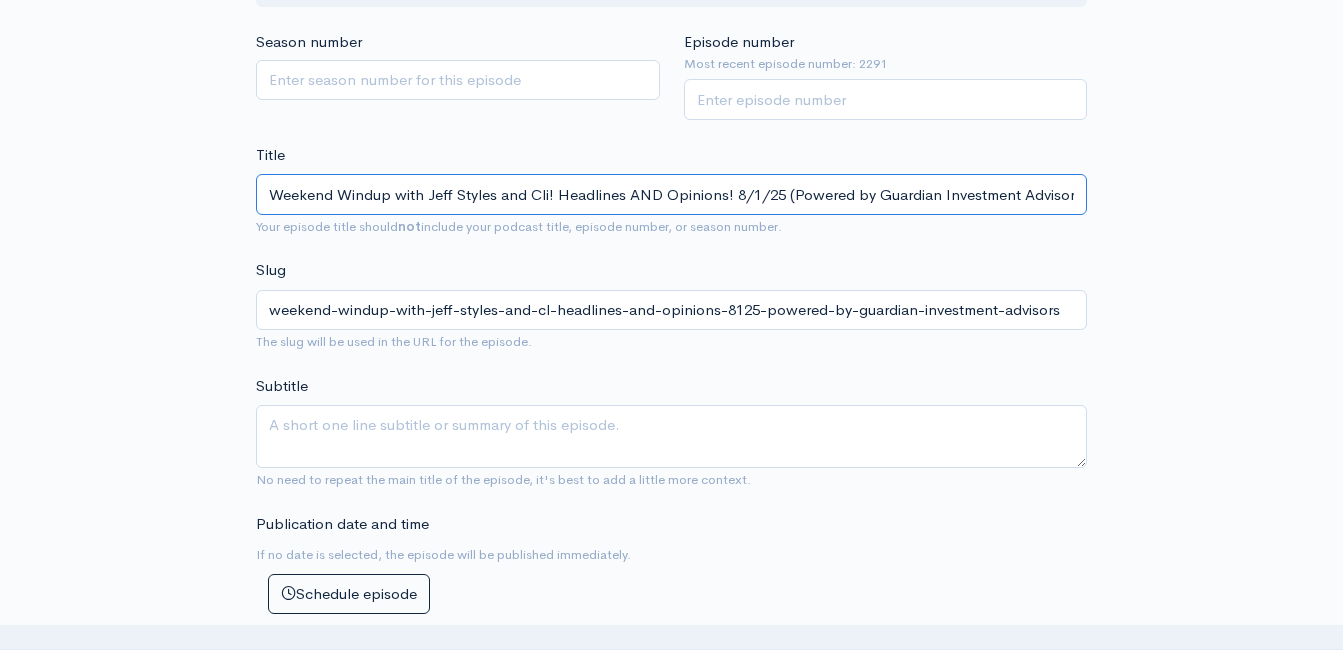 type on "weekend-windup-with-jeff-styles-and-cli-headlines-and-opinions-8125-powered-by-guardian-investment-advisors" 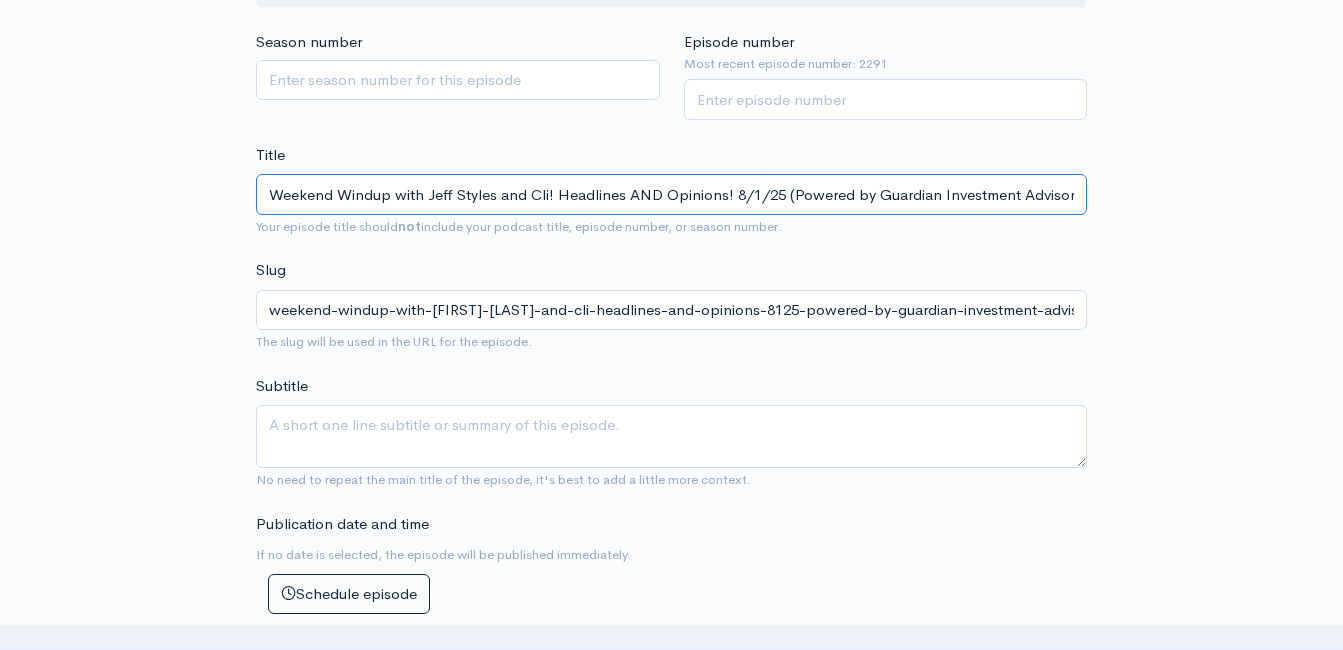 type on "Weekend Windup with Jeff Styles and Clin! Headlines AND Opinions! 8/1/25 (Powered by Guardian Investment Advisors)" 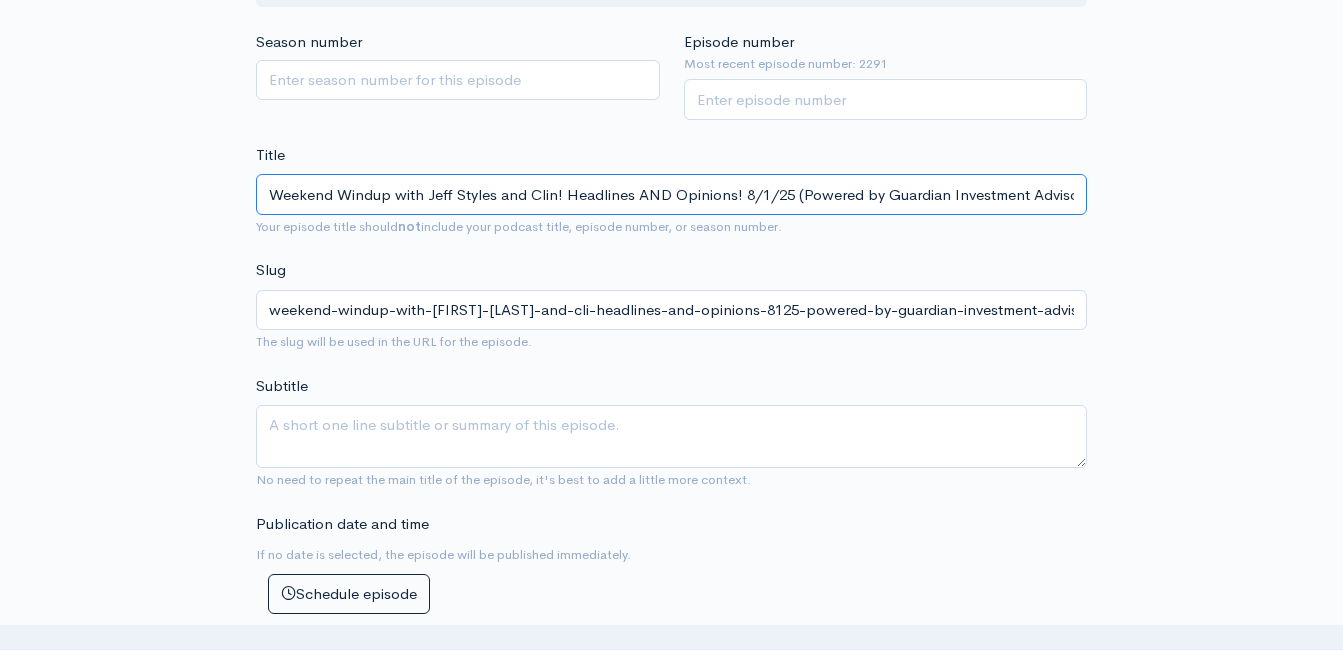type on "weekend-windup-with-jeff-styles-and-clin-headlines-and-opinions-8125-powered-by-guardian-investment-advisors" 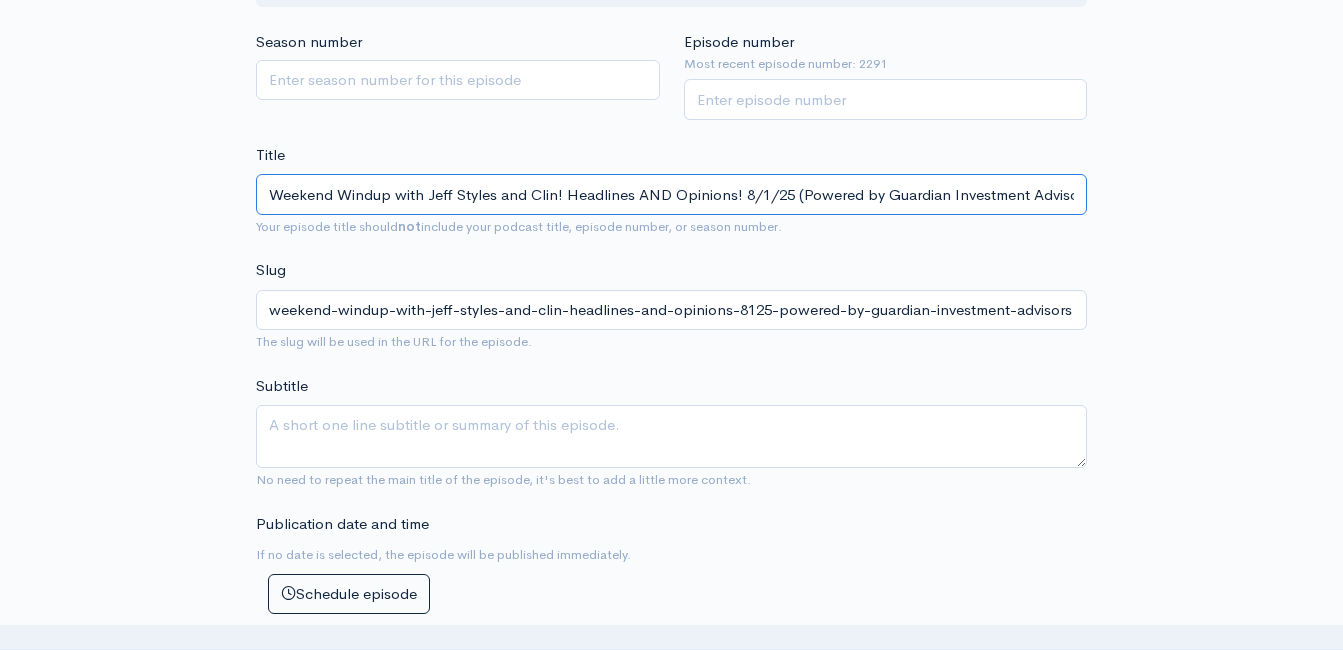 type on "Weekend Windup with Jeff Styles and Clint! Headlines AND Opinions! 8/1/25 (Powered by Guardian Investment Advisors)" 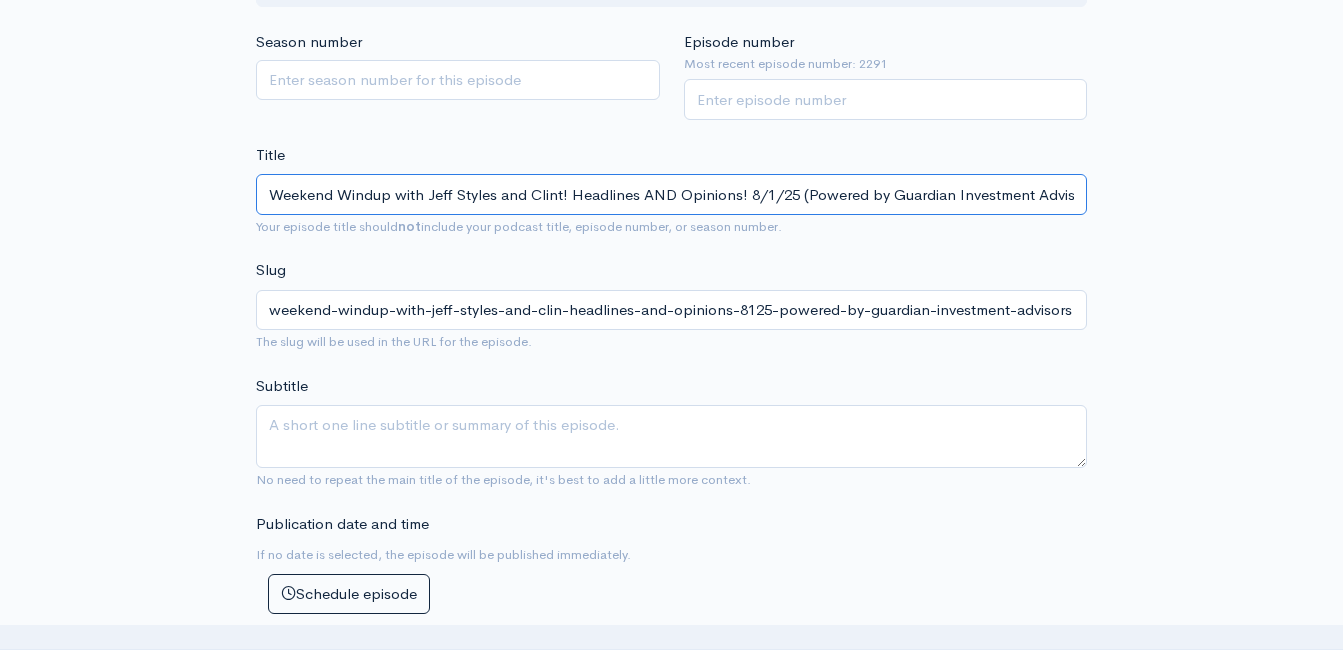 type on "weekend-windup-with-jeff-styles-and-clint-headlines-and-opinions-8125-powered-by-guardian-investment-advisors" 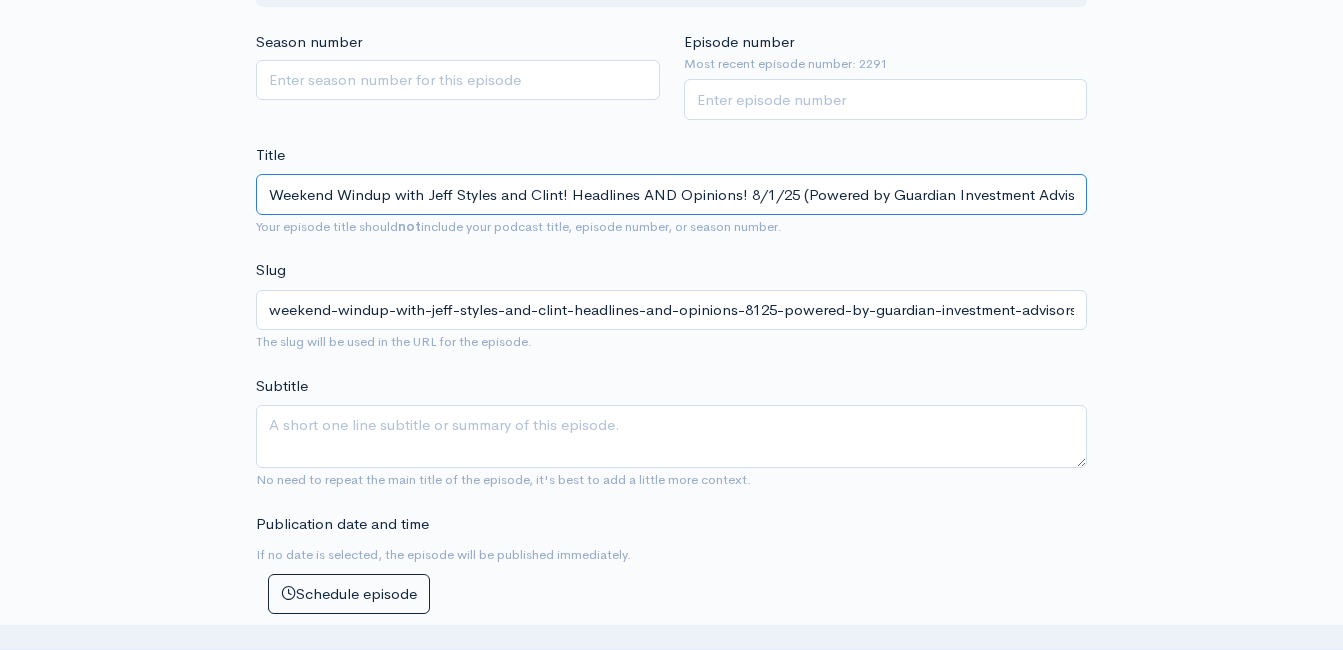 type on "Weekend Windup with Jeff Styles and Clint! Headlines AND Opinions! 8/1/25 (Powered by Guardian Investment Advisors)" 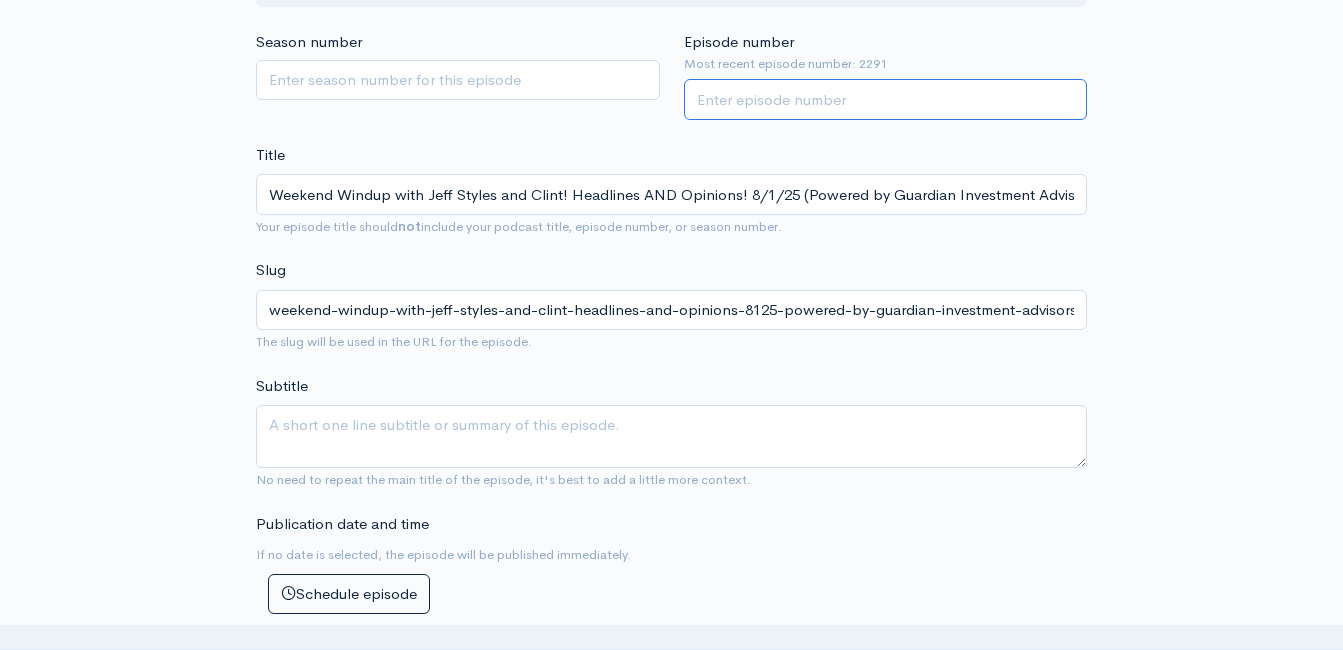click on "Episode number" at bounding box center [886, 99] 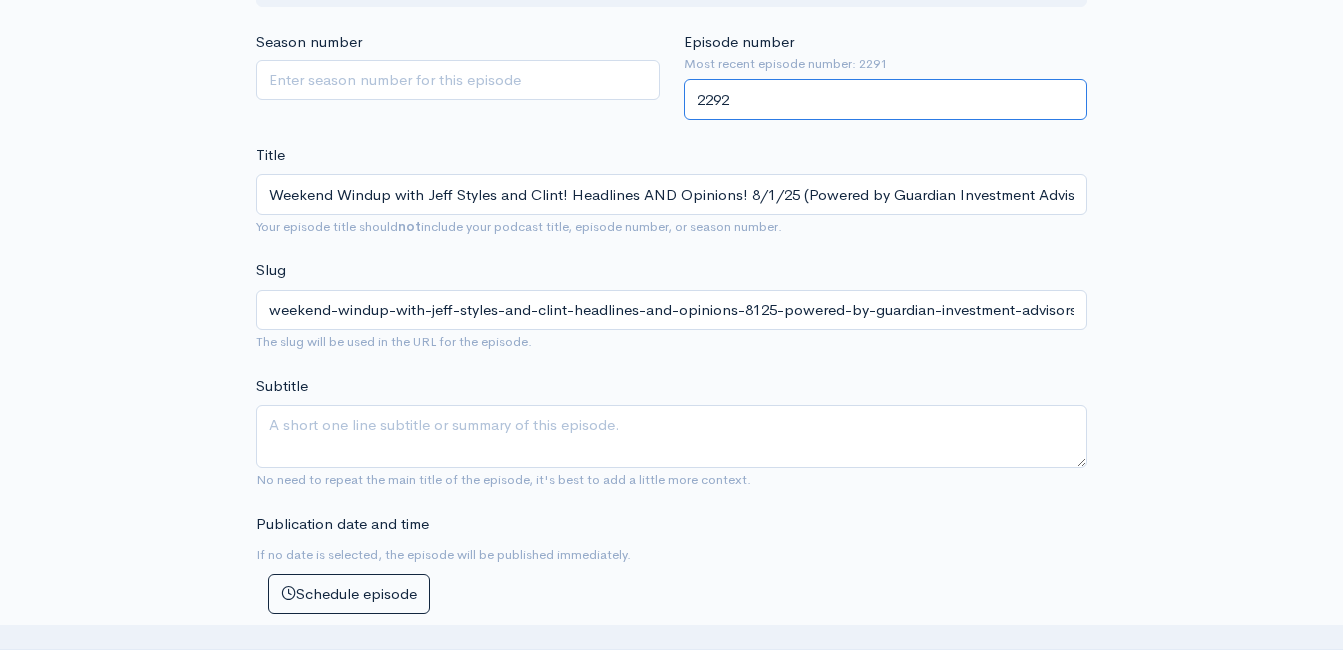 type on "2292" 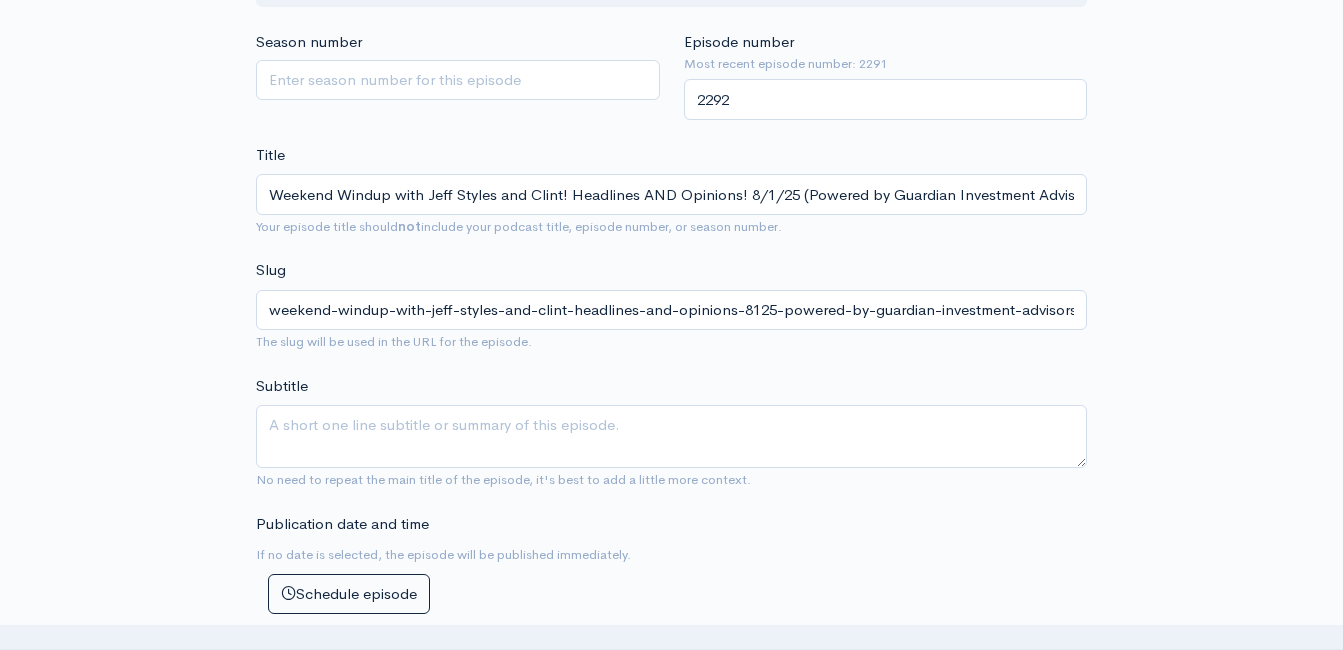 click on "Audio file       Choose file                     0     ZenCast recommends uploading an audio file exported from your editing
software as: MP3, Mono, CBR (Constant Bitrate), 96 kbps, 44.1 kHz and 16 bit   Episode type   Full (Complete content that stands by itself) Trailer (a short, promotional piece of content that represents a preview for a show) Bonus (extra content for a show (for example, behind the scenes information or interviews with the cast) Full (Complete content that stands by itself)     Season number     Episode number   Most recent episode number: 2291   2292   Title   Weekend Windup with Jeff Styles and Clint! Headlines AND Opinions! 8/1/25 (Powered by Guardian Investment Advisors)   Your episode title should  not  include your podcast
title, episode number, or season number.   Slug   weekend-windup-with-jeff-styles-and-clint-headlines-and-opinions-8125-powered-by-guardian-investment-advisors   The slug will be used in the URL for the episode.     Subtitle             ×" at bounding box center (671, 843) 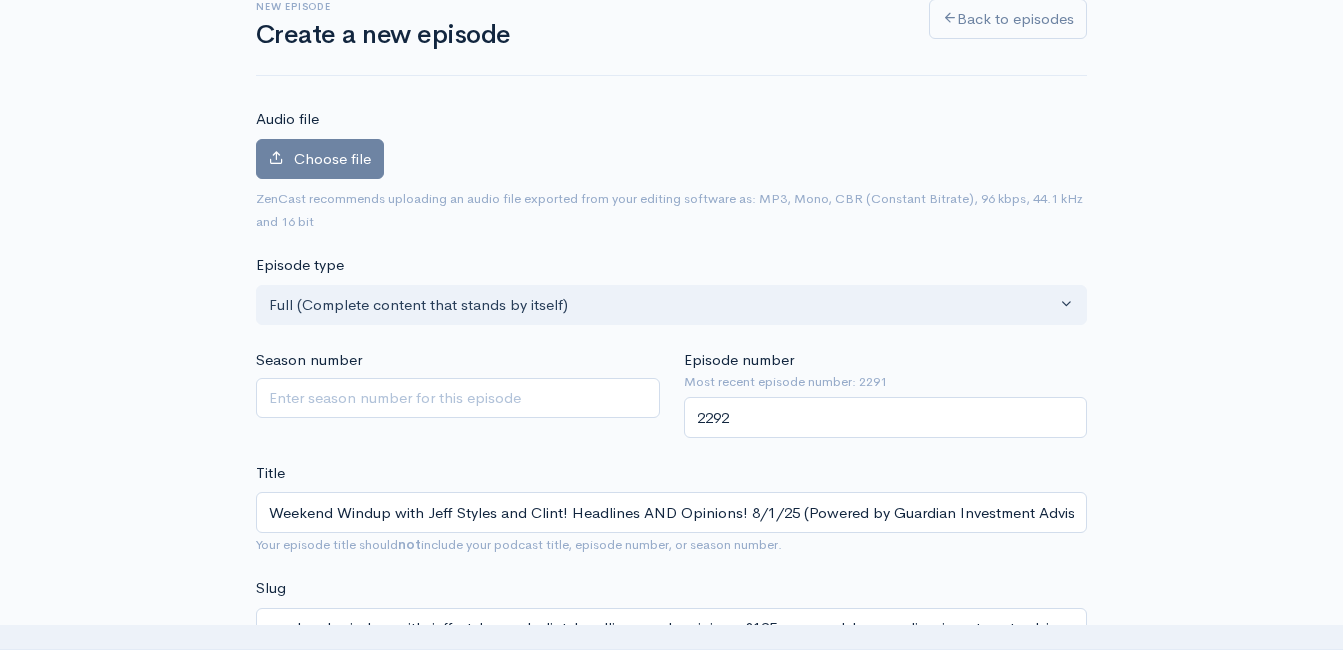 scroll, scrollTop: 0, scrollLeft: 0, axis: both 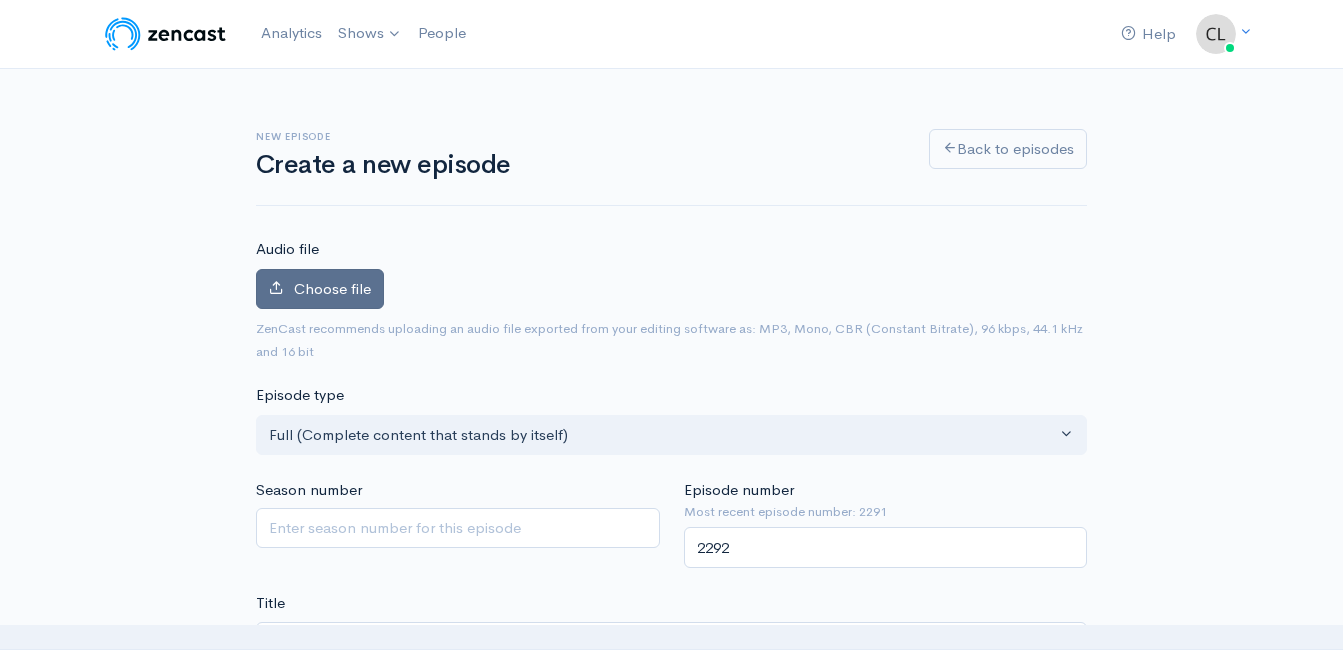 click on "Choose file" at bounding box center [320, 289] 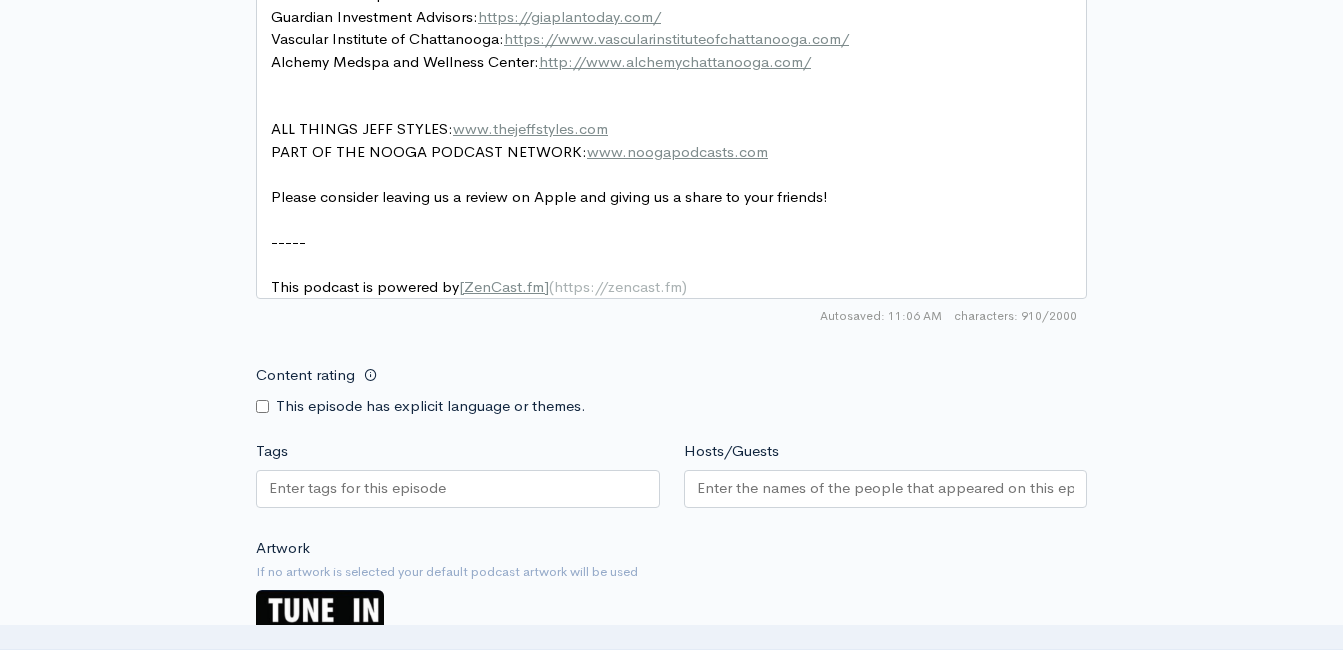 scroll, scrollTop: 1800, scrollLeft: 0, axis: vertical 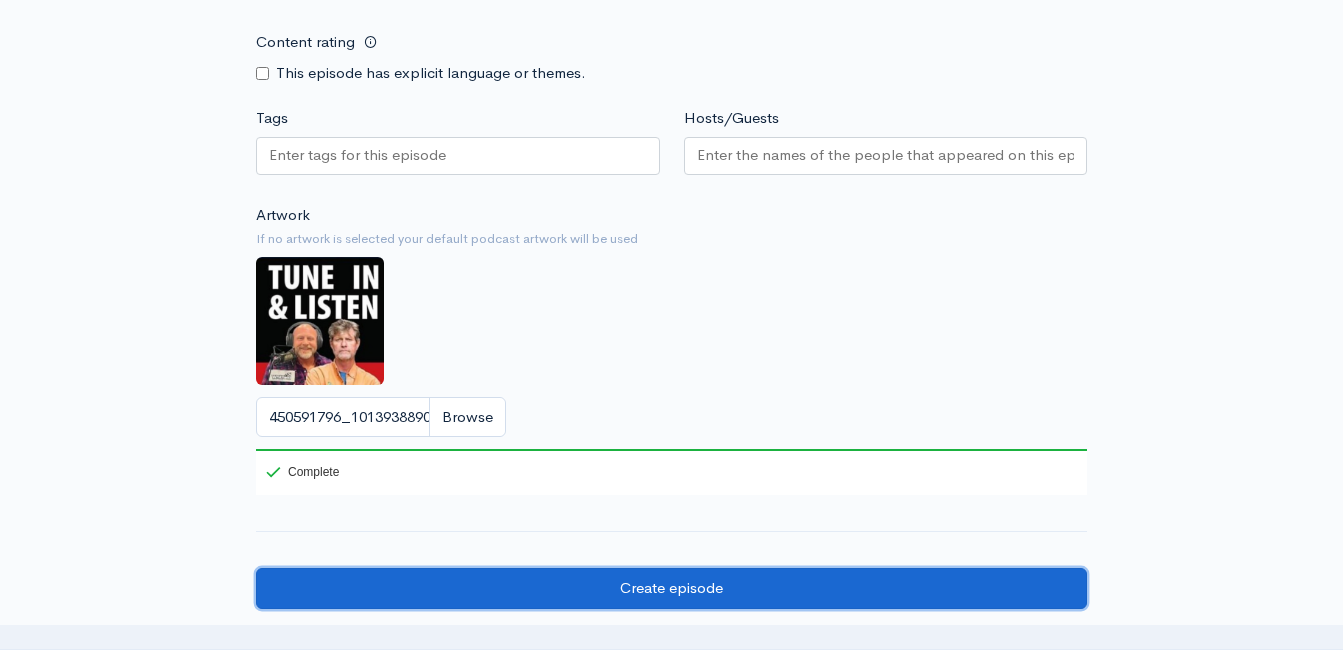 click on "Create episode" at bounding box center [671, 588] 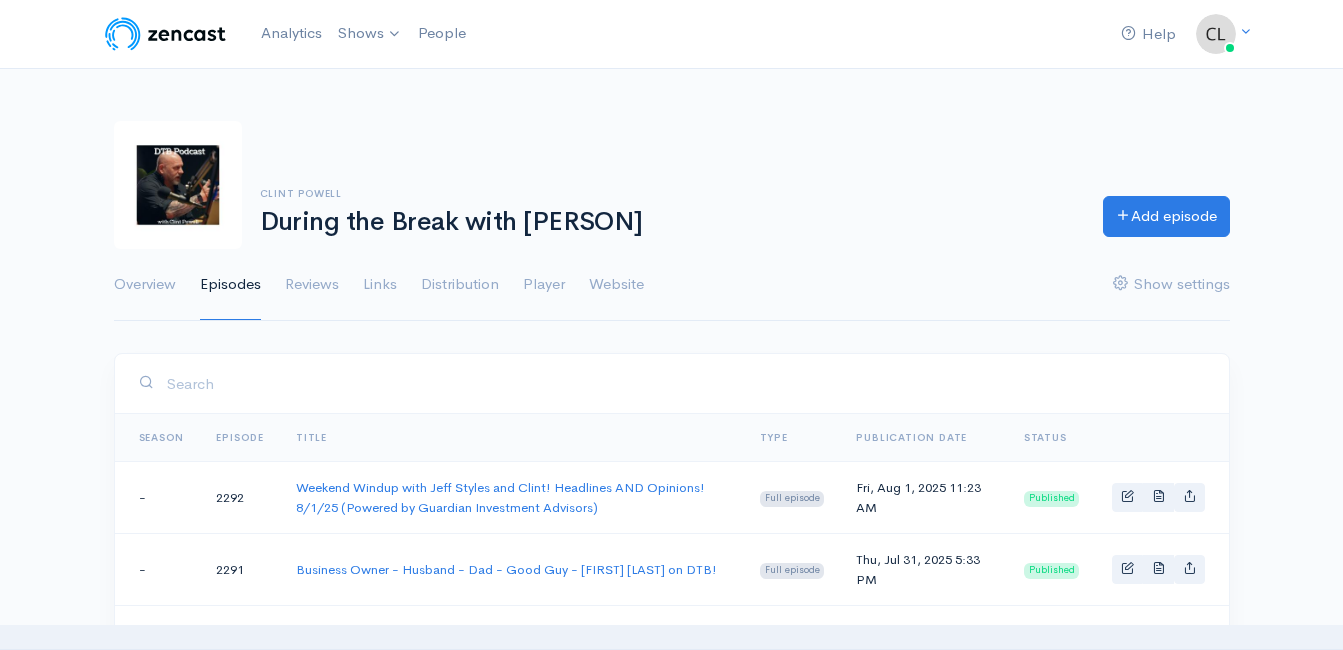 scroll, scrollTop: 0, scrollLeft: 0, axis: both 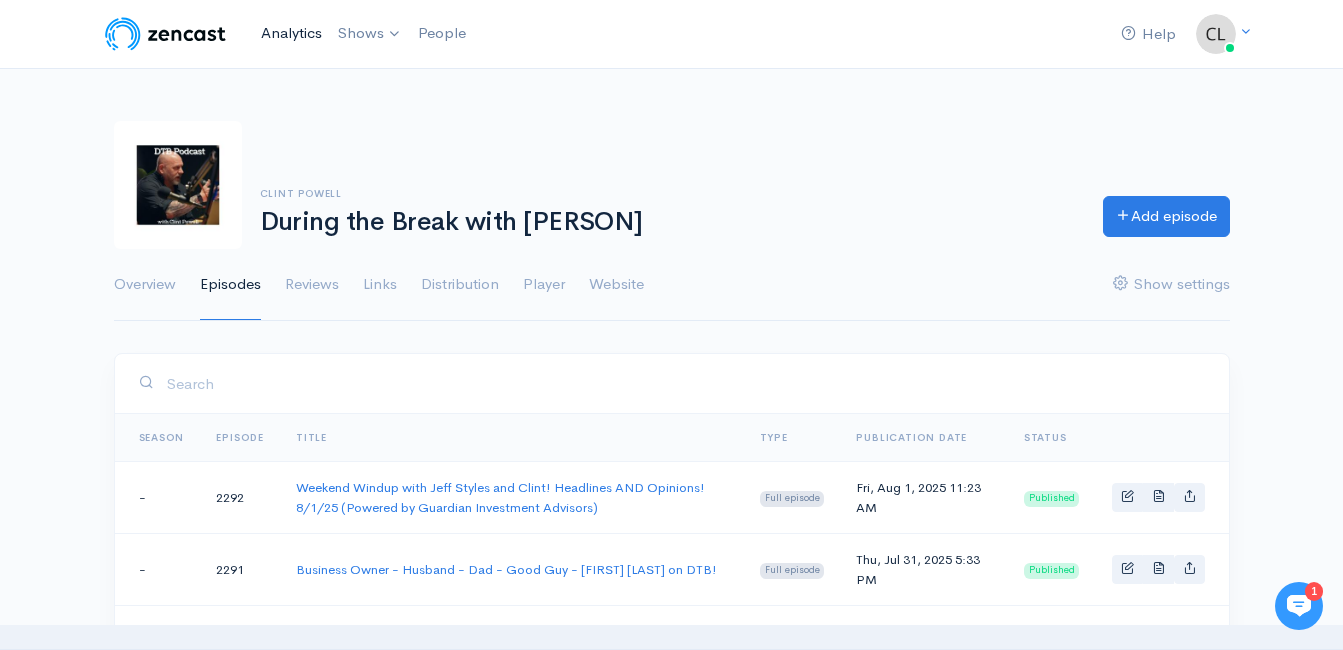 click on "Analytics" at bounding box center [291, 33] 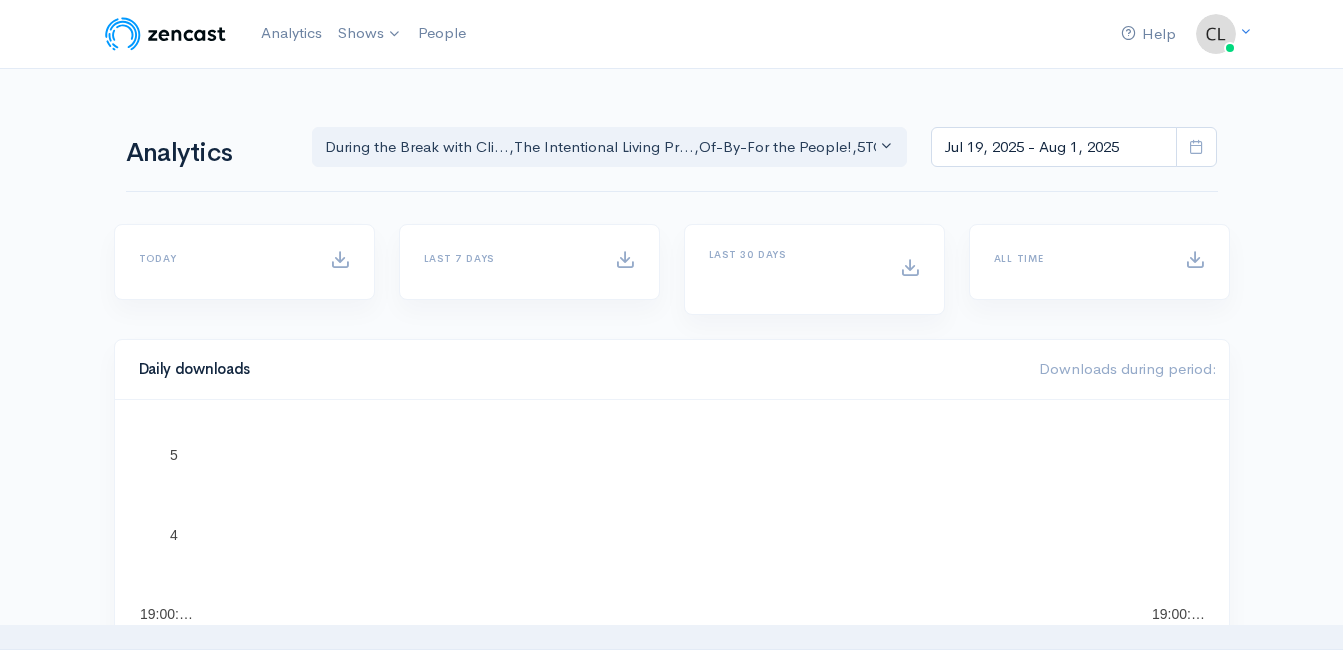 scroll, scrollTop: 0, scrollLeft: 0, axis: both 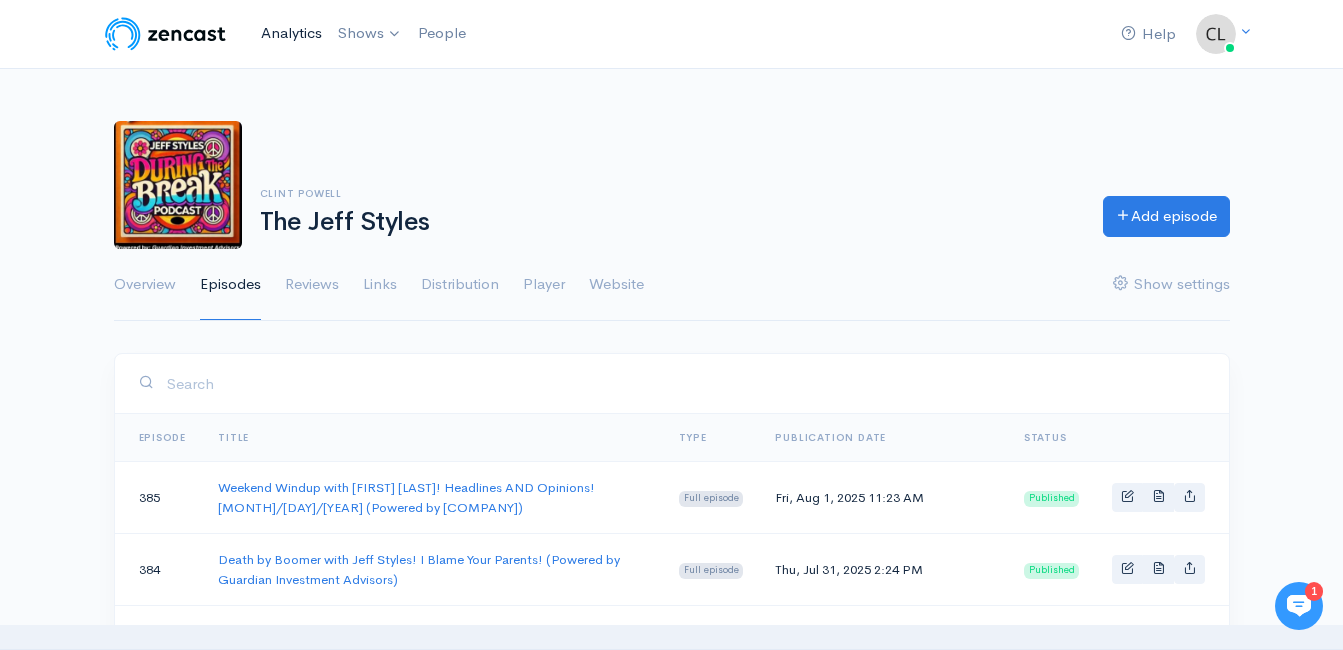 click on "Analytics" at bounding box center [291, 33] 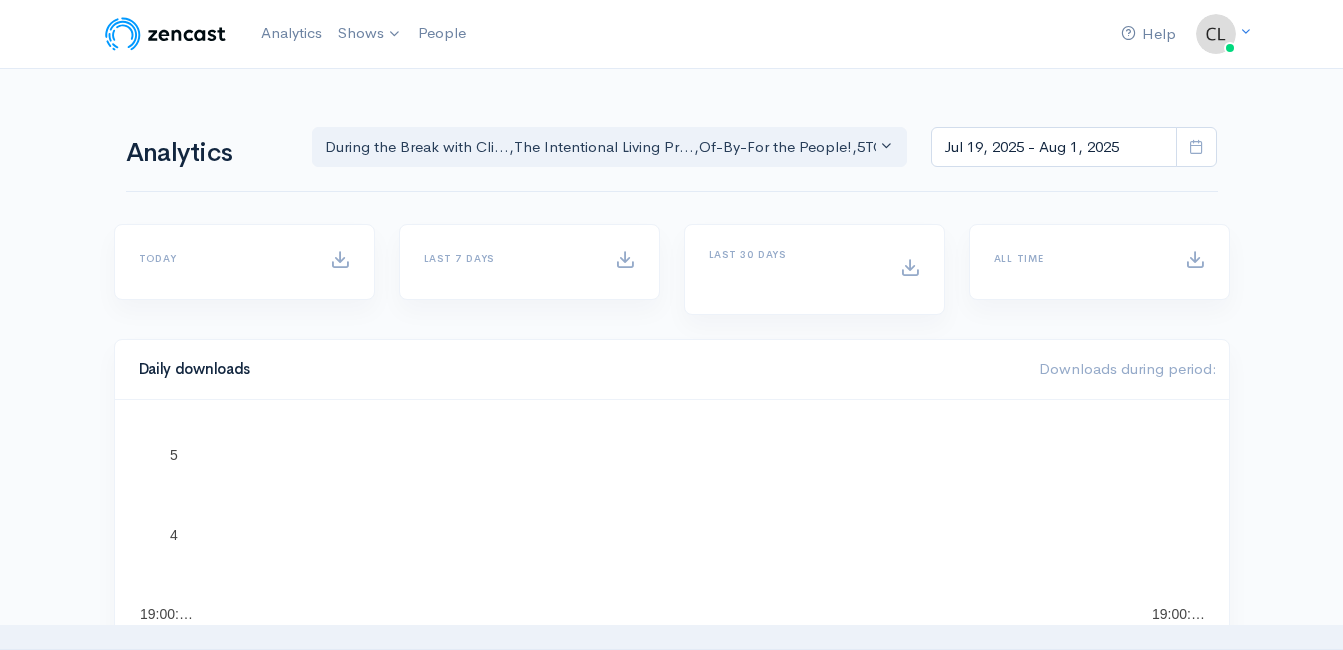 scroll, scrollTop: 0, scrollLeft: 0, axis: both 